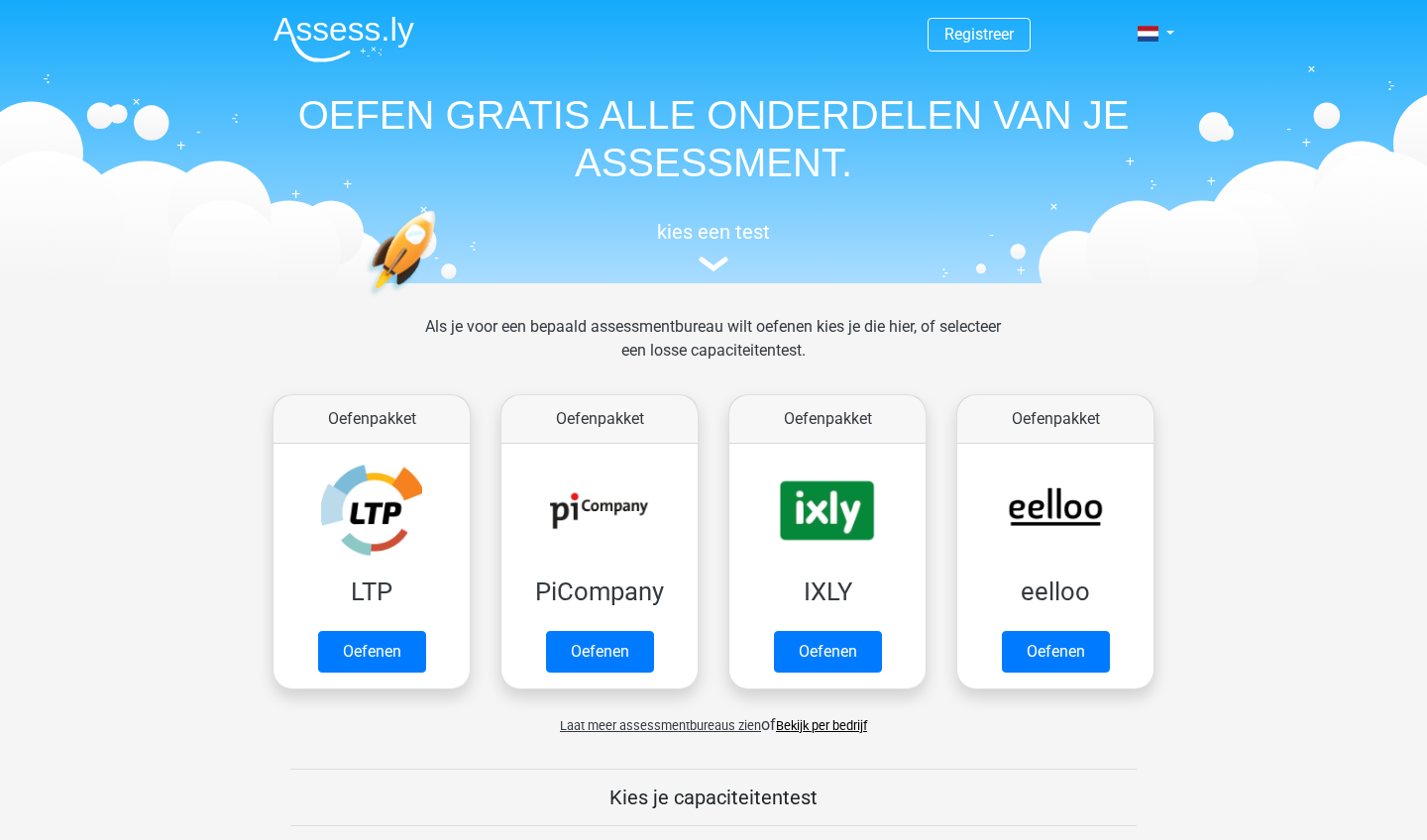 scroll, scrollTop: 0, scrollLeft: 0, axis: both 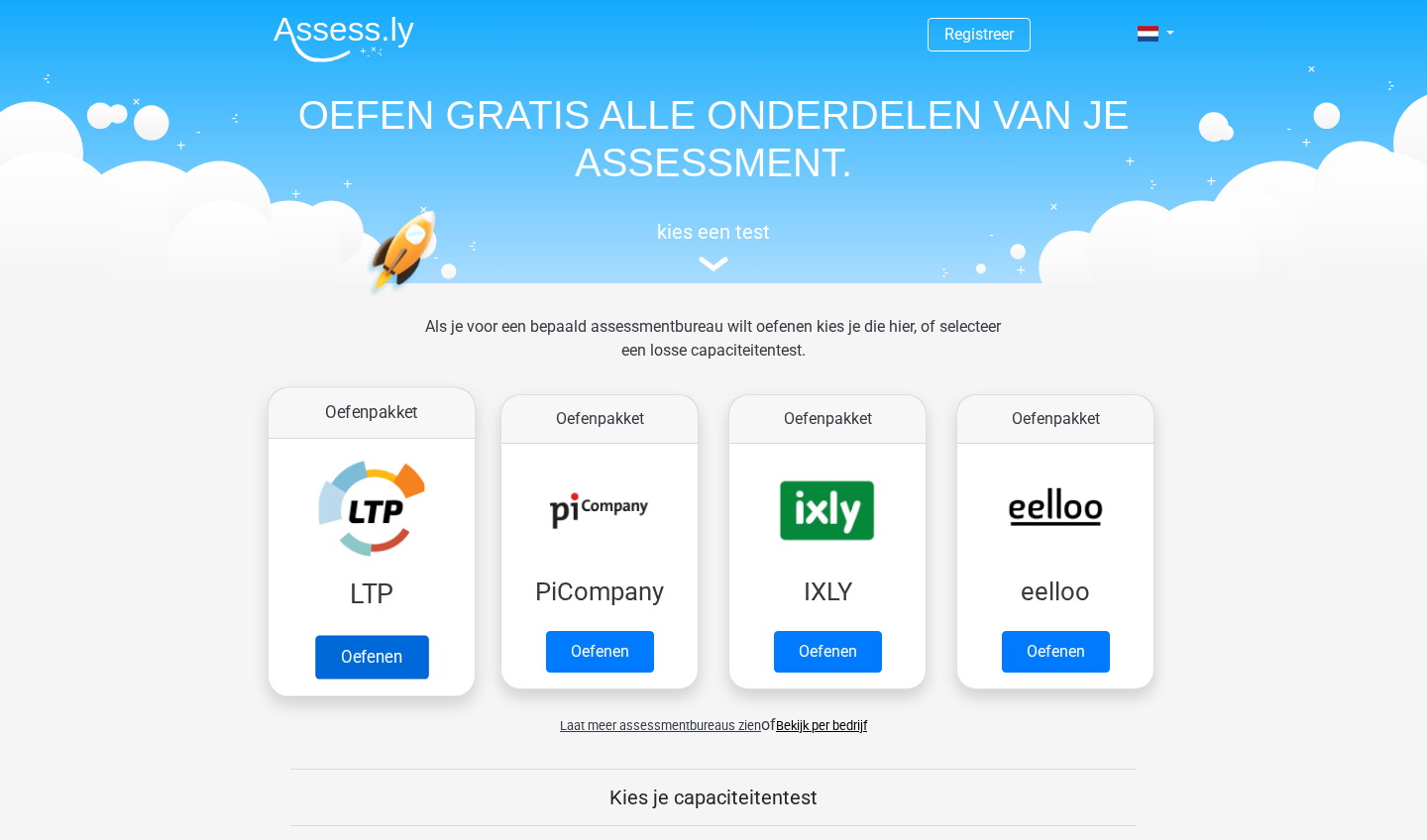 click on "Oefenen" at bounding box center [372, 657] 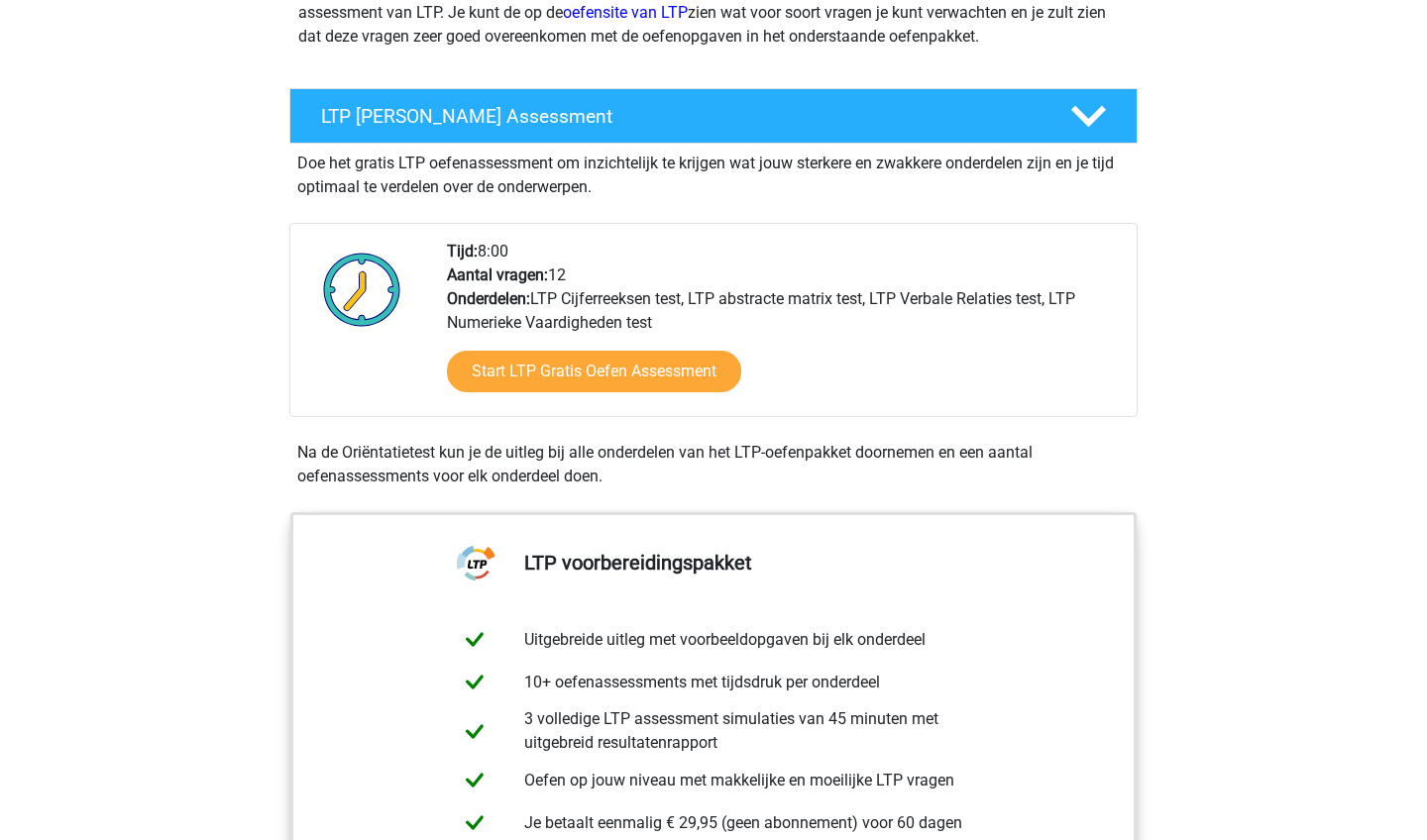 scroll, scrollTop: 378, scrollLeft: 0, axis: vertical 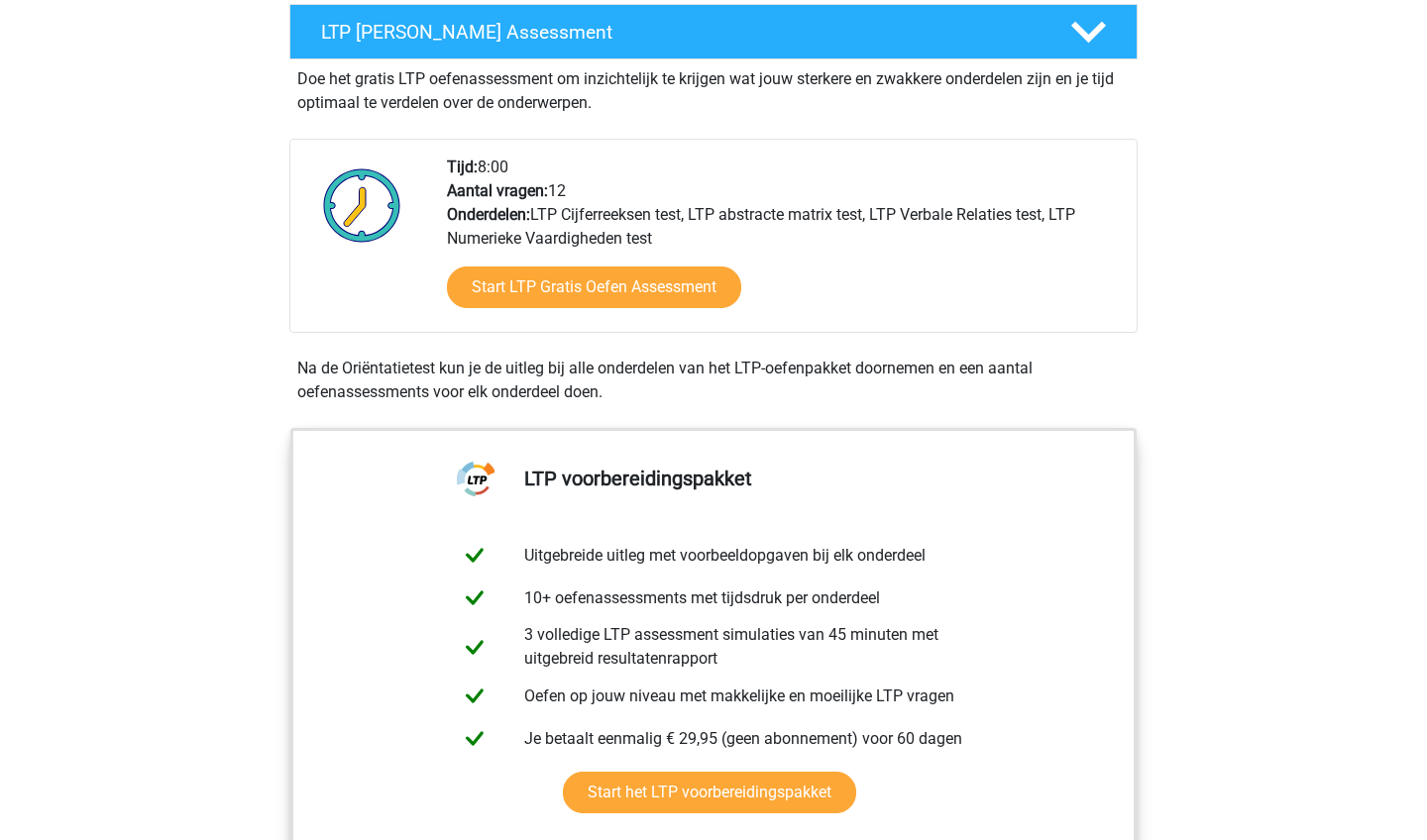click on "Start LTP Gratis Oefen Assessment" at bounding box center (784, 291) 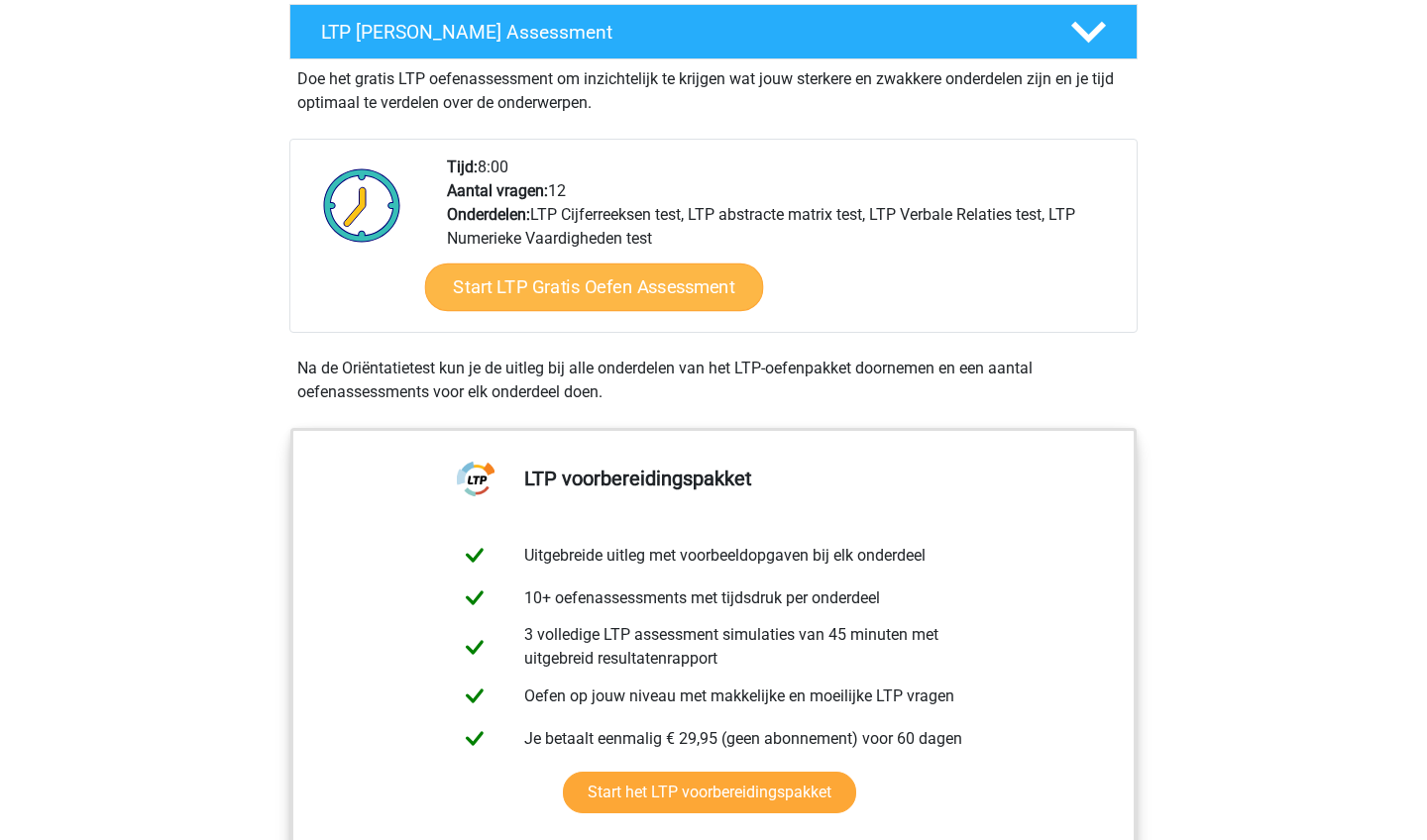 click on "Start LTP Gratis Oefen Assessment" at bounding box center [595, 287] 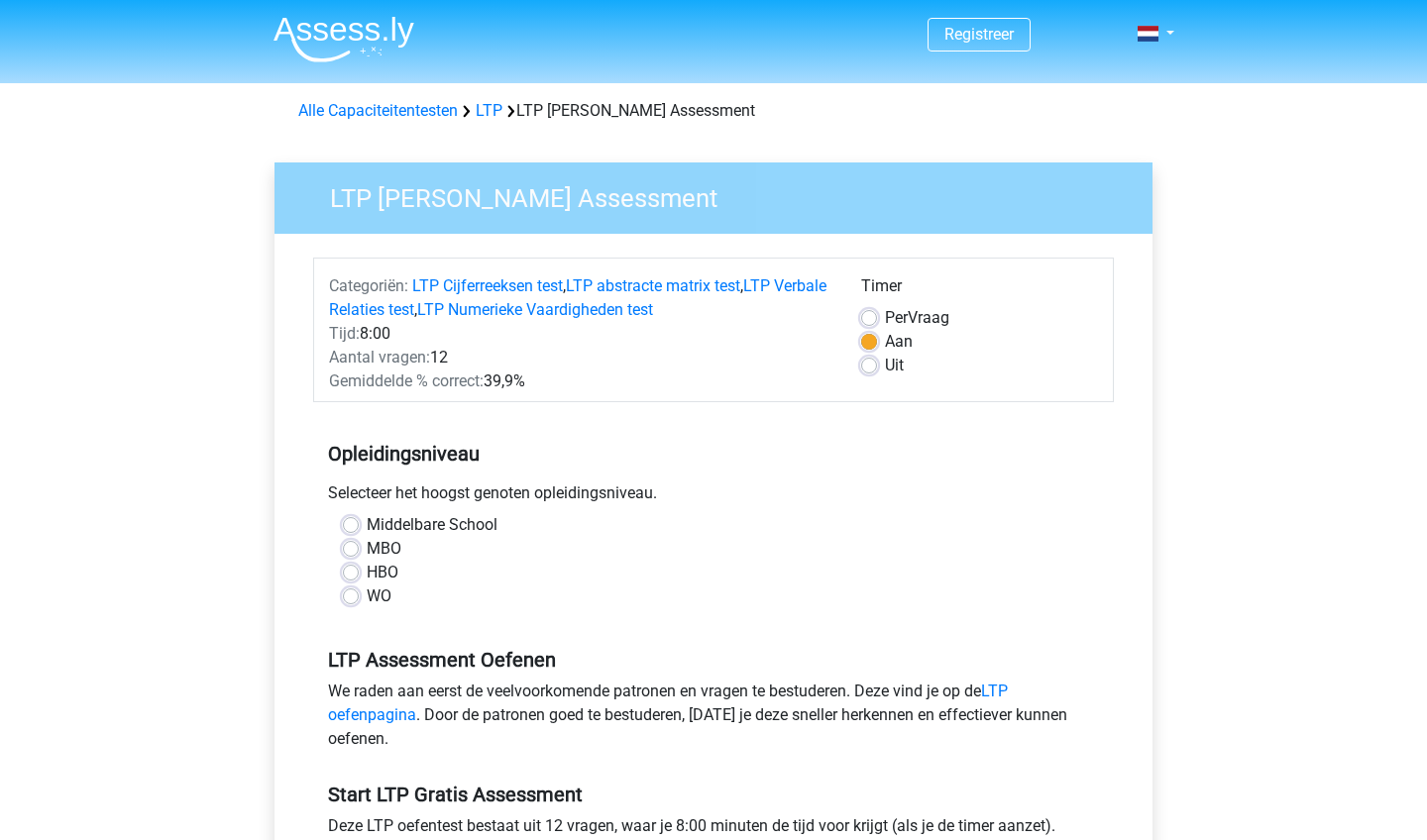 scroll, scrollTop: 0, scrollLeft: 0, axis: both 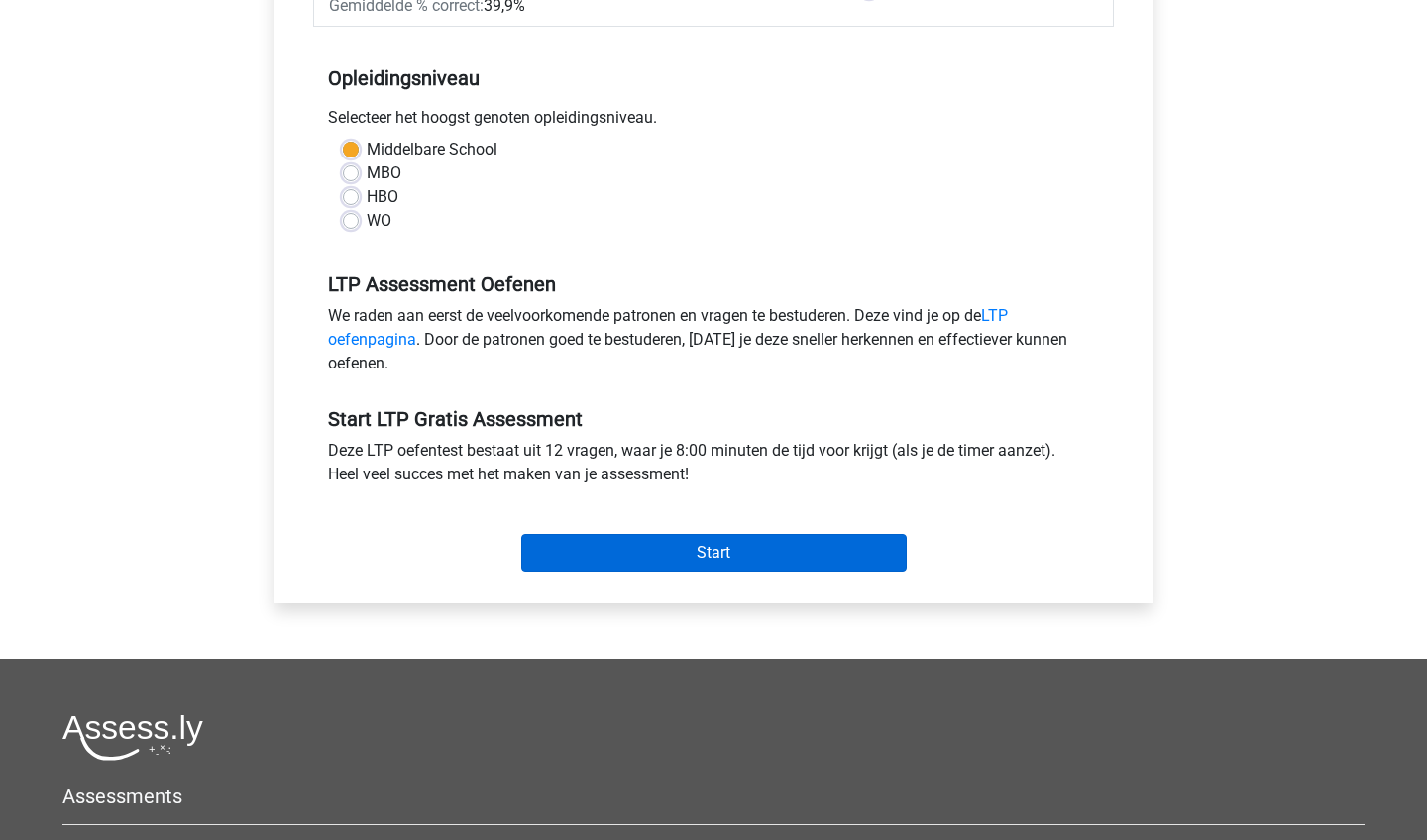 click on "Start" at bounding box center [714, 553] 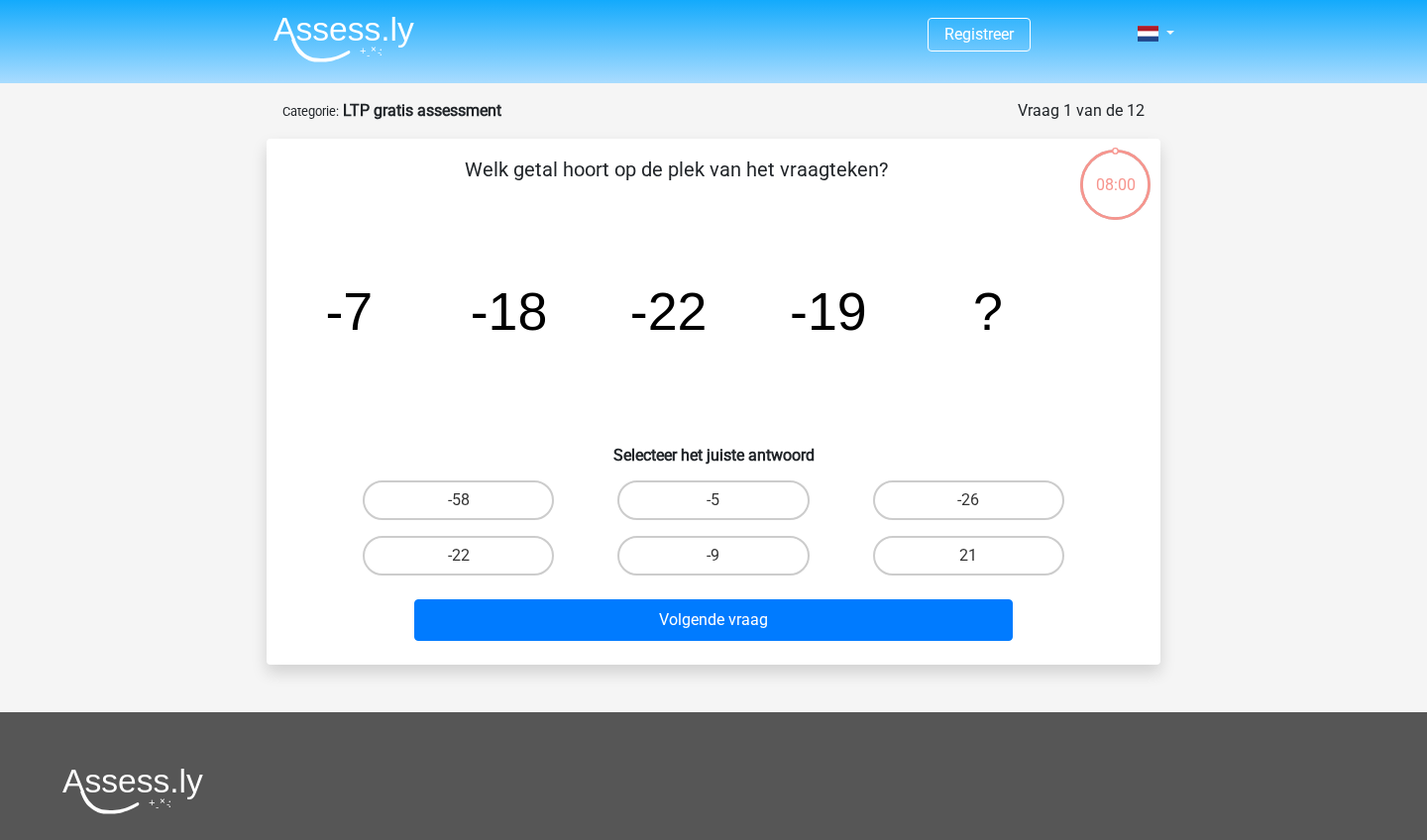 scroll, scrollTop: 0, scrollLeft: 0, axis: both 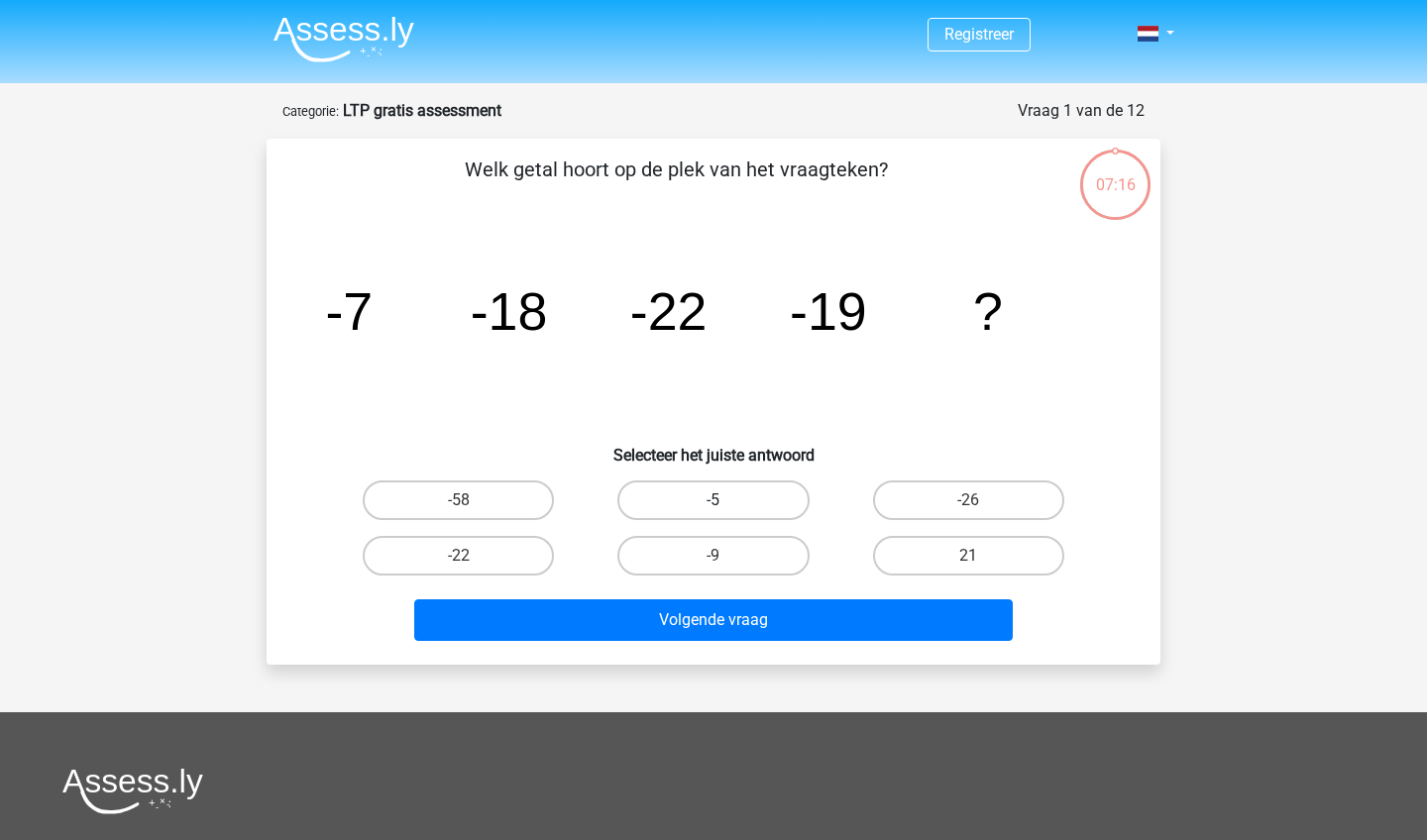 click on "-5" at bounding box center [713, 500] 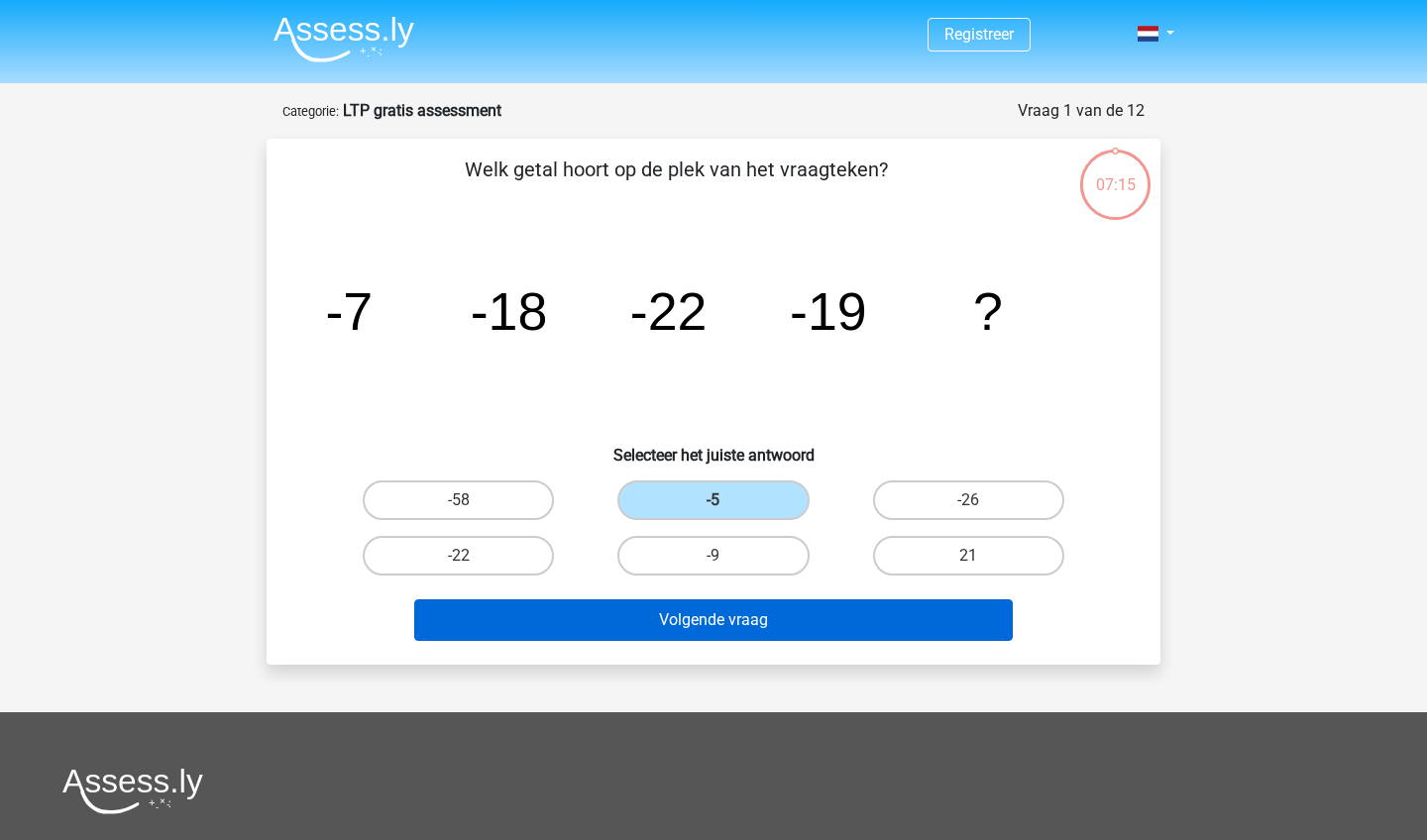 click on "Volgende vraag" at bounding box center [714, 620] 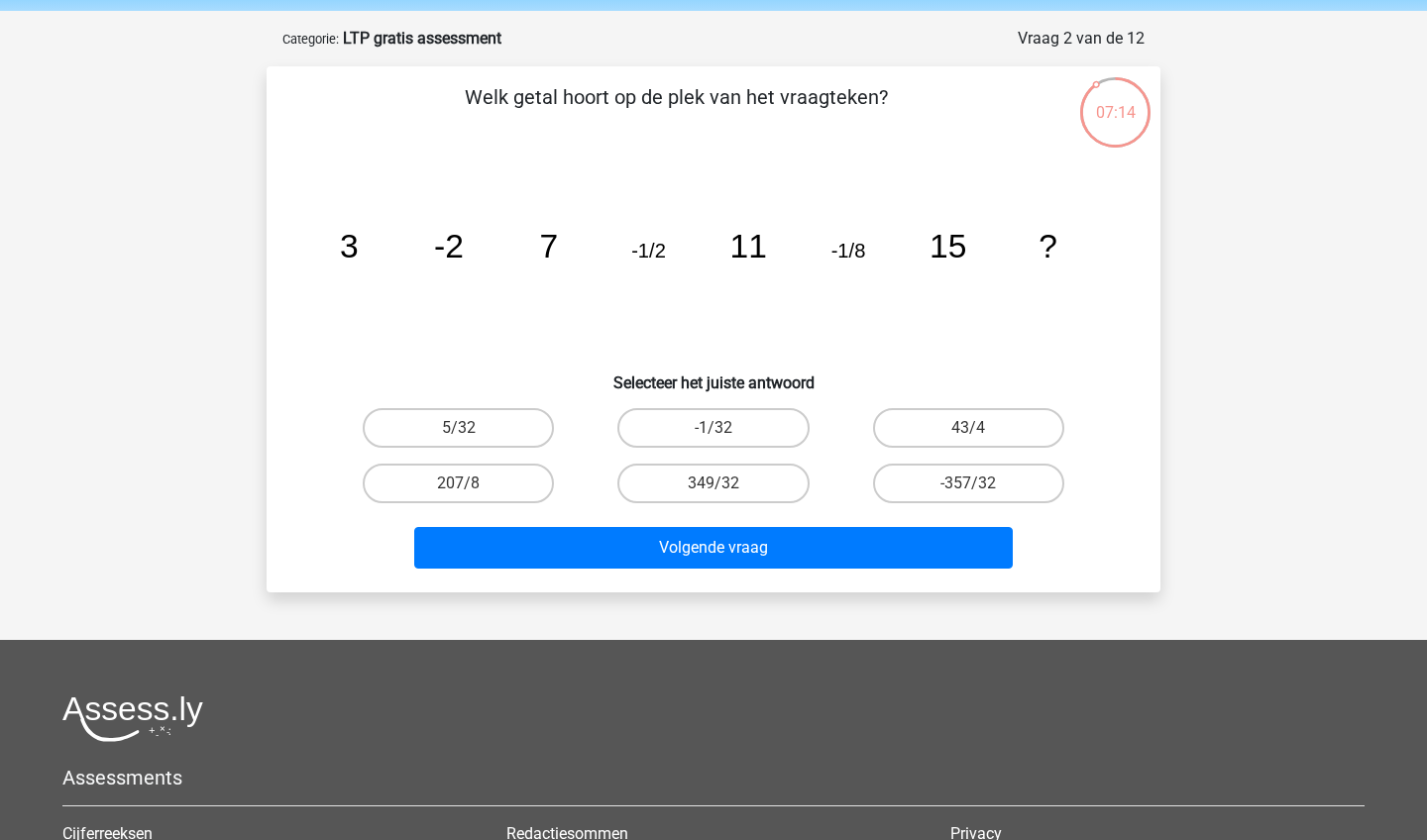 scroll, scrollTop: 64, scrollLeft: 0, axis: vertical 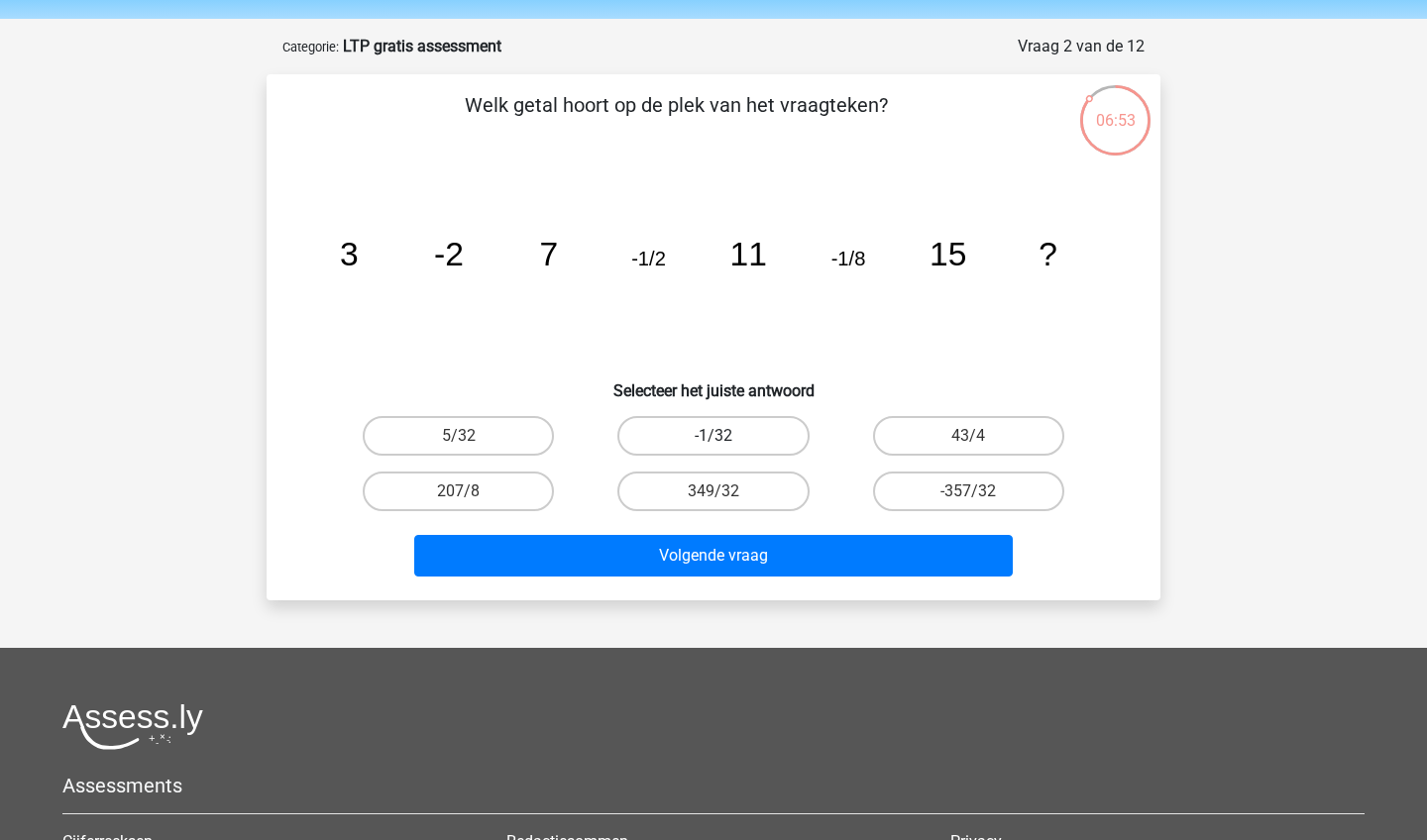 click on "-1/32" at bounding box center (713, 436) 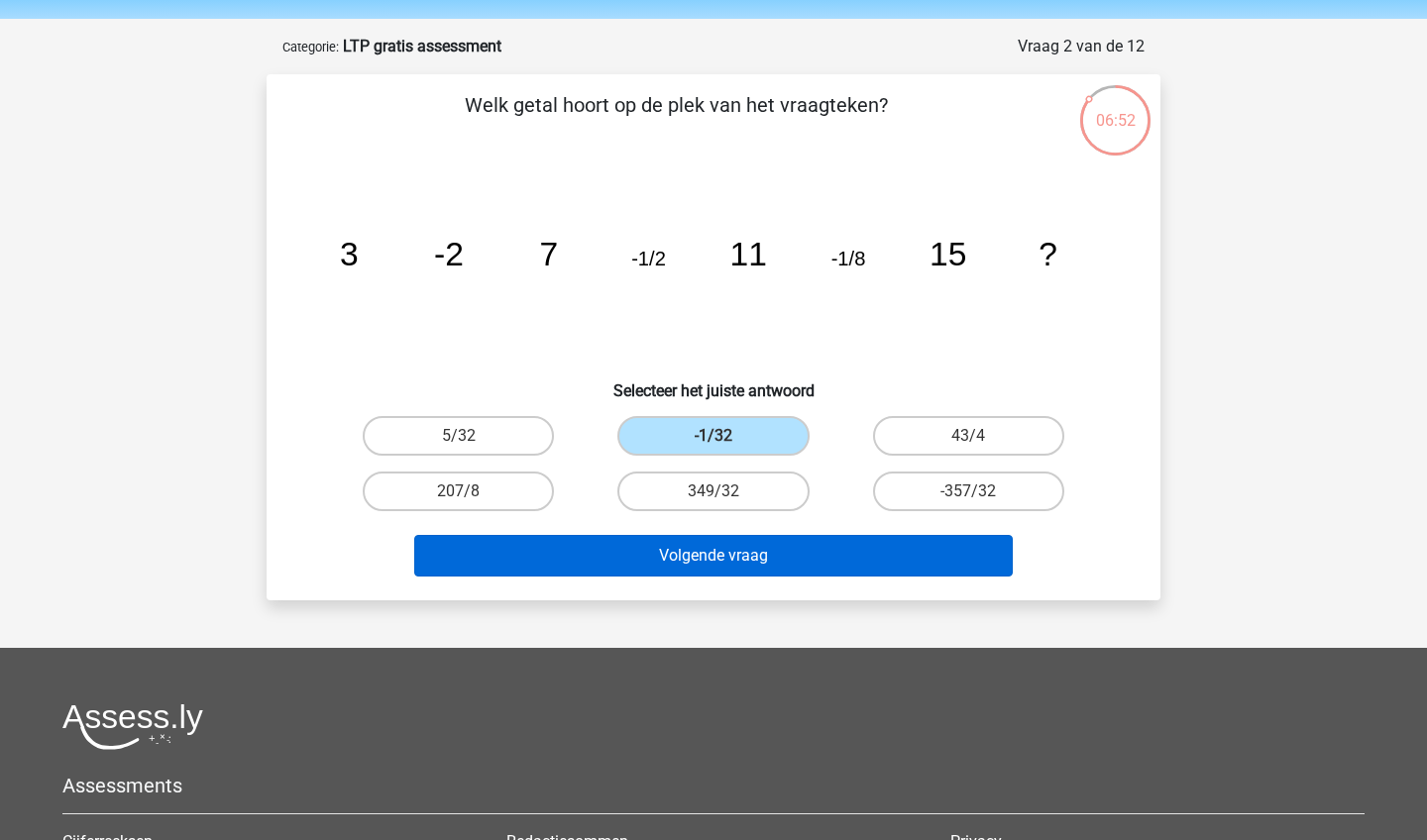 click on "Volgende vraag" at bounding box center (714, 556) 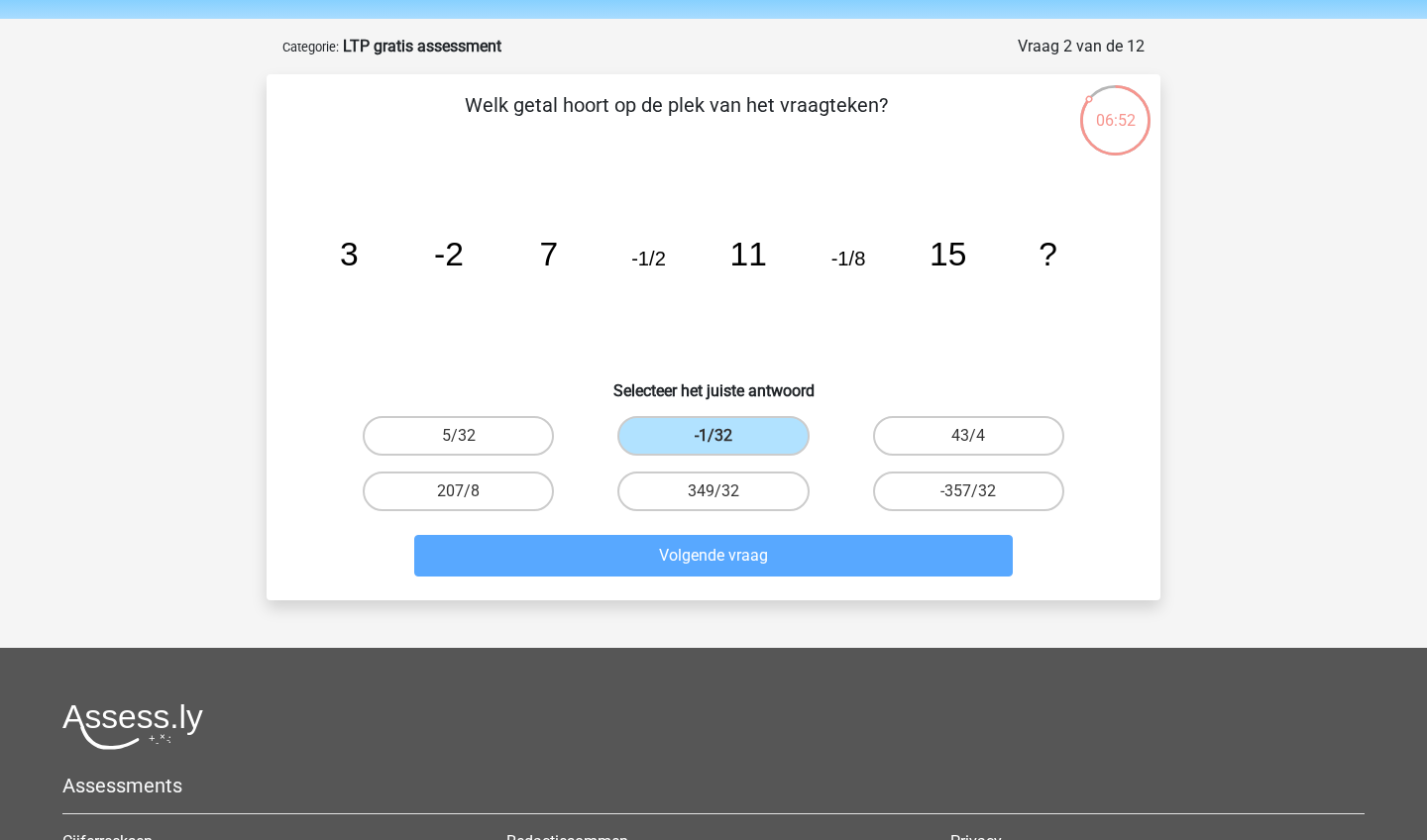 scroll, scrollTop: 99, scrollLeft: 0, axis: vertical 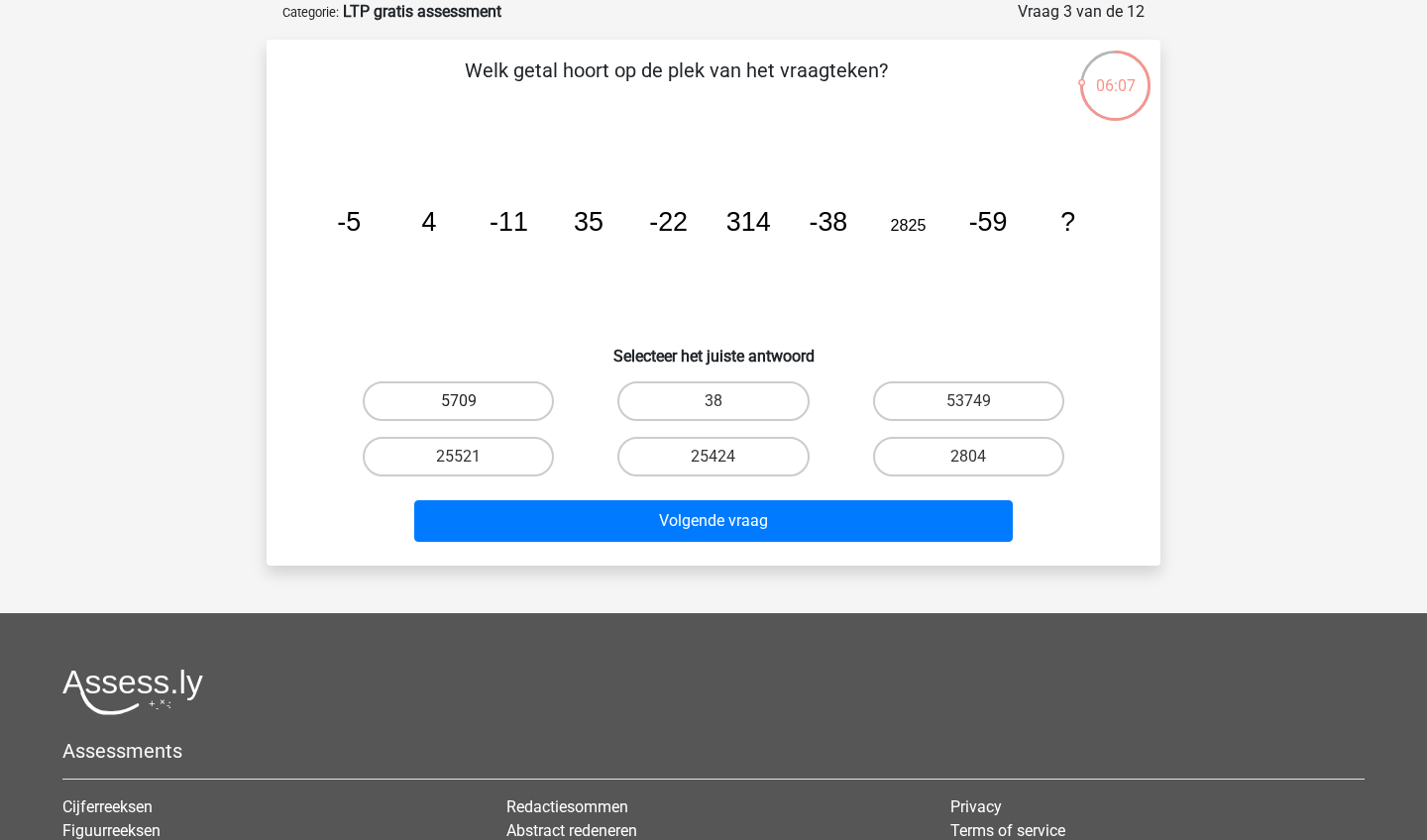 click on "5709" at bounding box center [458, 401] 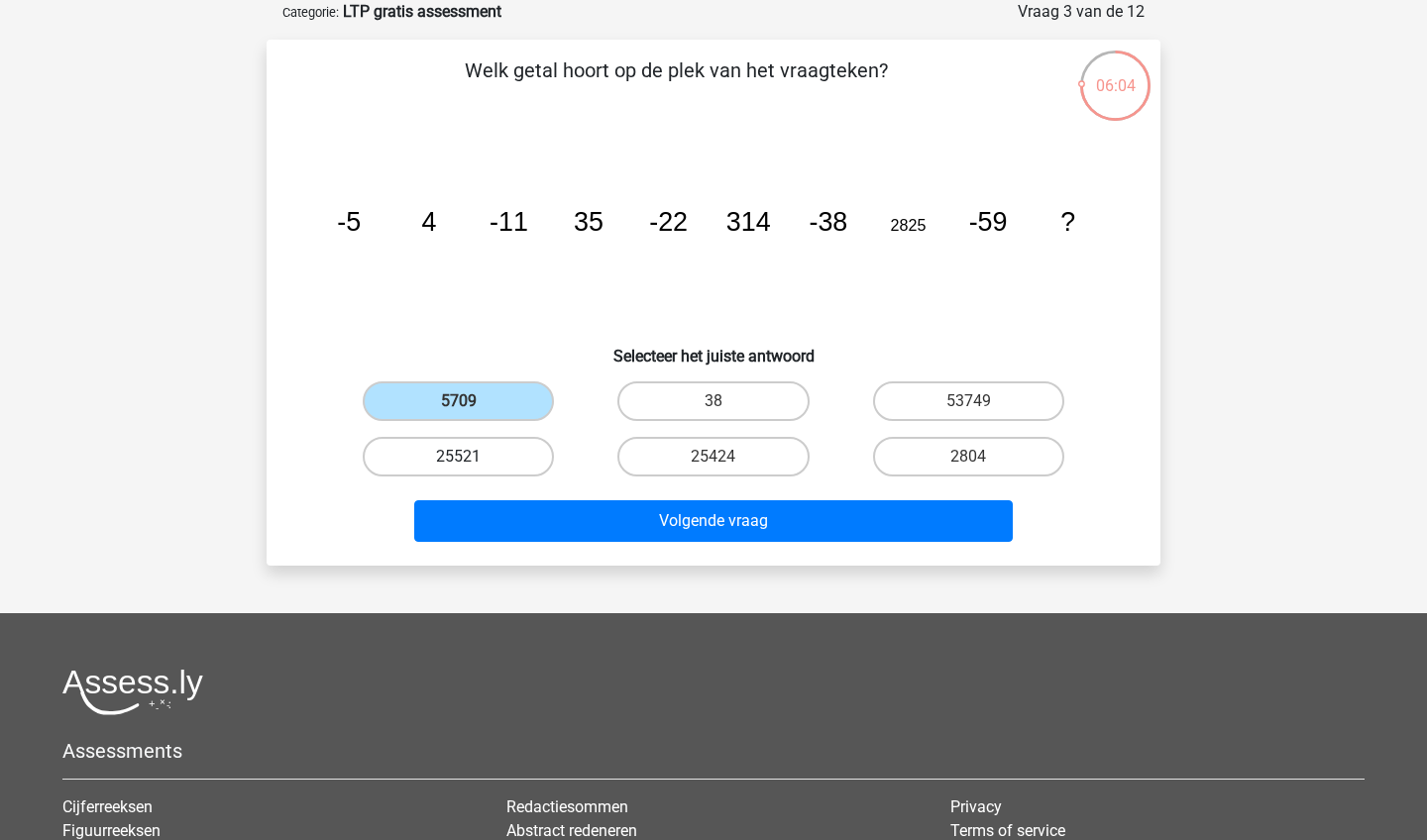click on "25521" at bounding box center (458, 457) 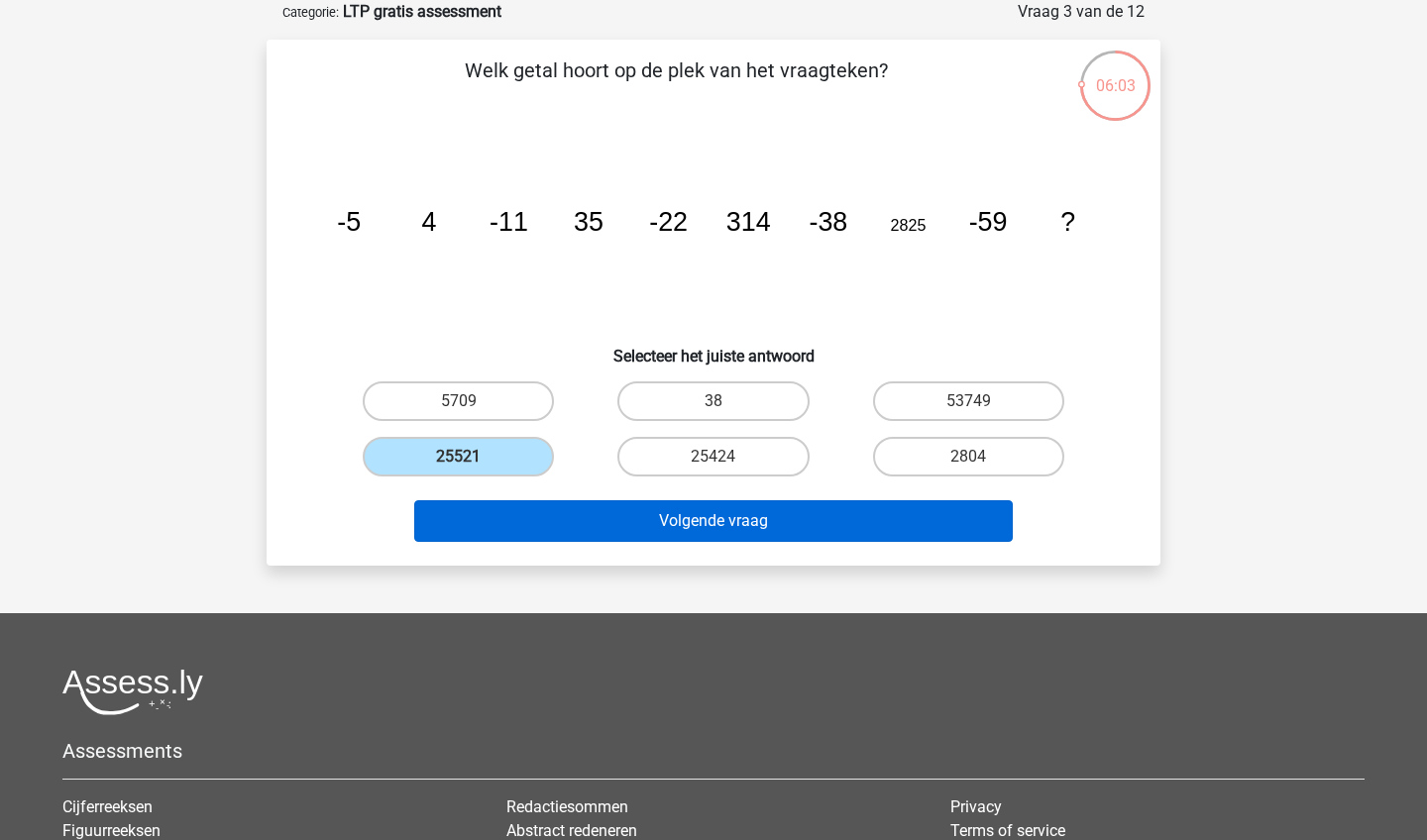 click on "Volgende vraag" at bounding box center (714, 521) 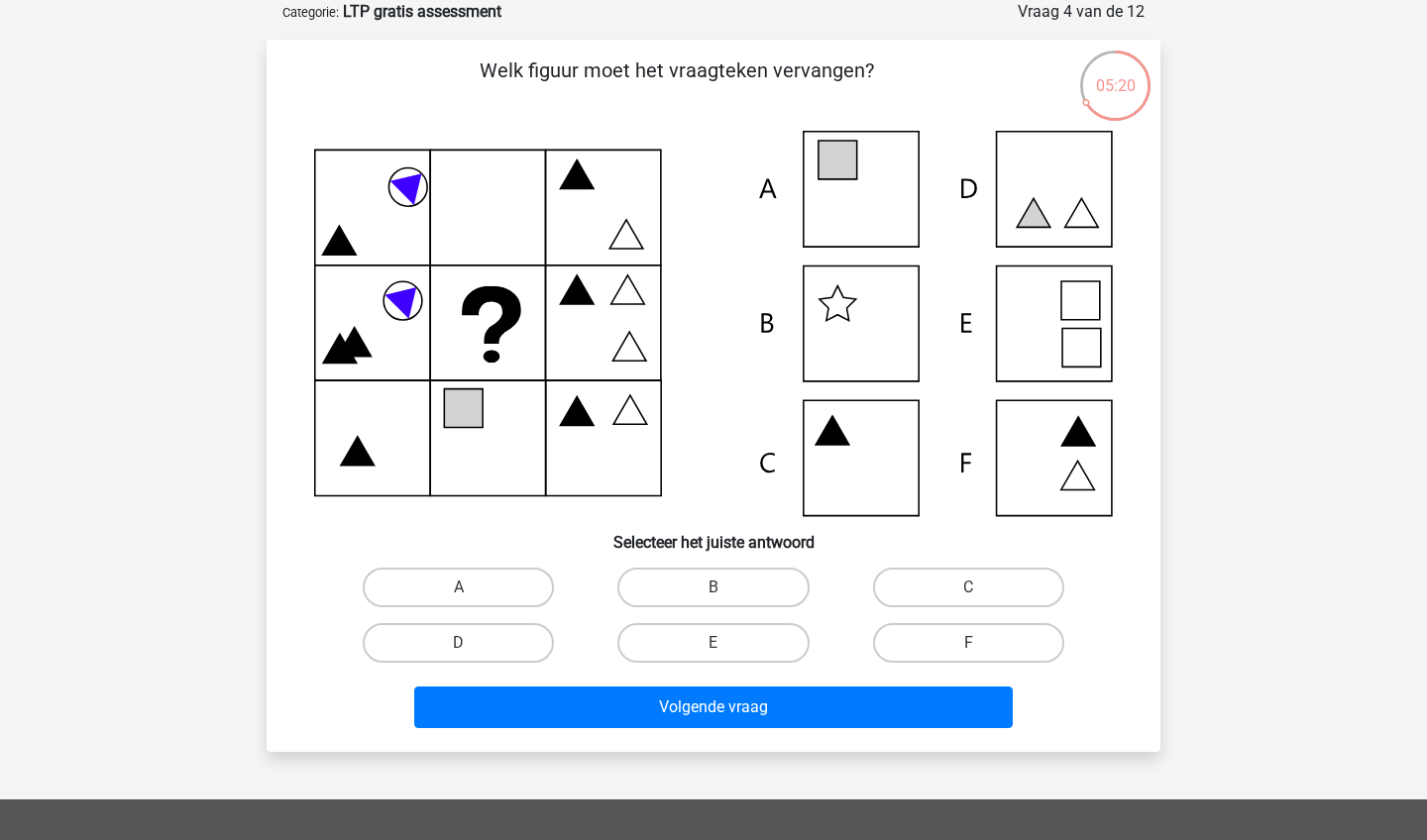 click 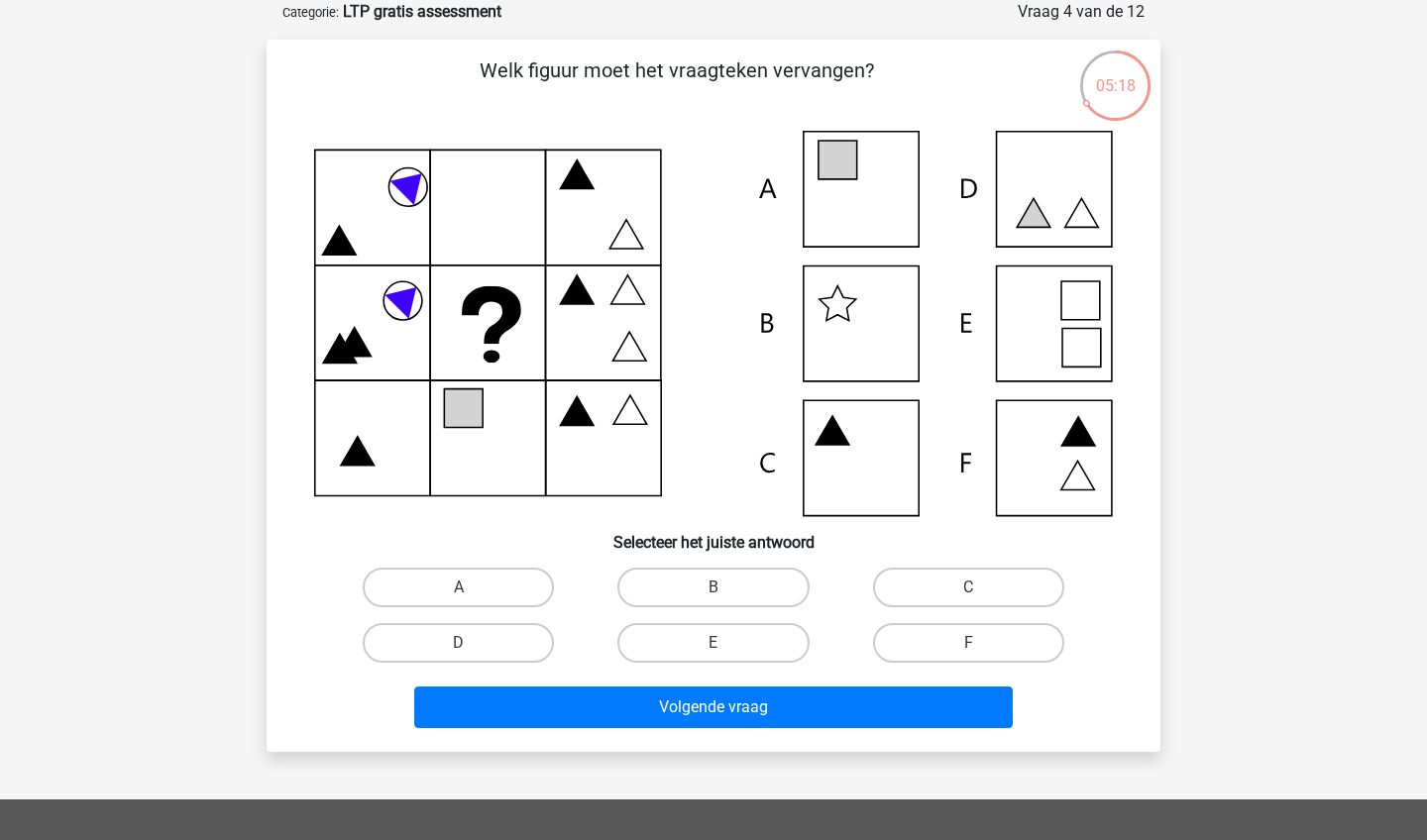 click on "A" at bounding box center [458, 587] 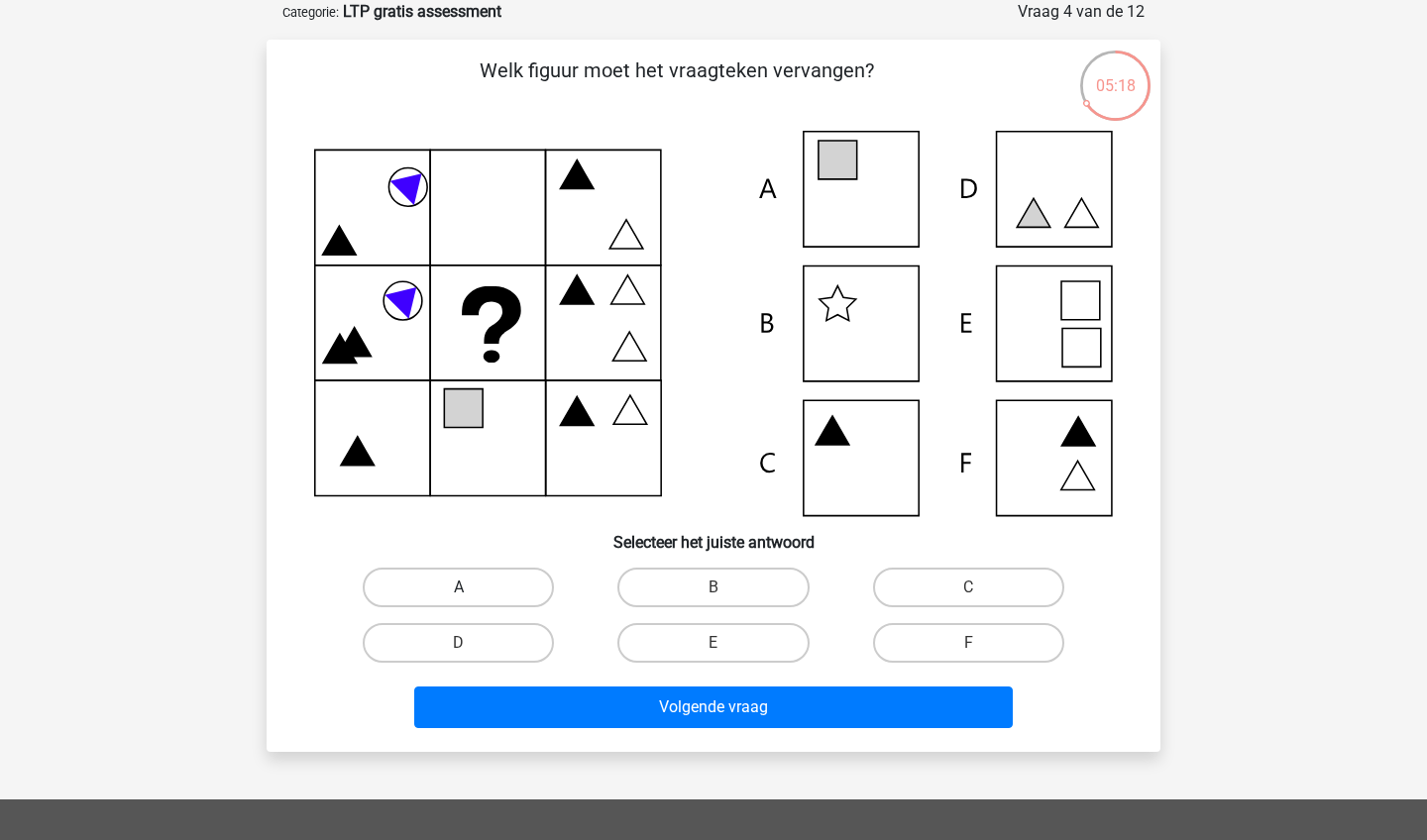 click on "A" at bounding box center (458, 587) 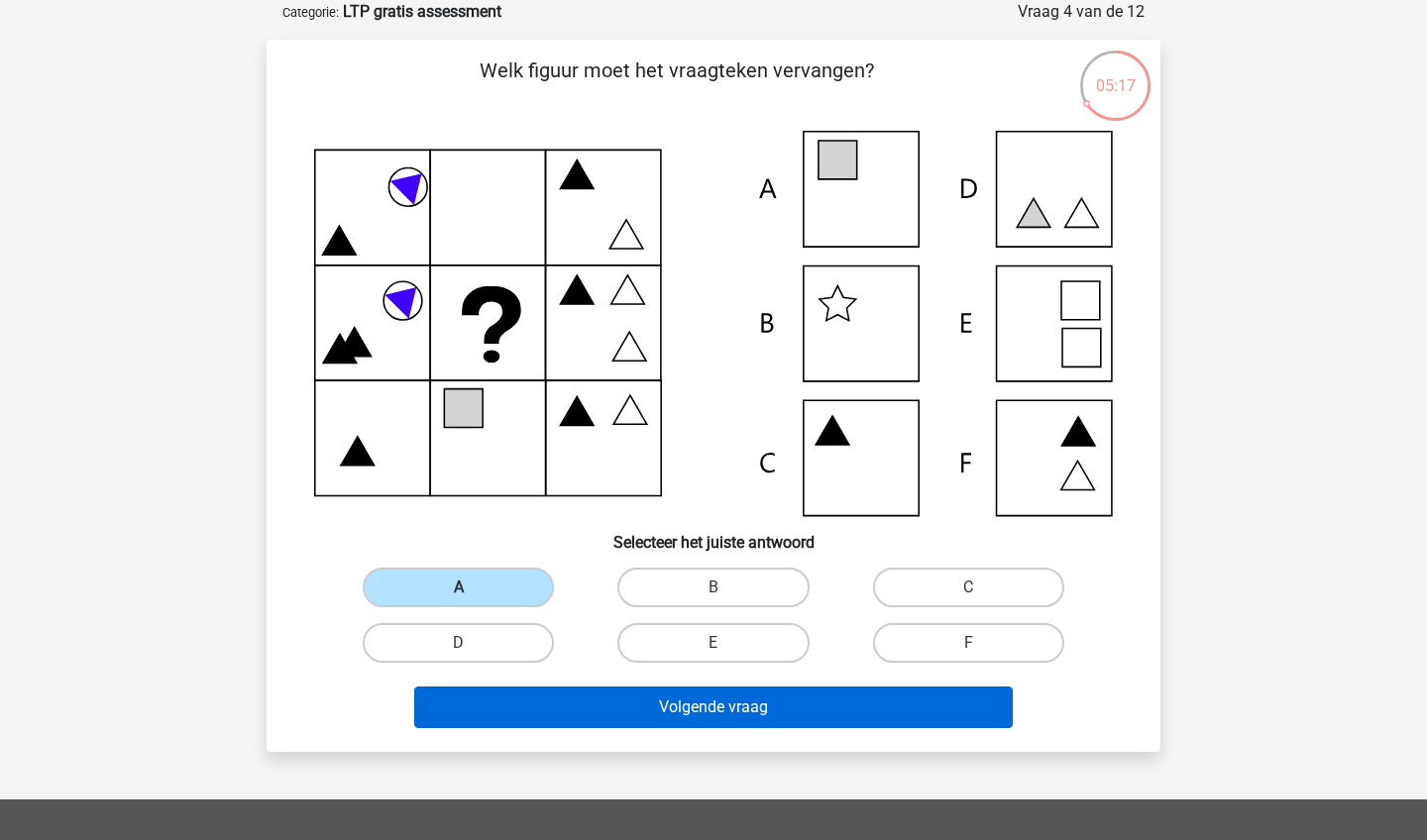 click on "Volgende vraag" at bounding box center (714, 707) 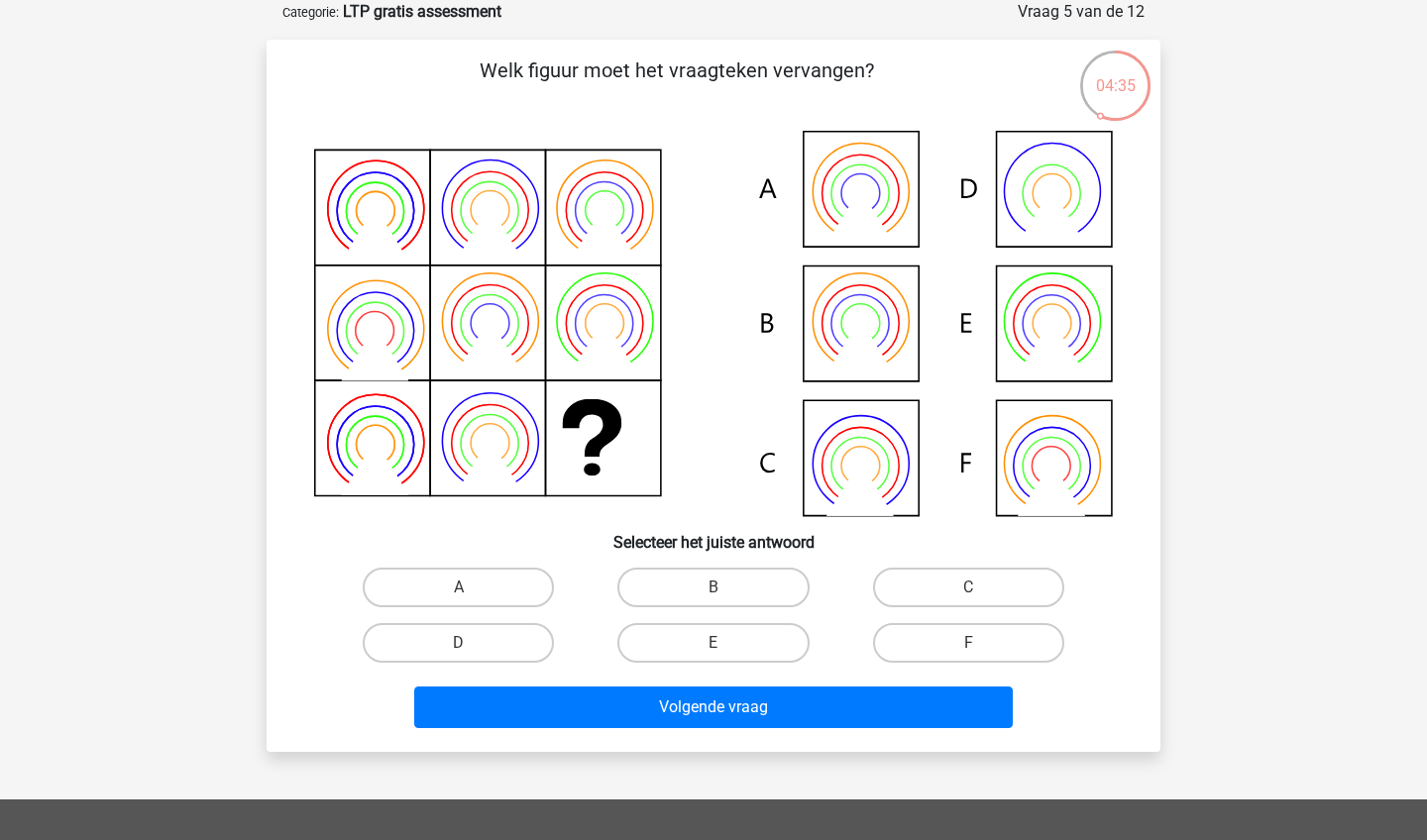 click on "B" at bounding box center [719, 593] 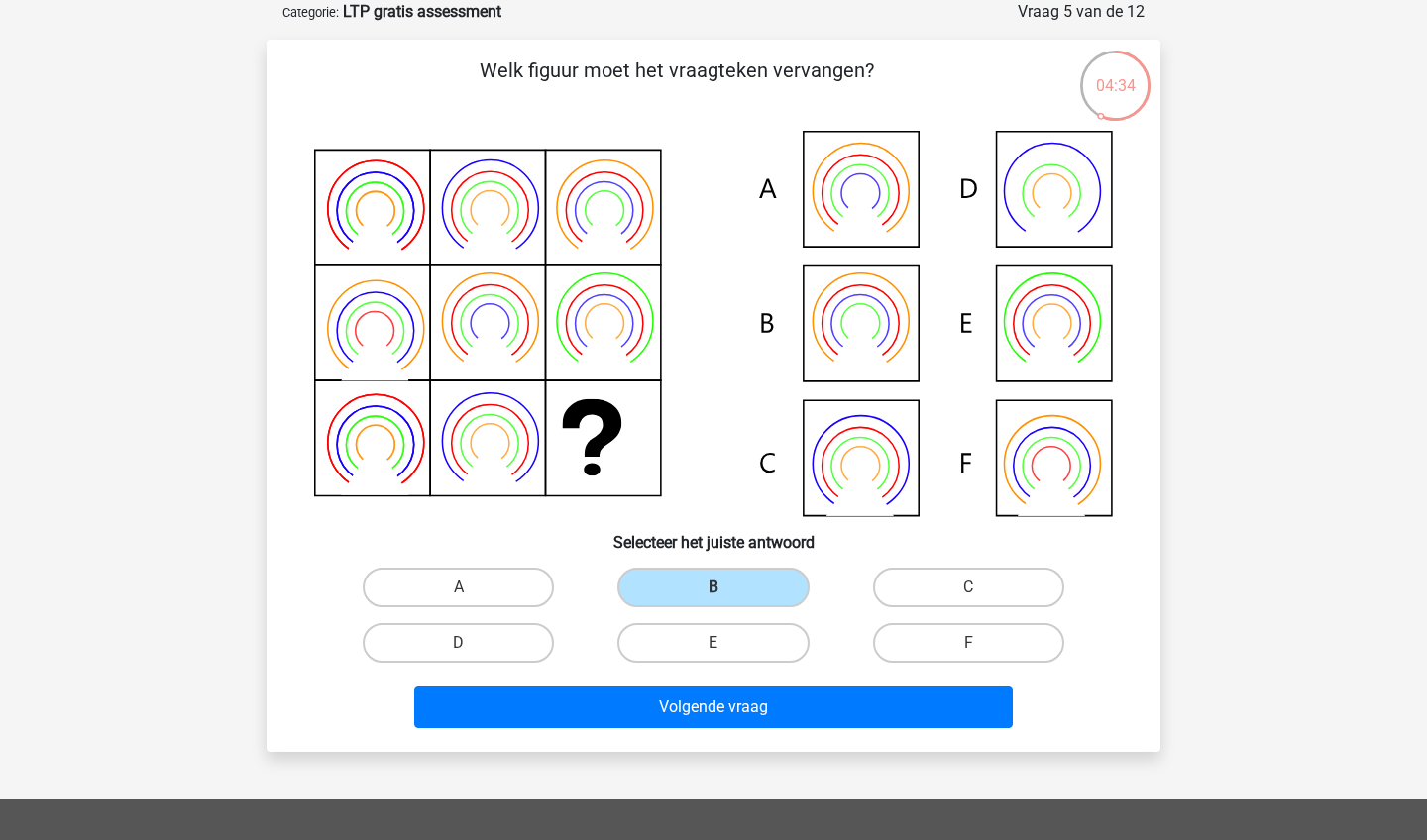 click on "Volgende vraag" at bounding box center (714, 711) 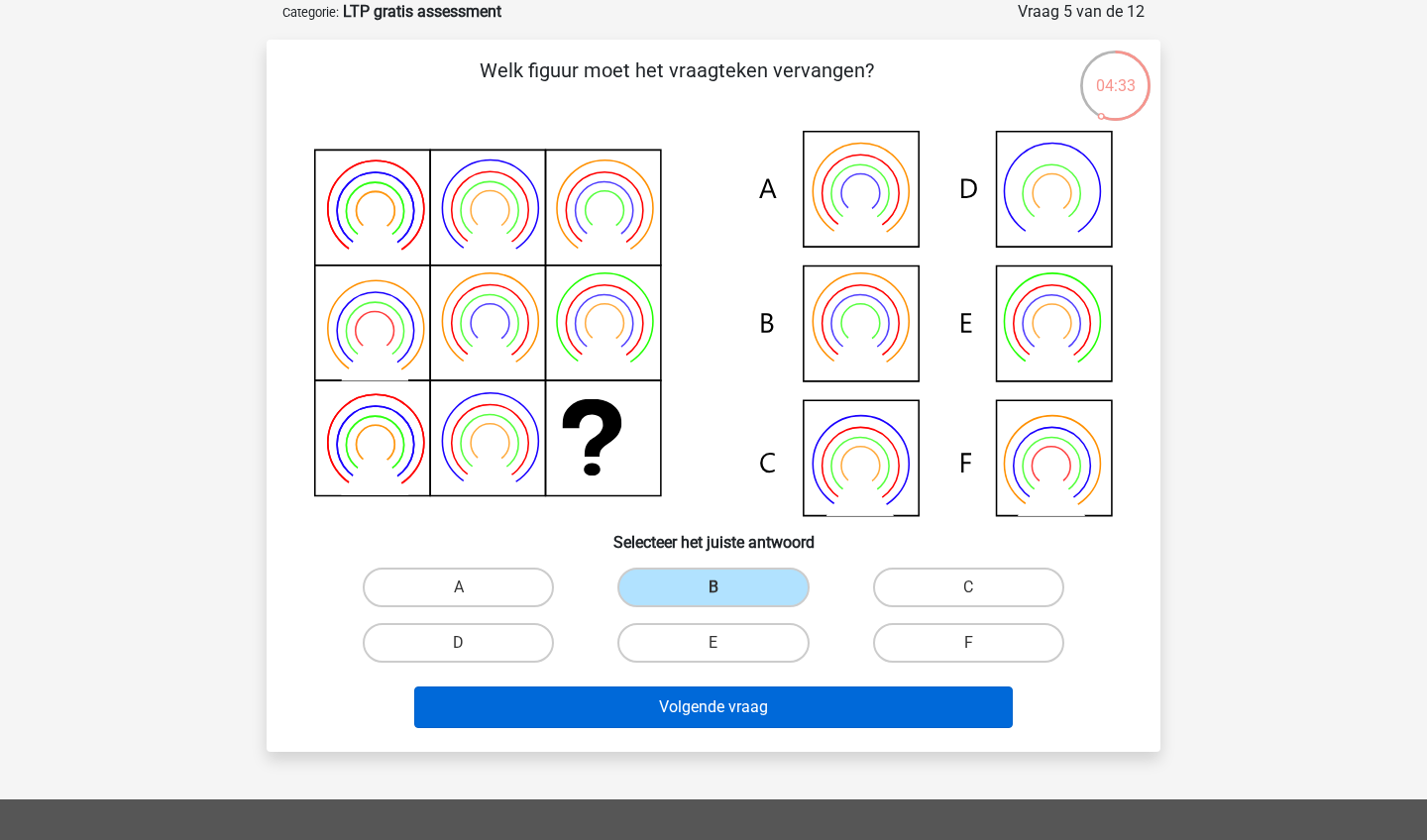 click on "Volgende vraag" at bounding box center [714, 707] 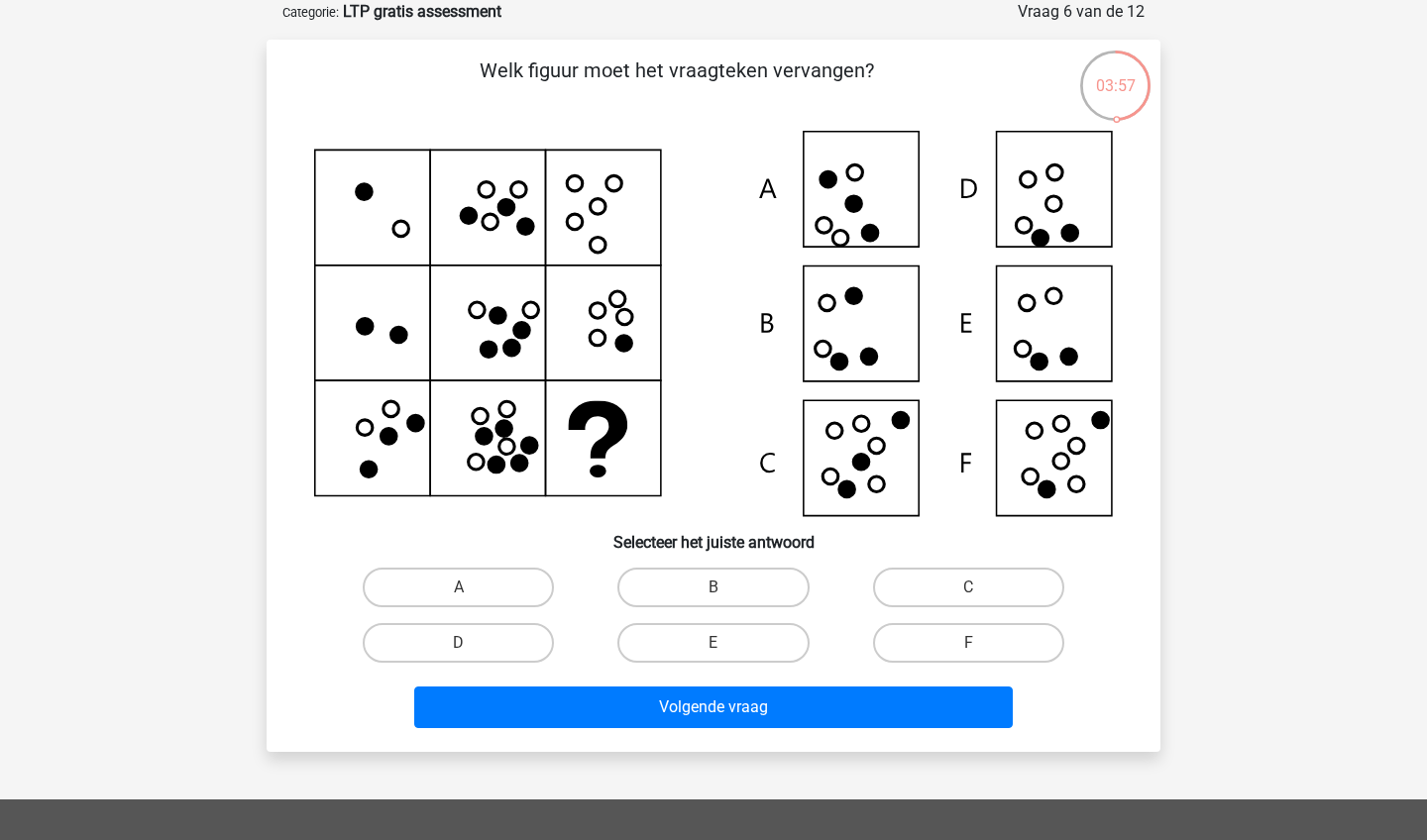click 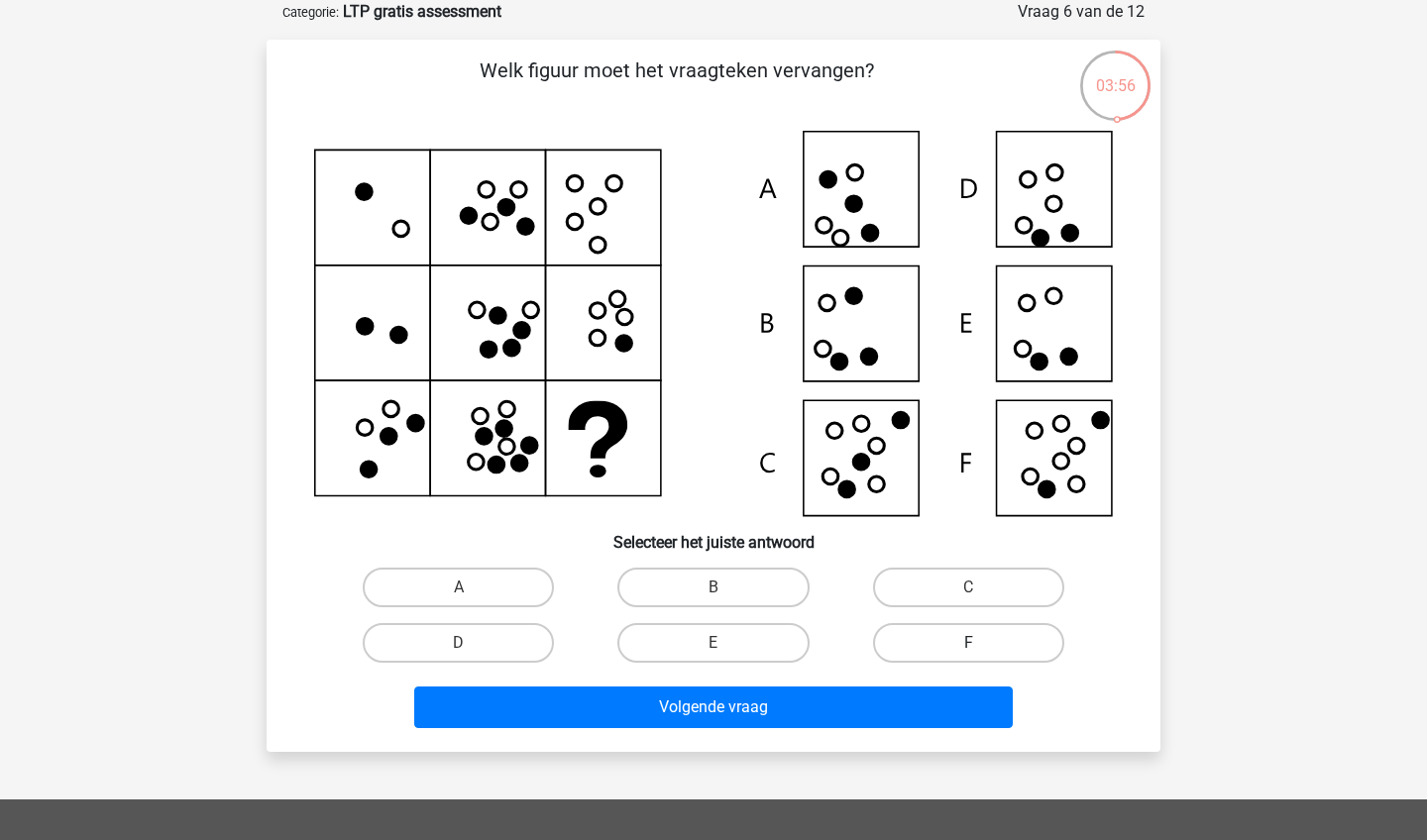 click on "F" at bounding box center (968, 643) 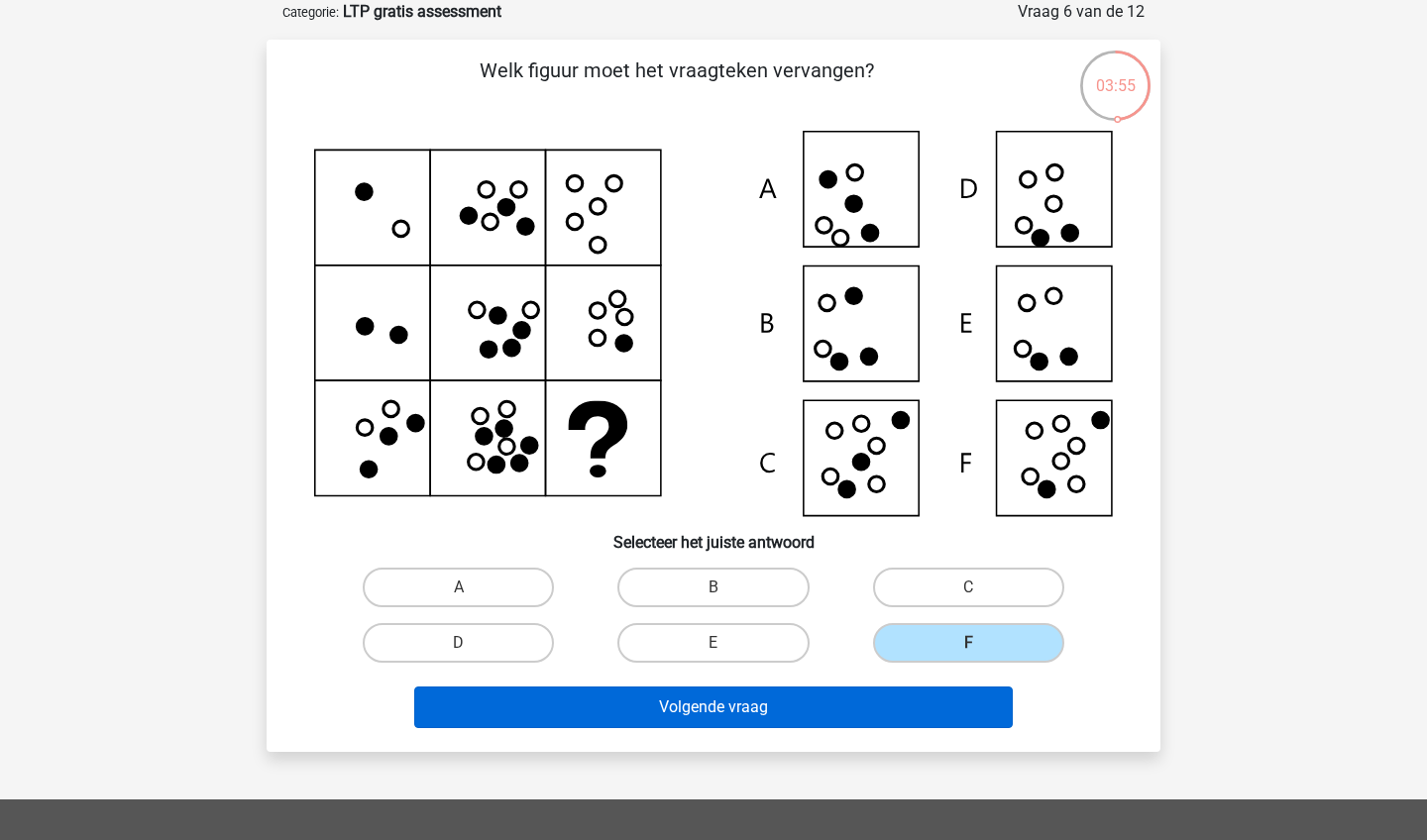 click on "Volgende vraag" at bounding box center [714, 707] 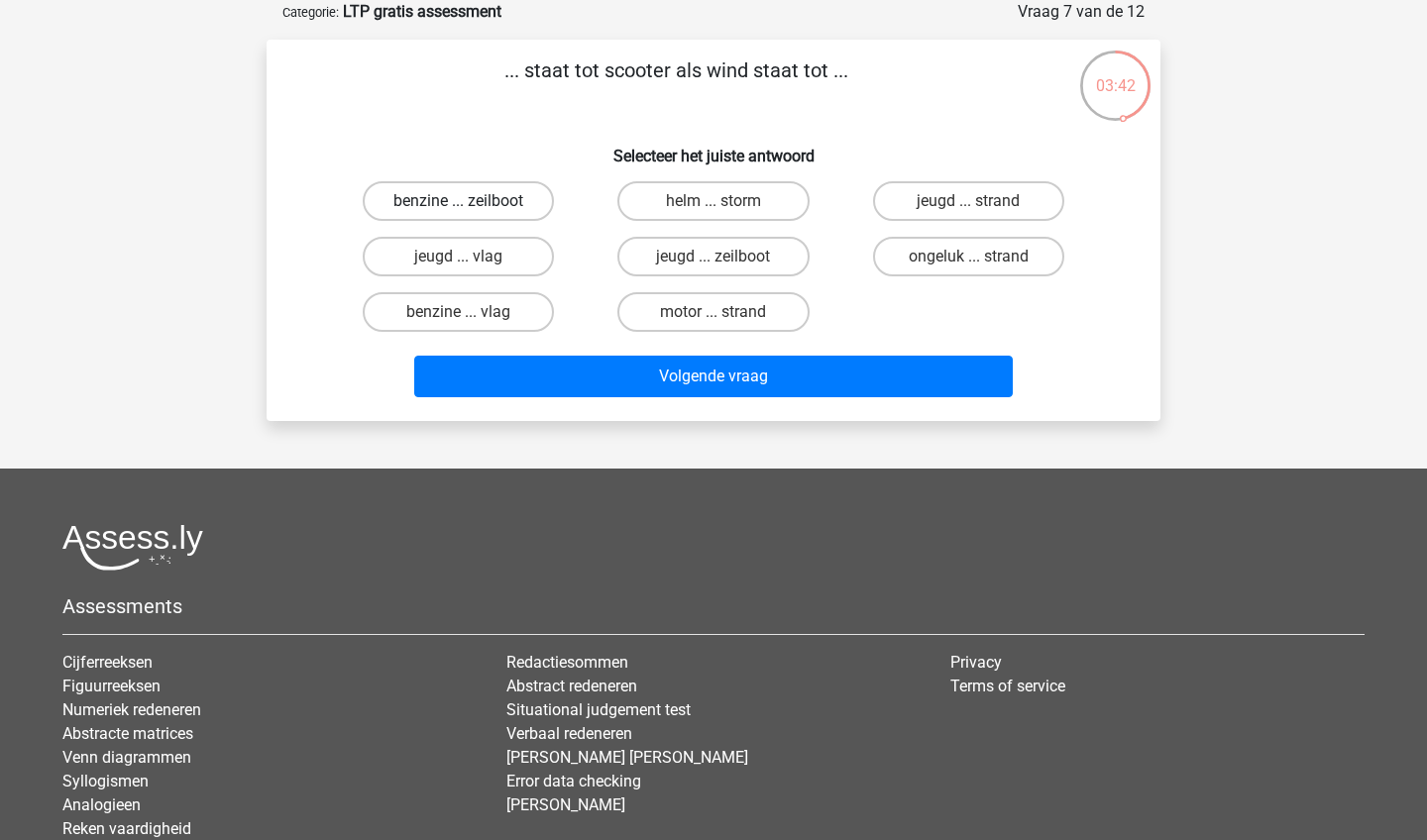 click on "benzine ... zeilboot" at bounding box center [458, 201] 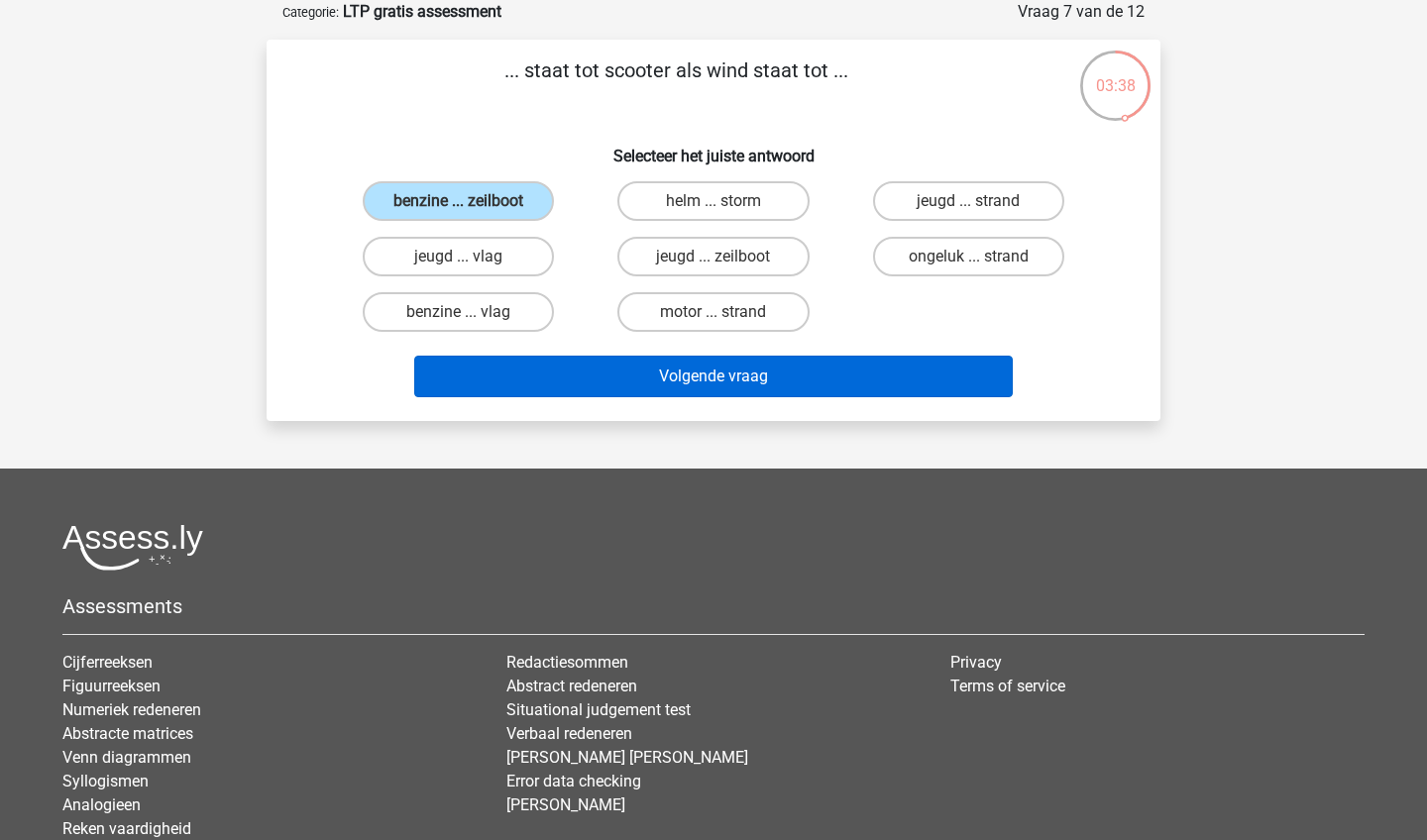 click on "Volgende vraag" at bounding box center (714, 376) 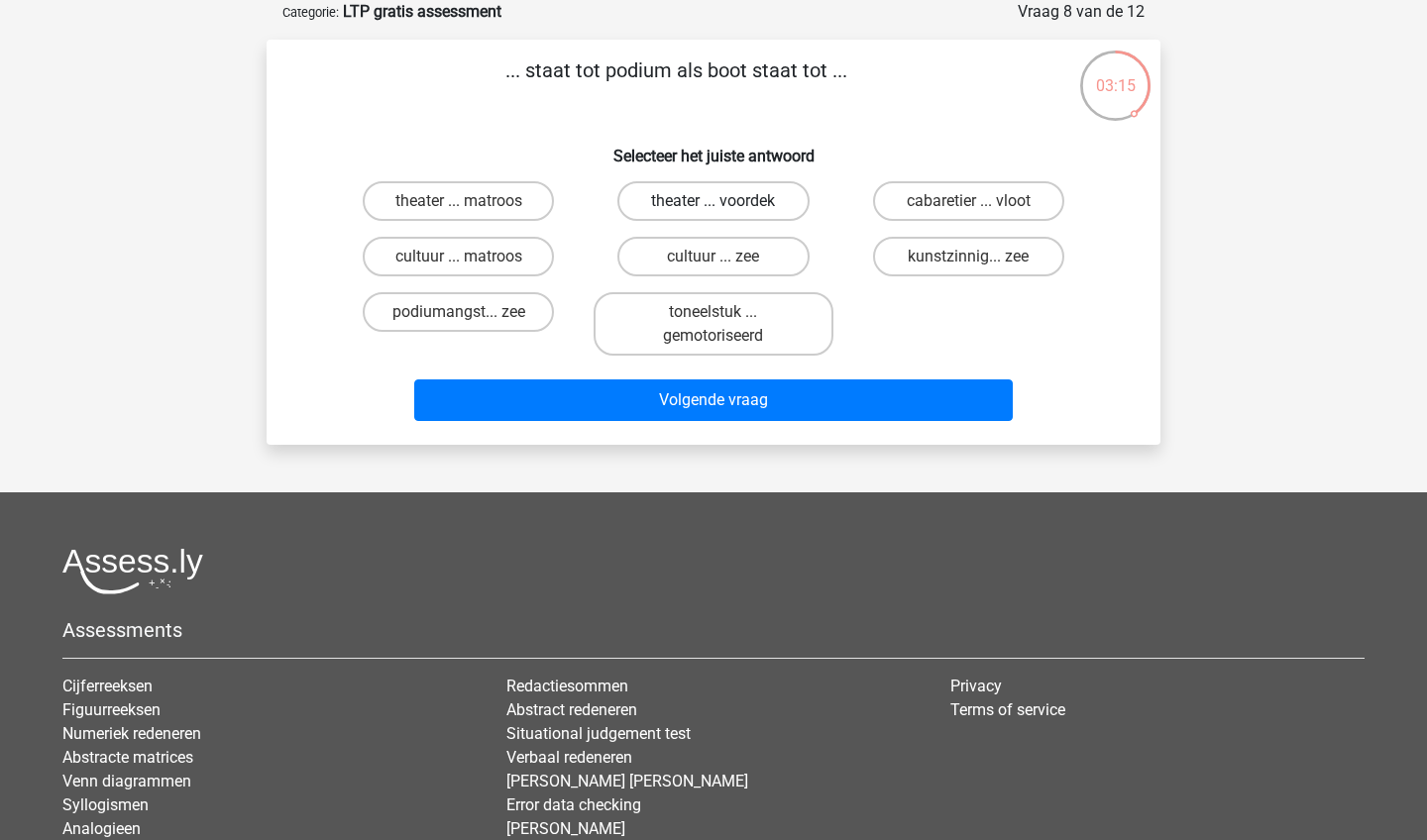 click on "theater ... voordek" at bounding box center [713, 201] 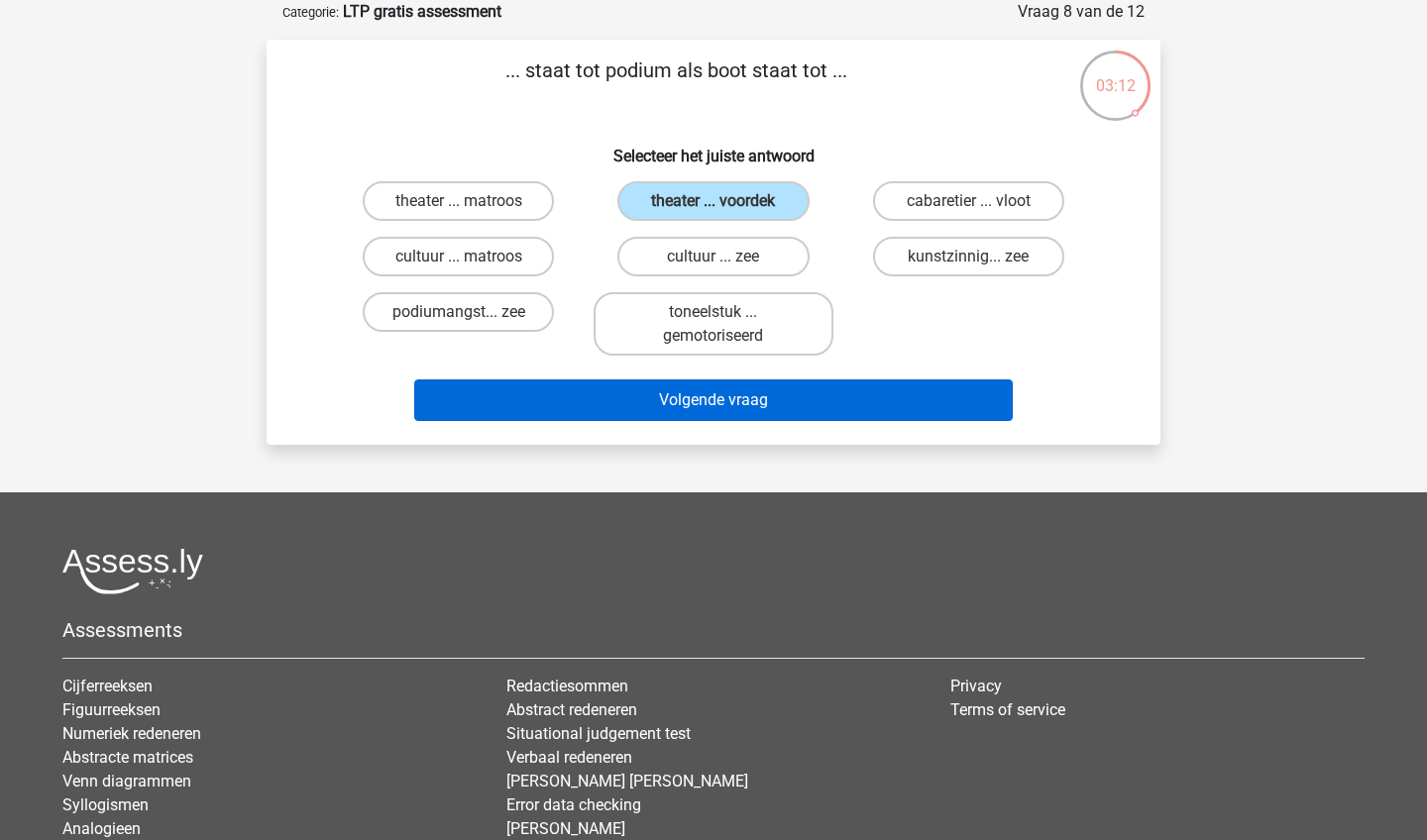 click on "Volgende vraag" at bounding box center [714, 400] 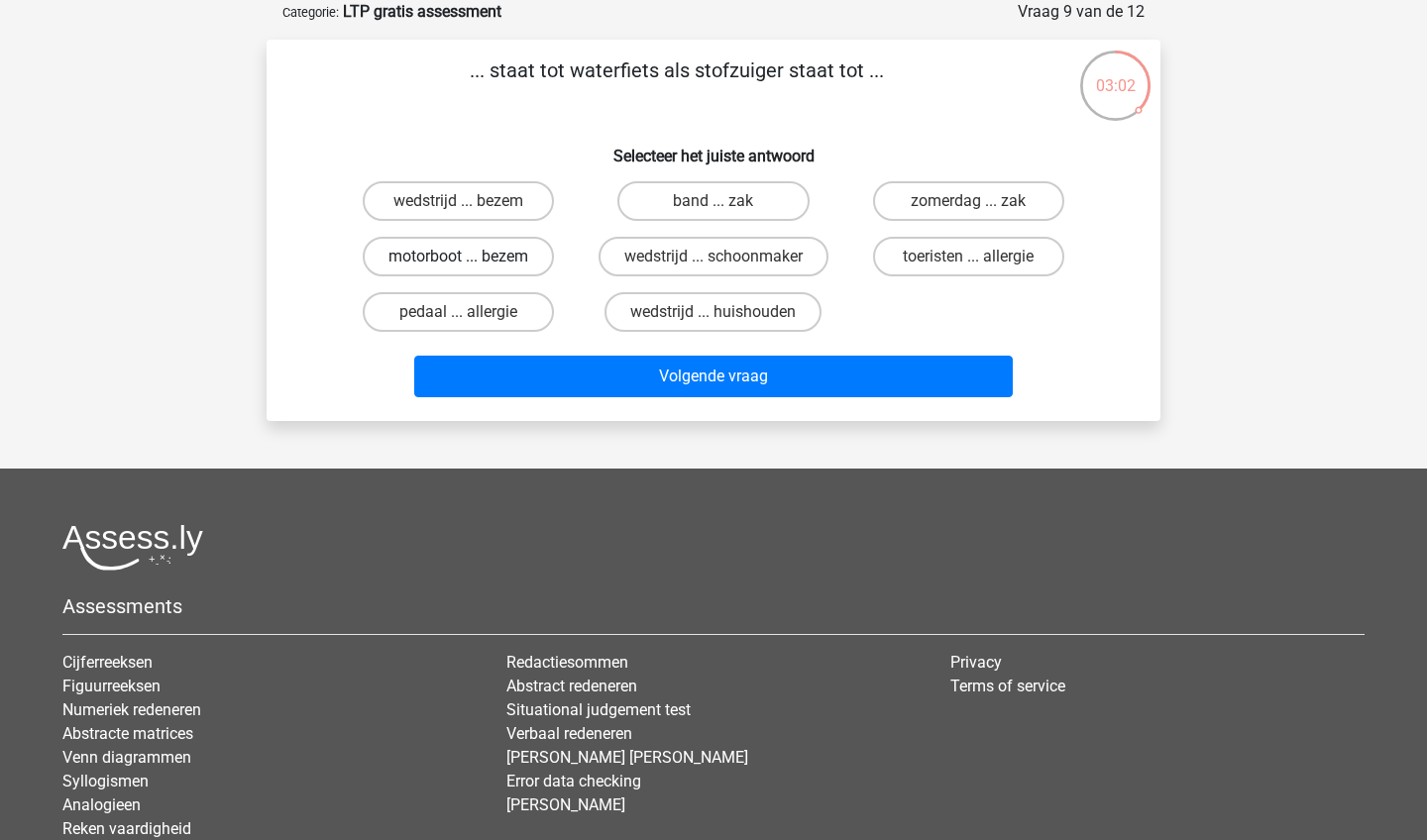 click on "motorboot ... bezem" at bounding box center [458, 257] 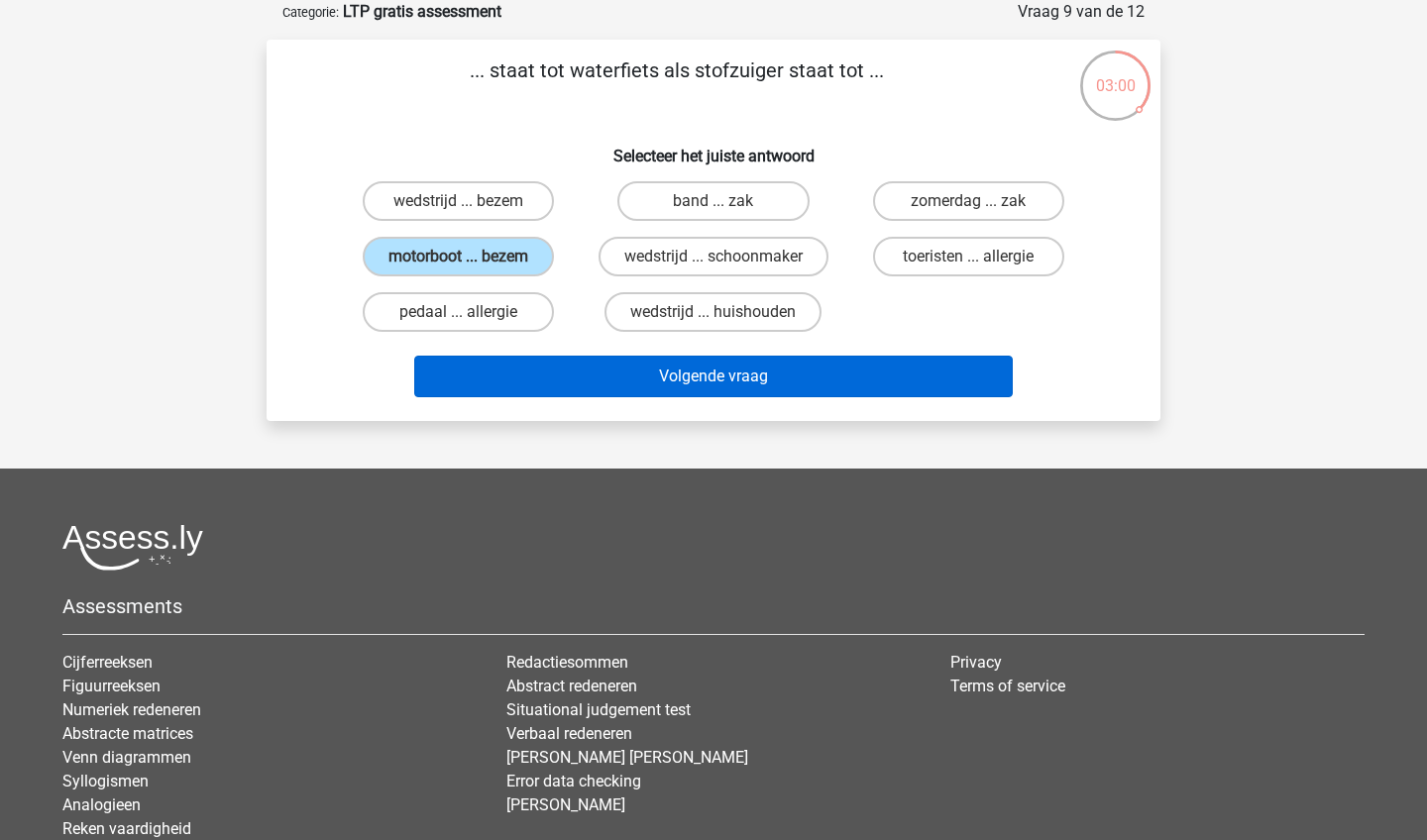 click on "Volgende vraag" at bounding box center [714, 376] 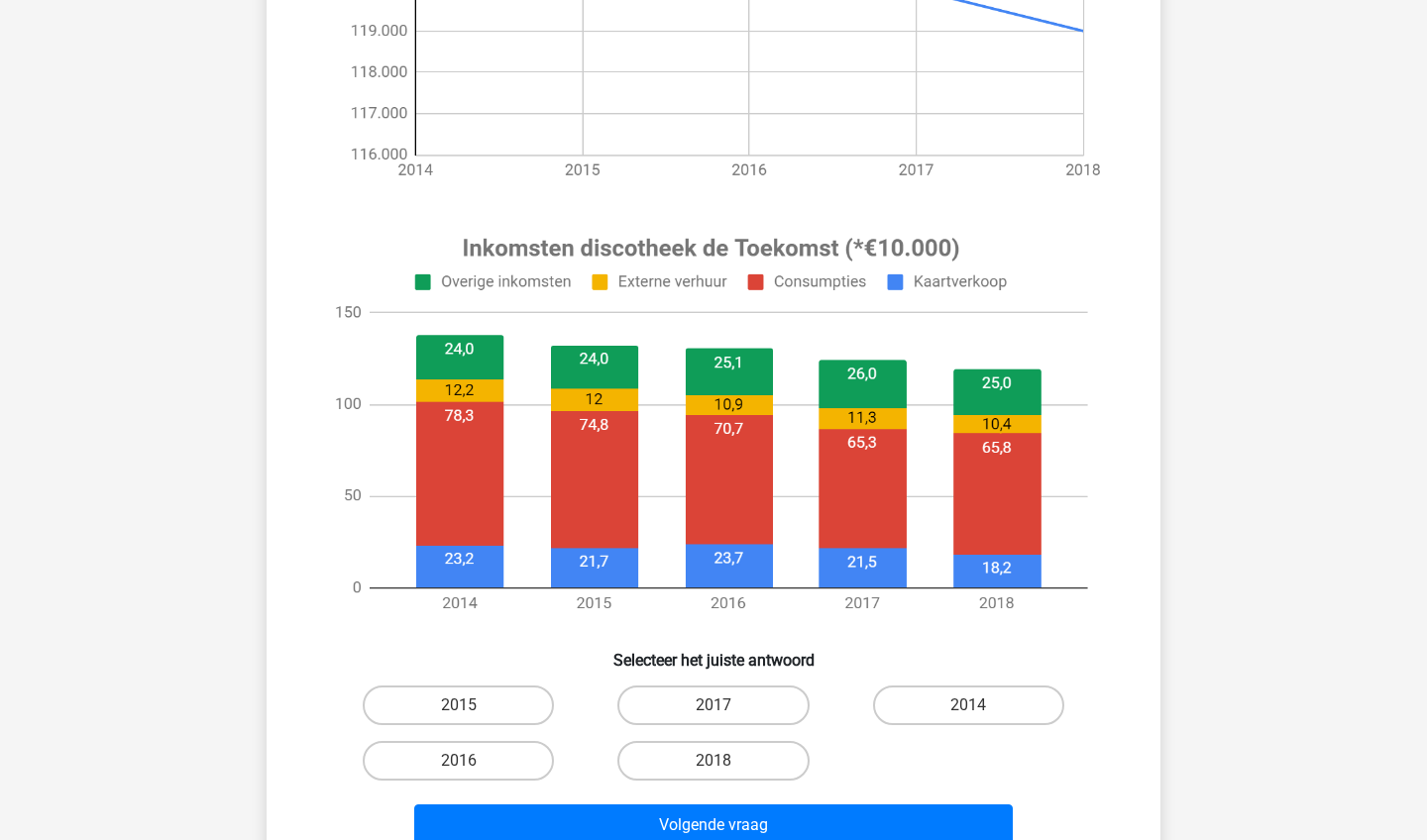 scroll, scrollTop: 539, scrollLeft: 0, axis: vertical 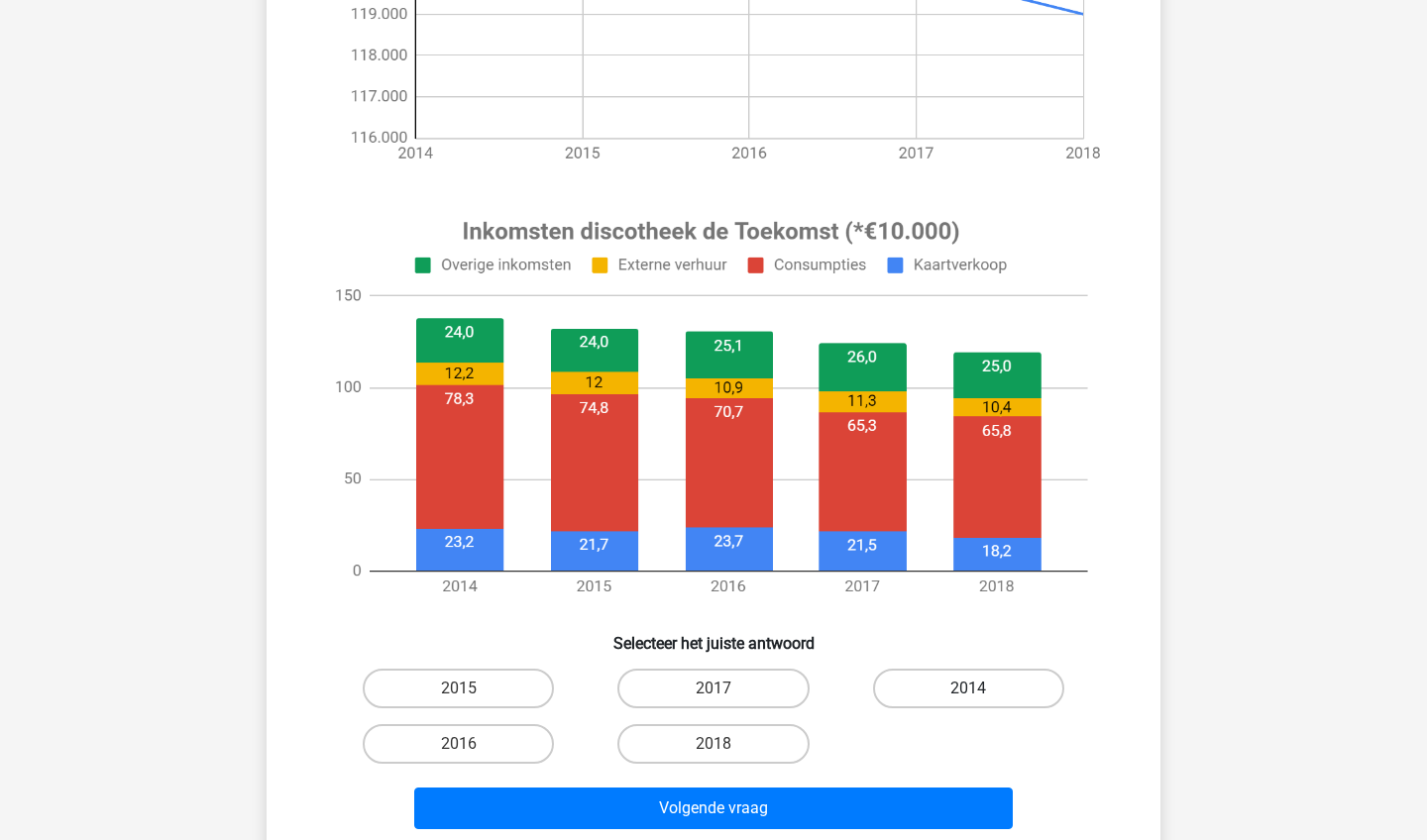 click on "2014" at bounding box center [968, 688] 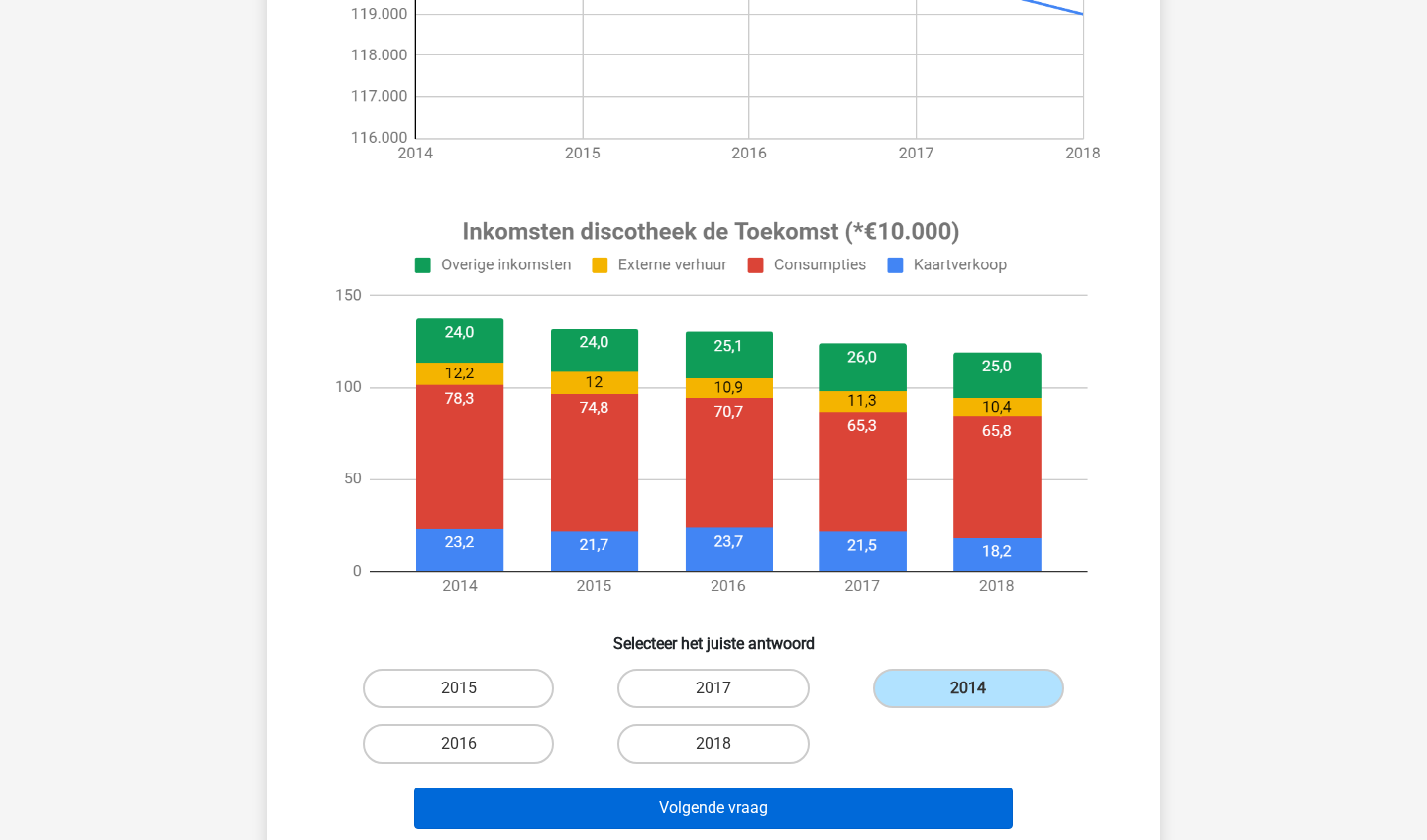 click on "Volgende vraag" at bounding box center (714, 808) 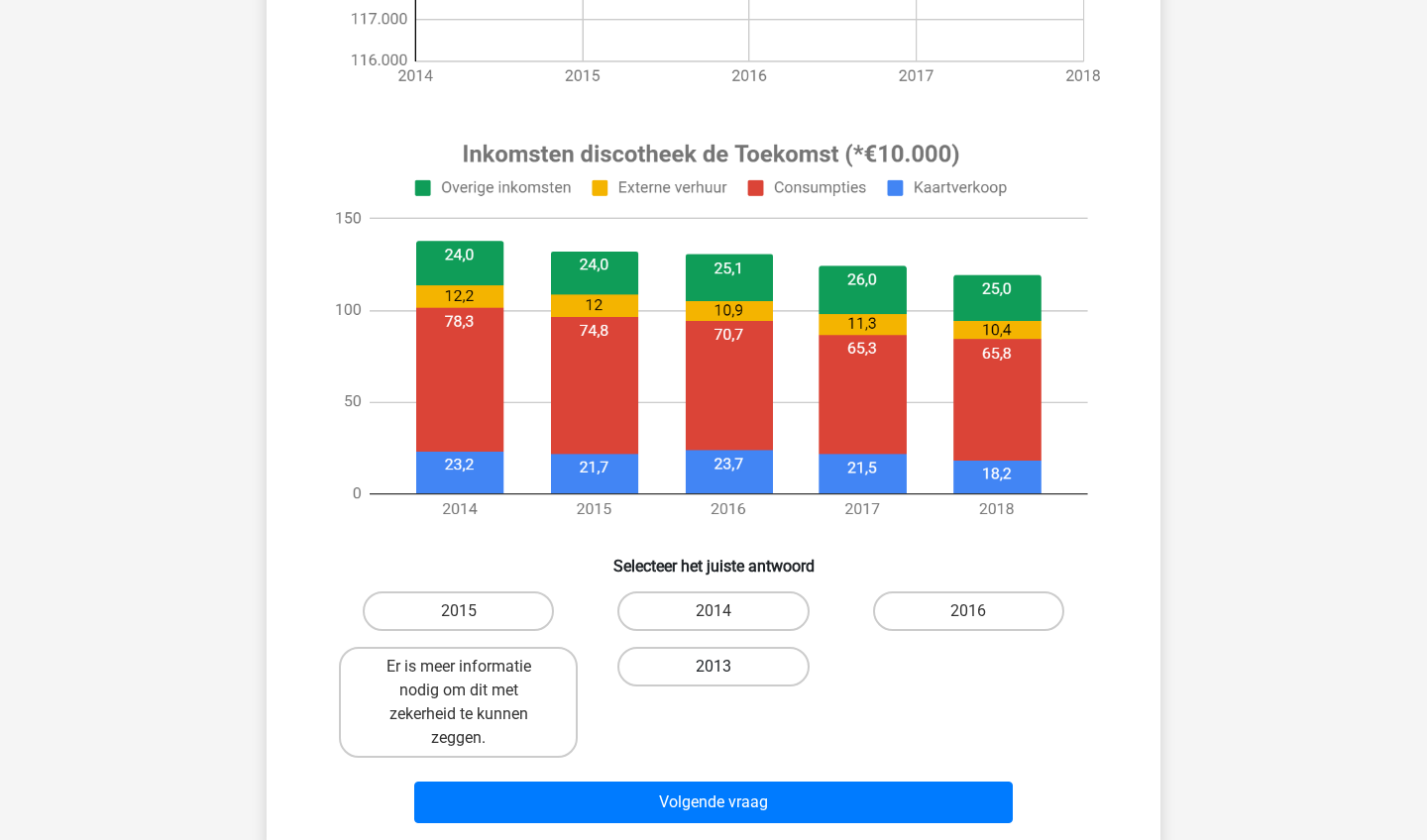 scroll, scrollTop: 622, scrollLeft: 0, axis: vertical 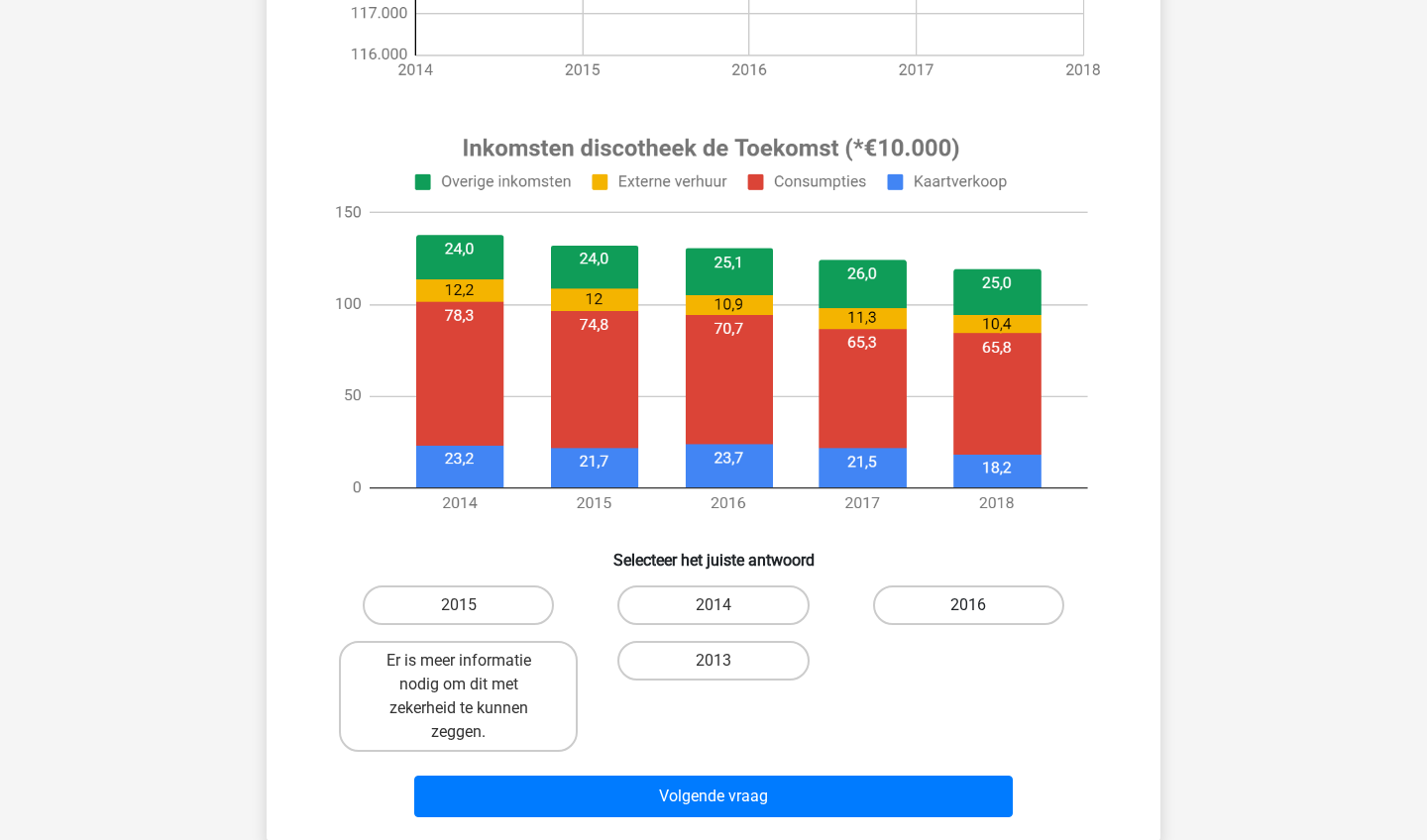 click on "2016" at bounding box center (968, 605) 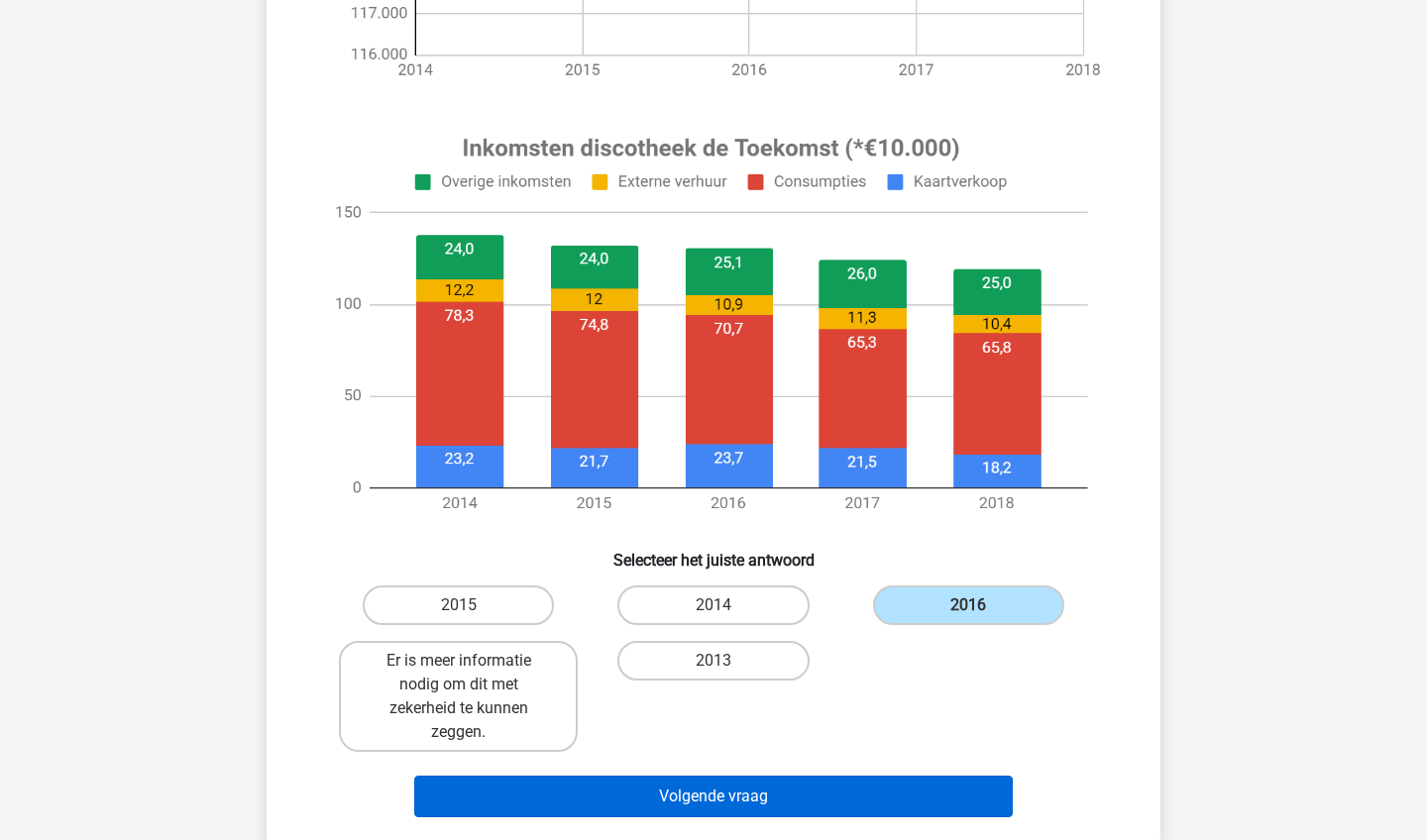 click on "Volgende vraag" at bounding box center [714, 796] 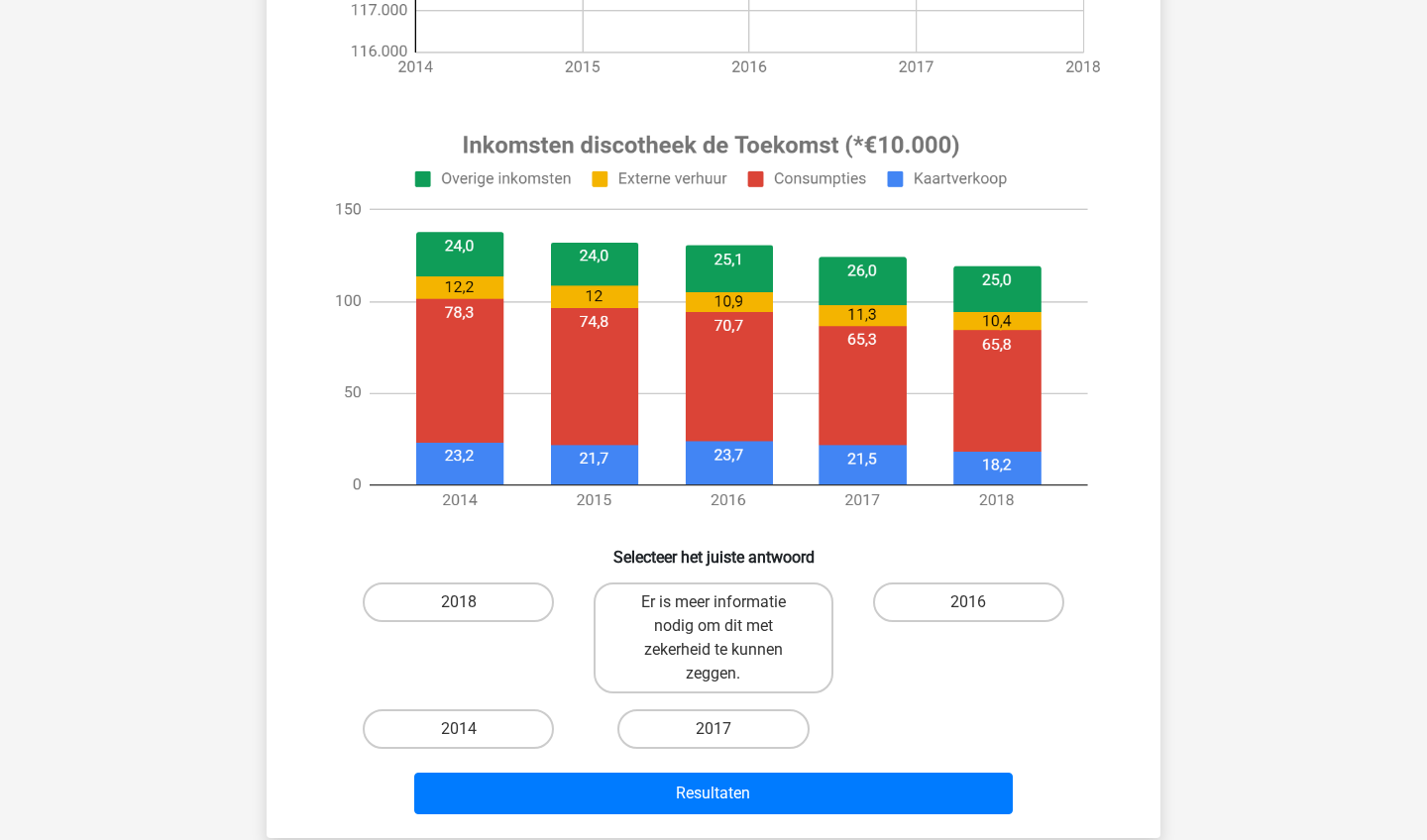 scroll, scrollTop: 638, scrollLeft: 0, axis: vertical 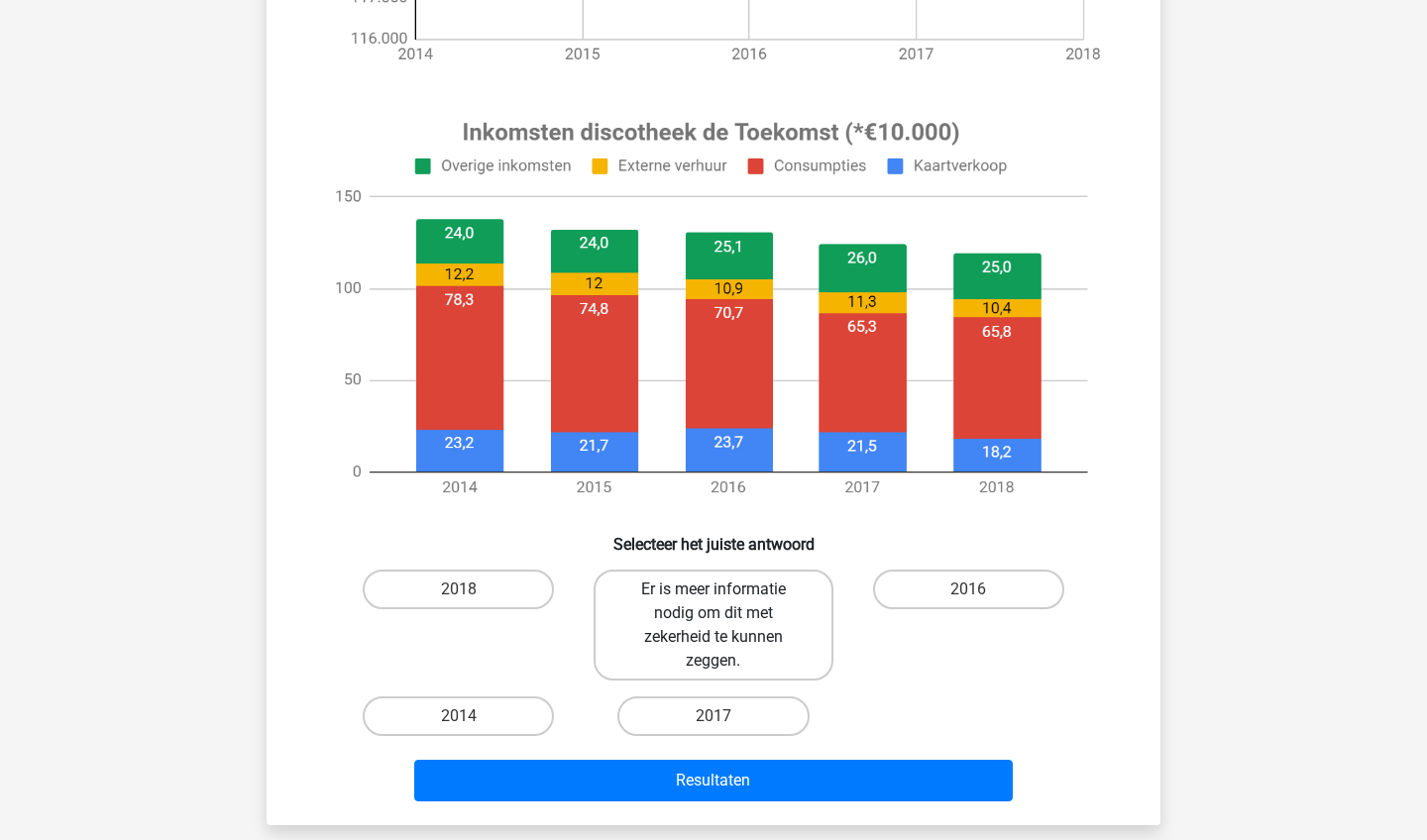 click on "Er is meer informatie nodig om dit met zekerheid te kunnen zeggen." at bounding box center (713, 625) 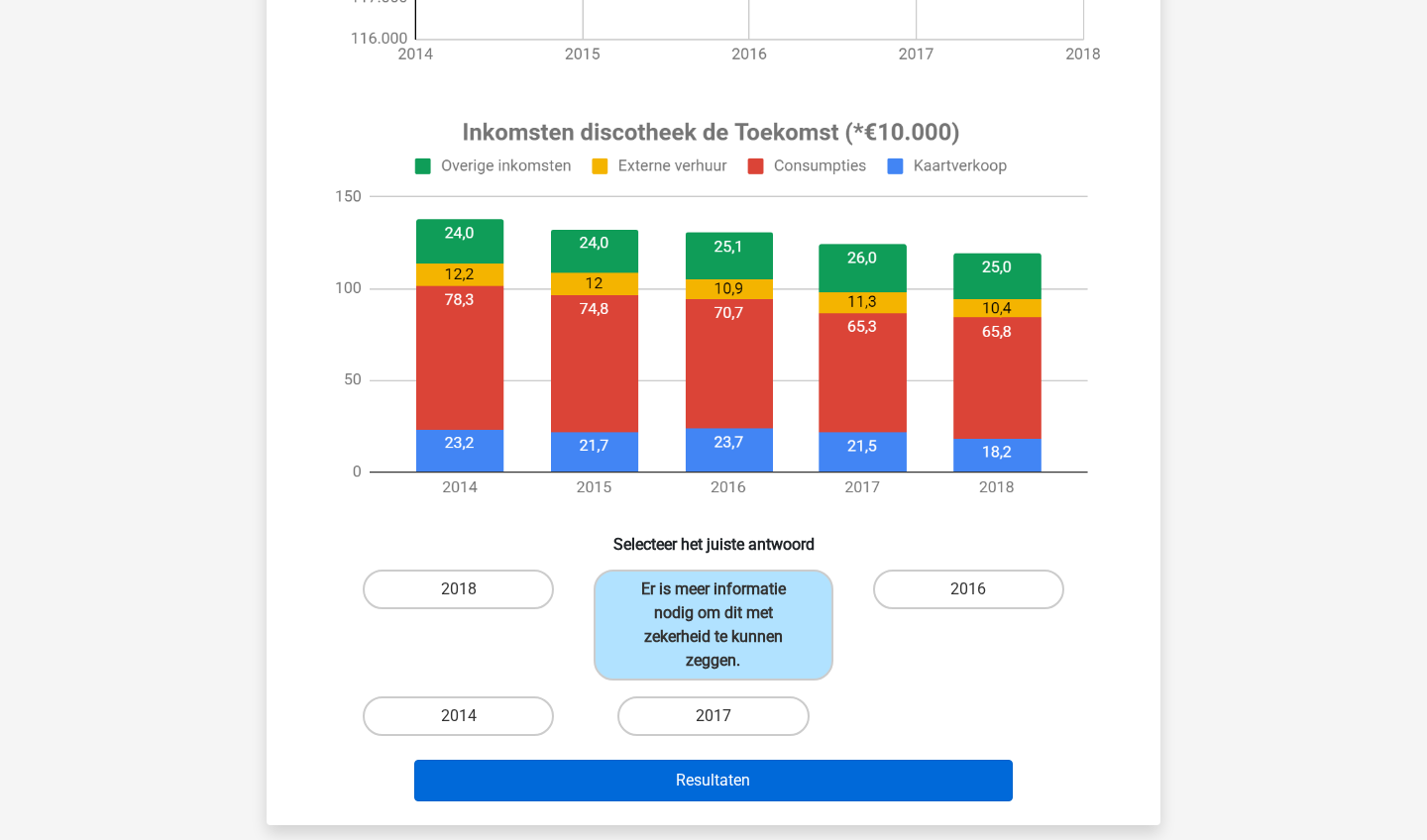 click on "Resultaten" at bounding box center (714, 781) 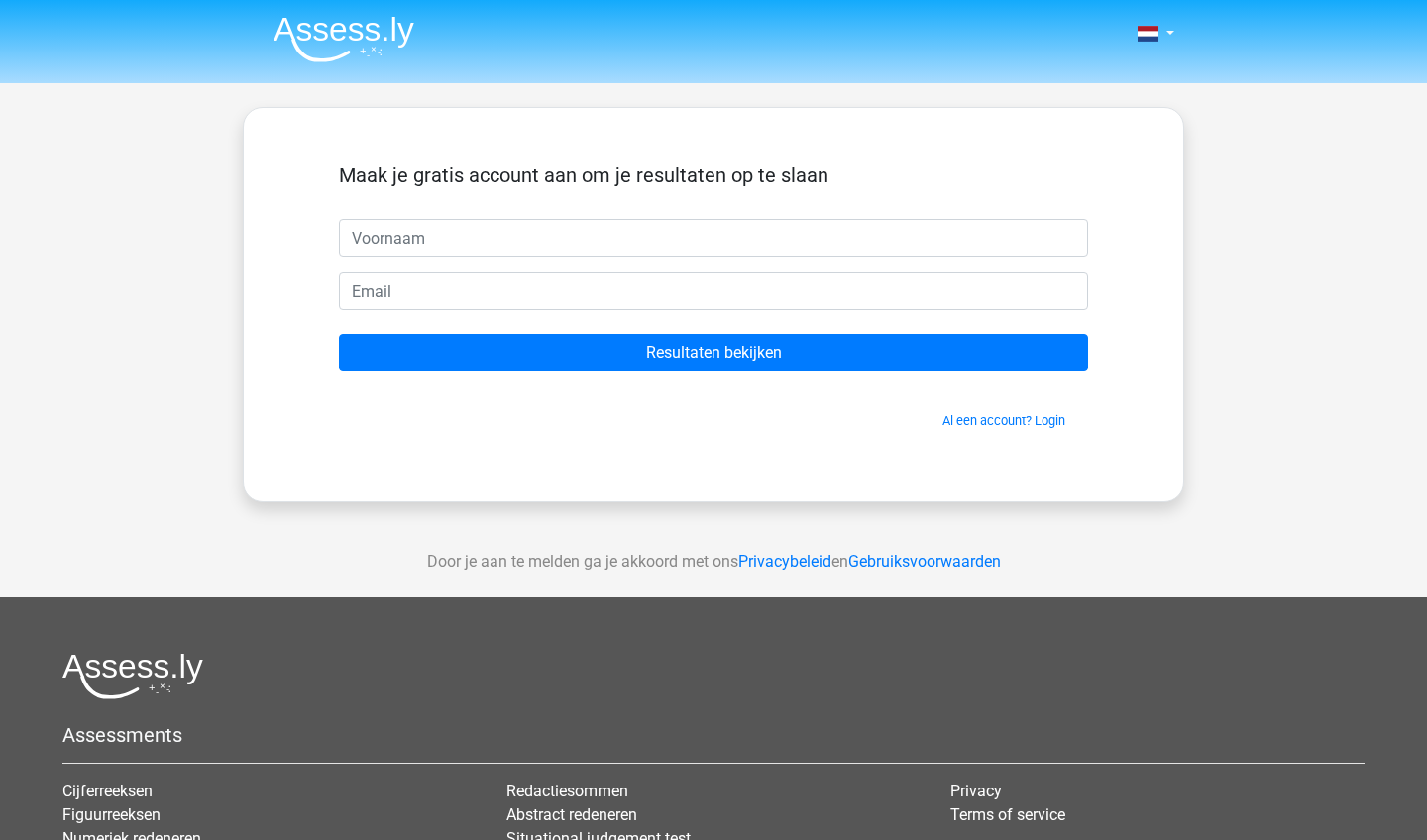scroll, scrollTop: 0, scrollLeft: 0, axis: both 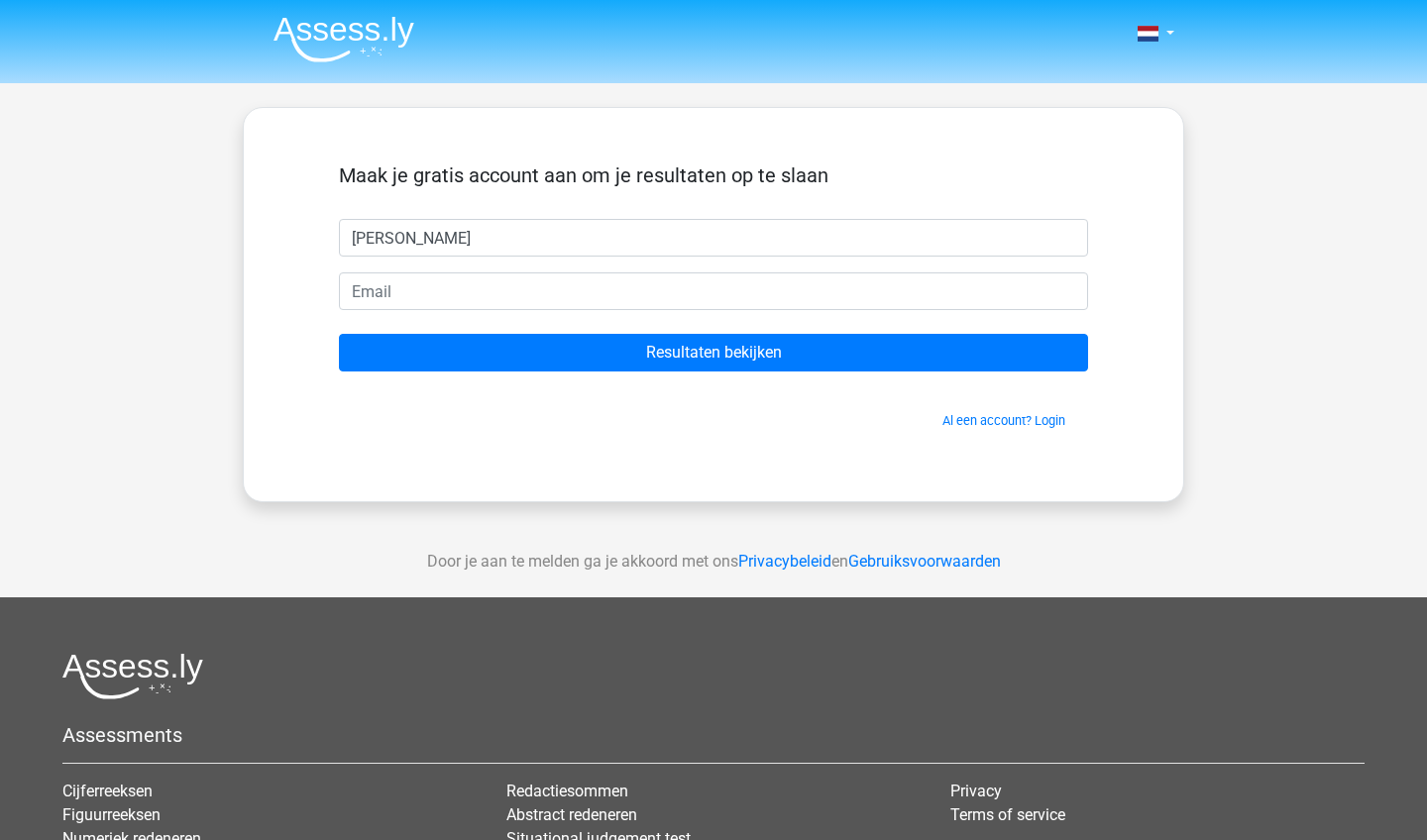 type on "[PERSON_NAME]" 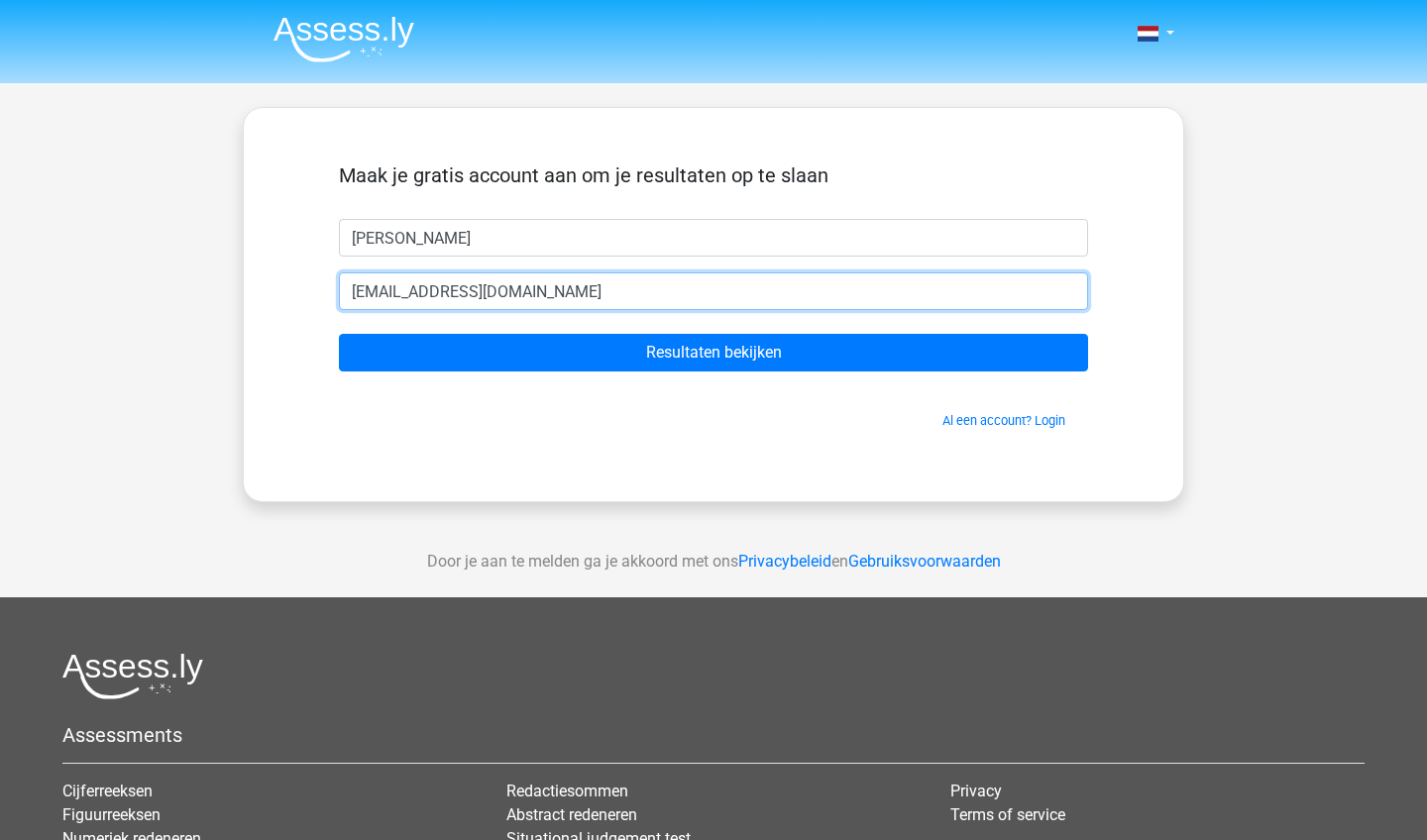 type on "[EMAIL_ADDRESS][DOMAIN_NAME]" 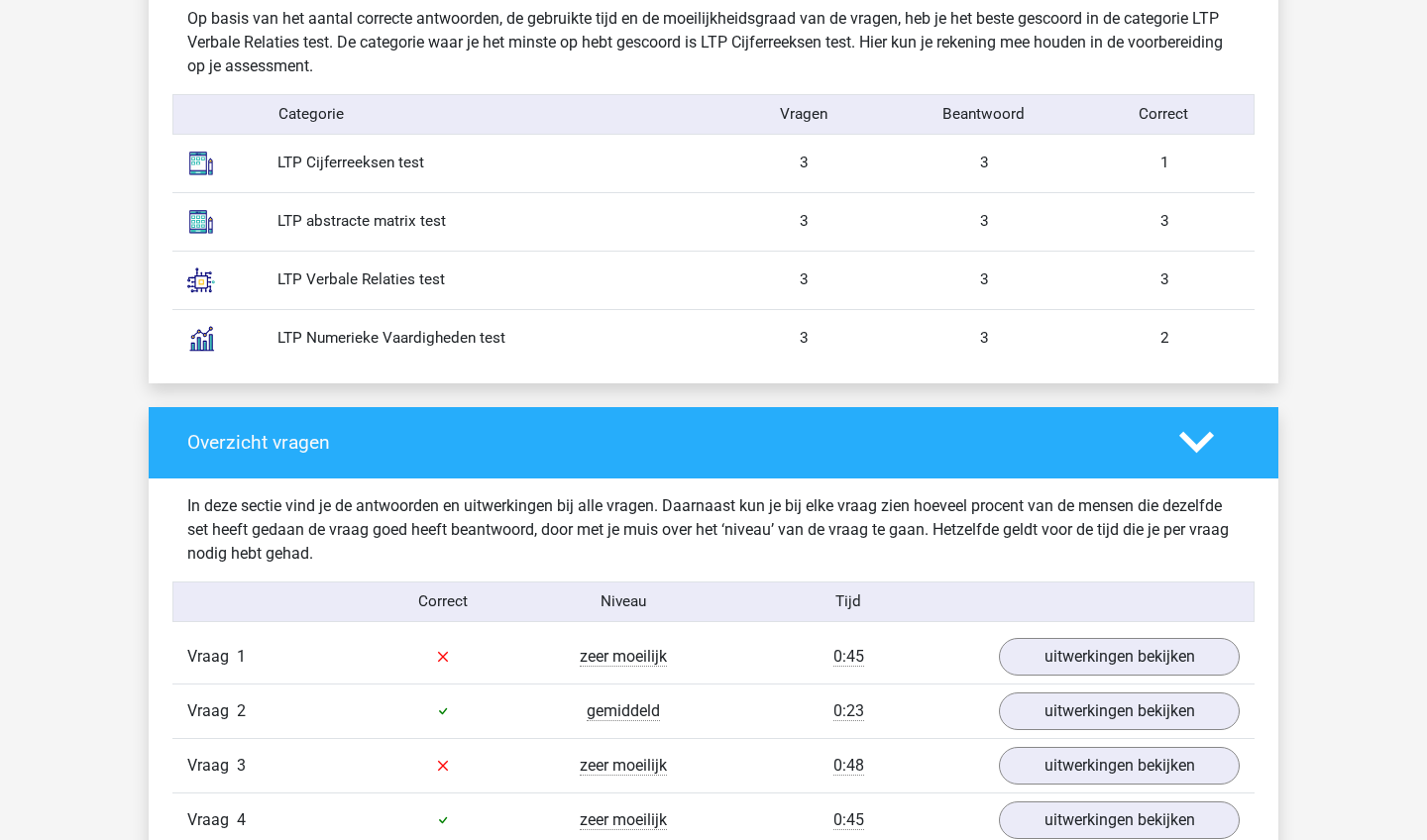 scroll, scrollTop: 1647, scrollLeft: 0, axis: vertical 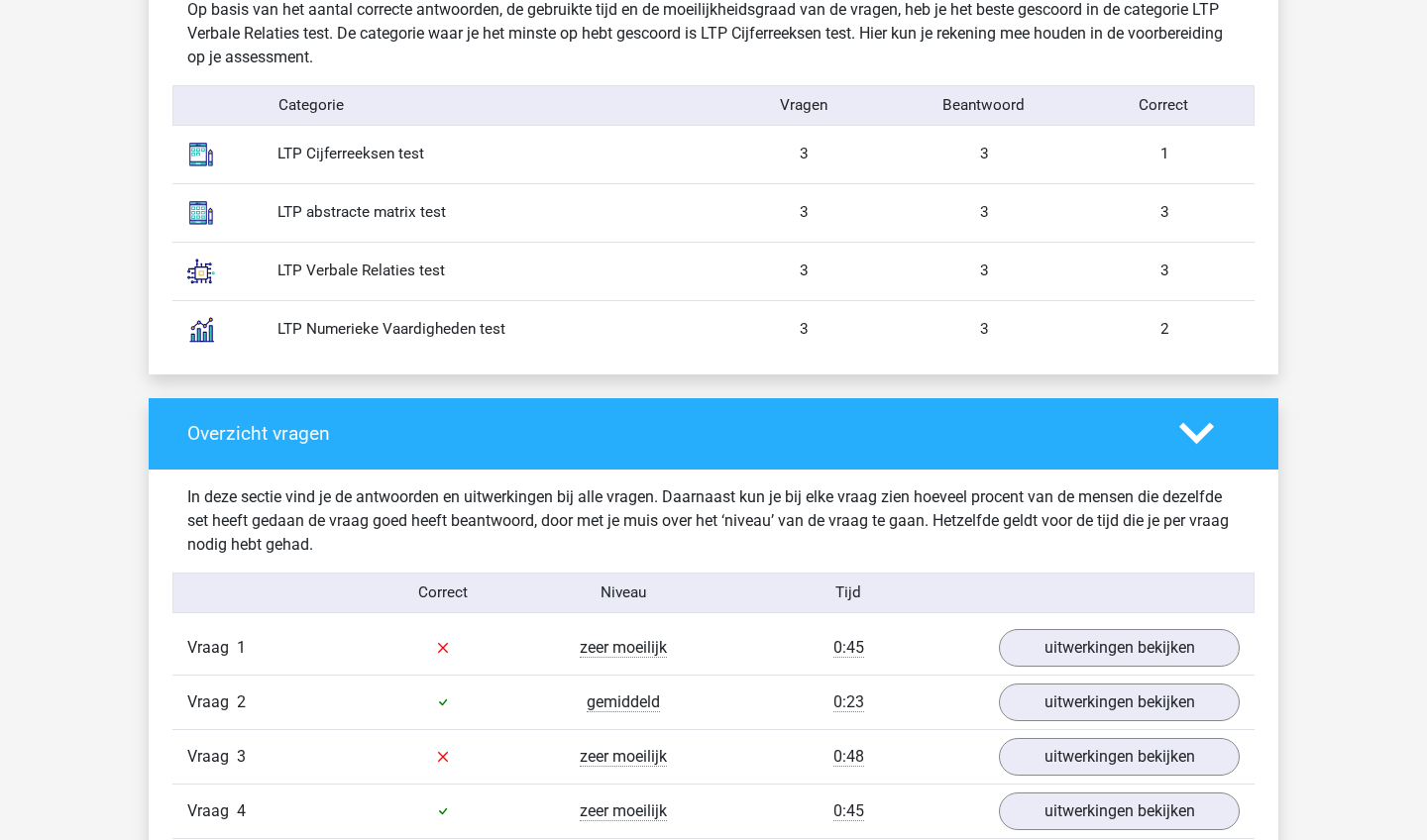 click on "LTP Cijferreeksen test" at bounding box center [488, 154] 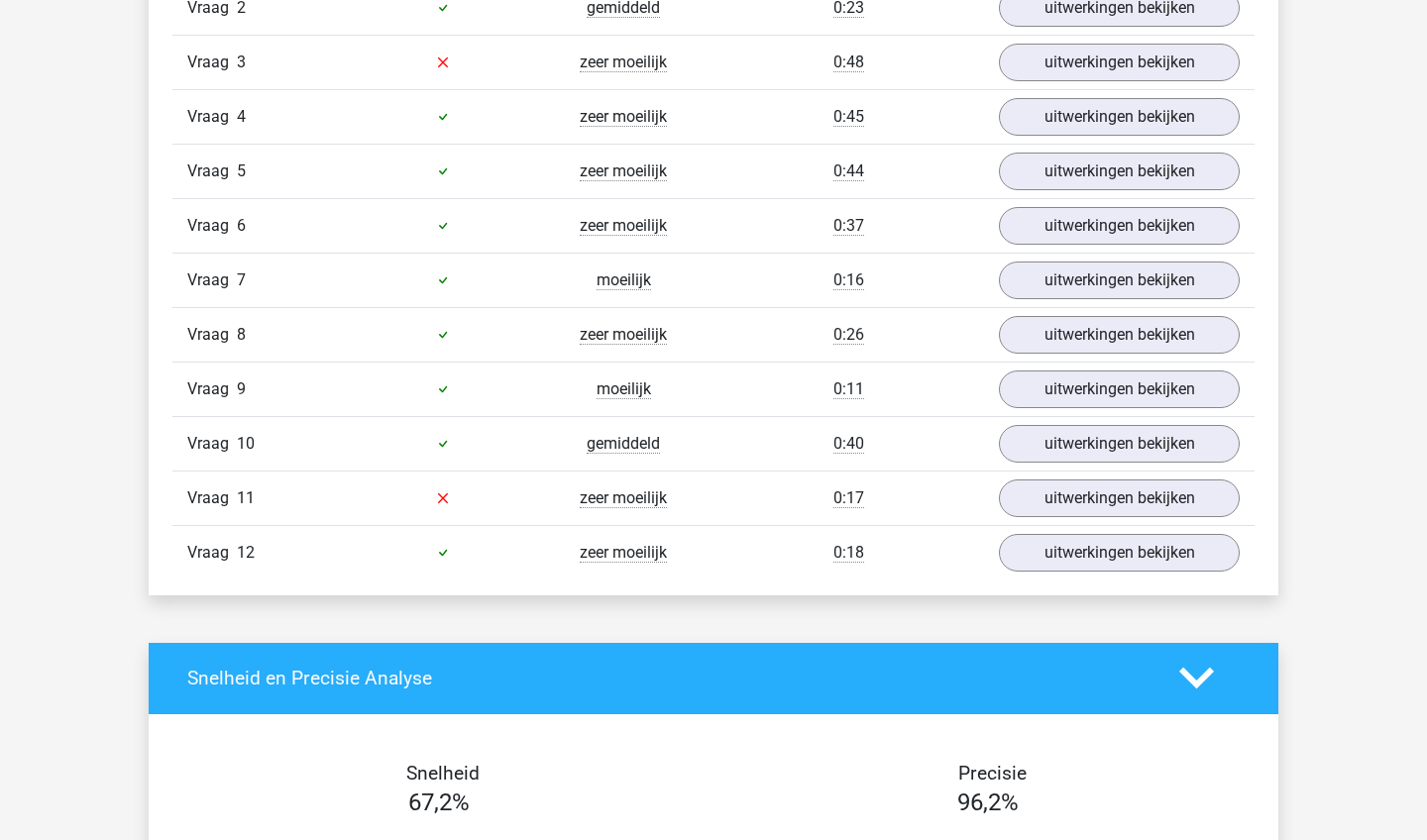scroll, scrollTop: 2345, scrollLeft: 0, axis: vertical 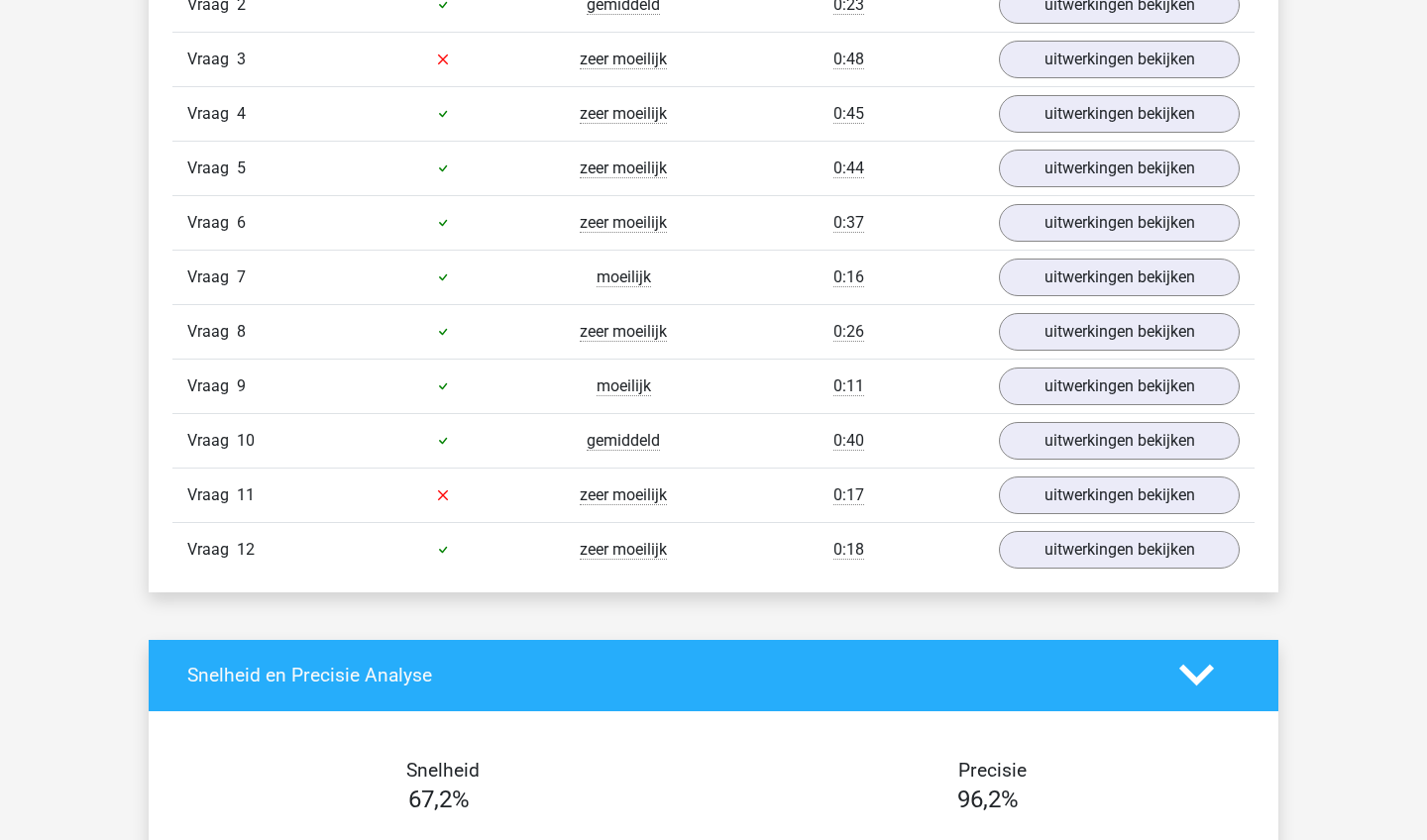 click on "uitwerkingen bekijken" at bounding box center [1119, 495] 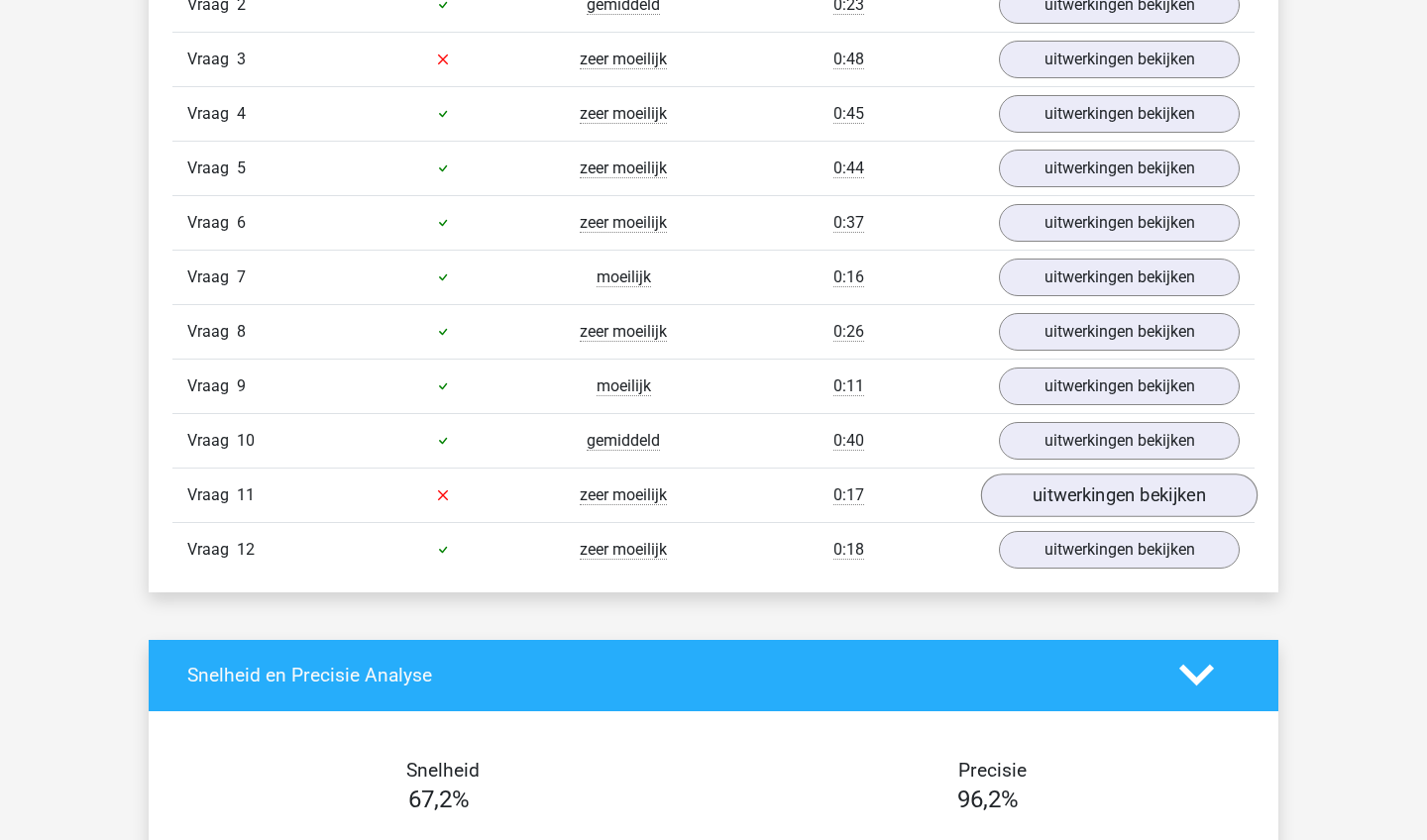 click on "uitwerkingen bekijken" at bounding box center [1119, 495] 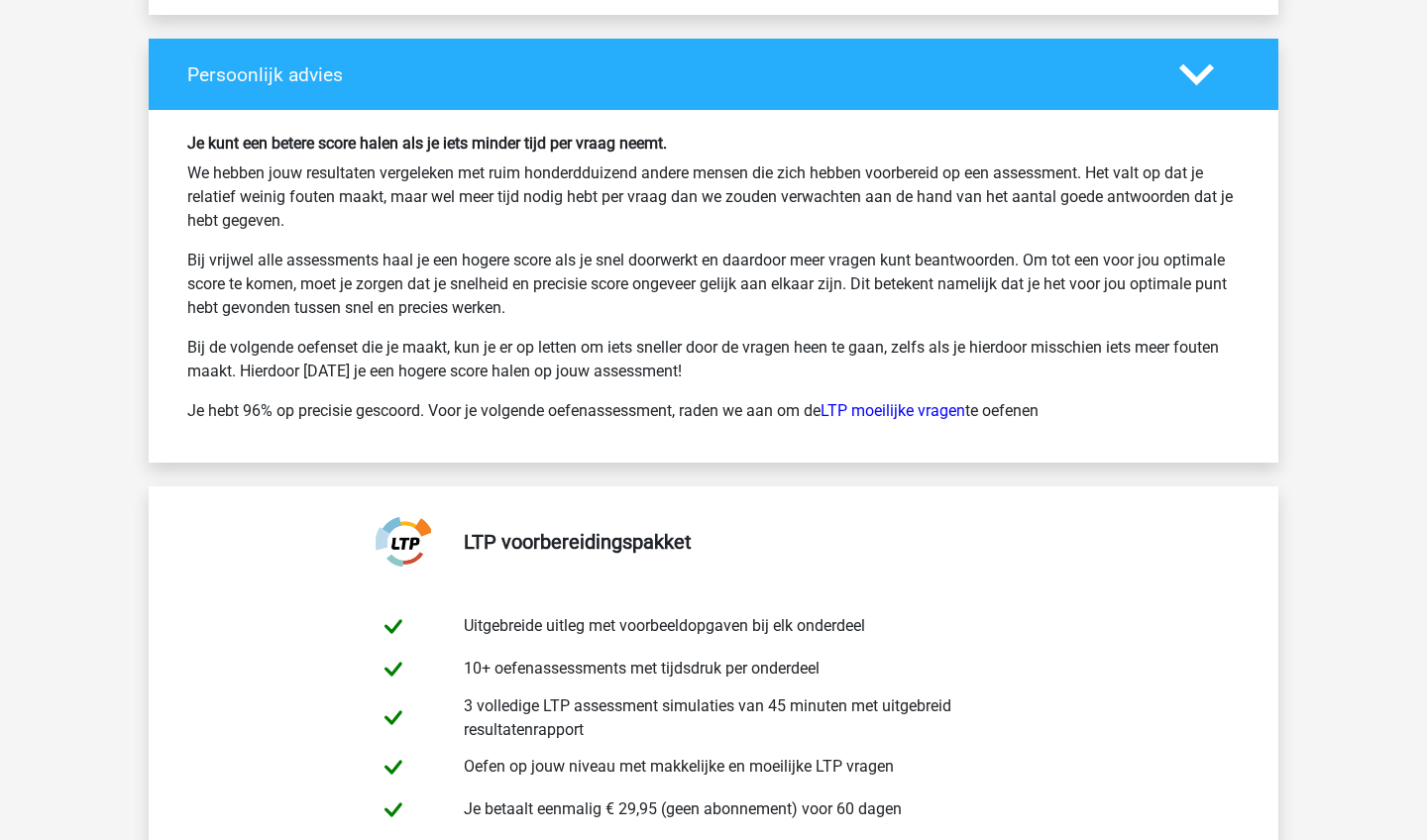 scroll, scrollTop: 5598, scrollLeft: 0, axis: vertical 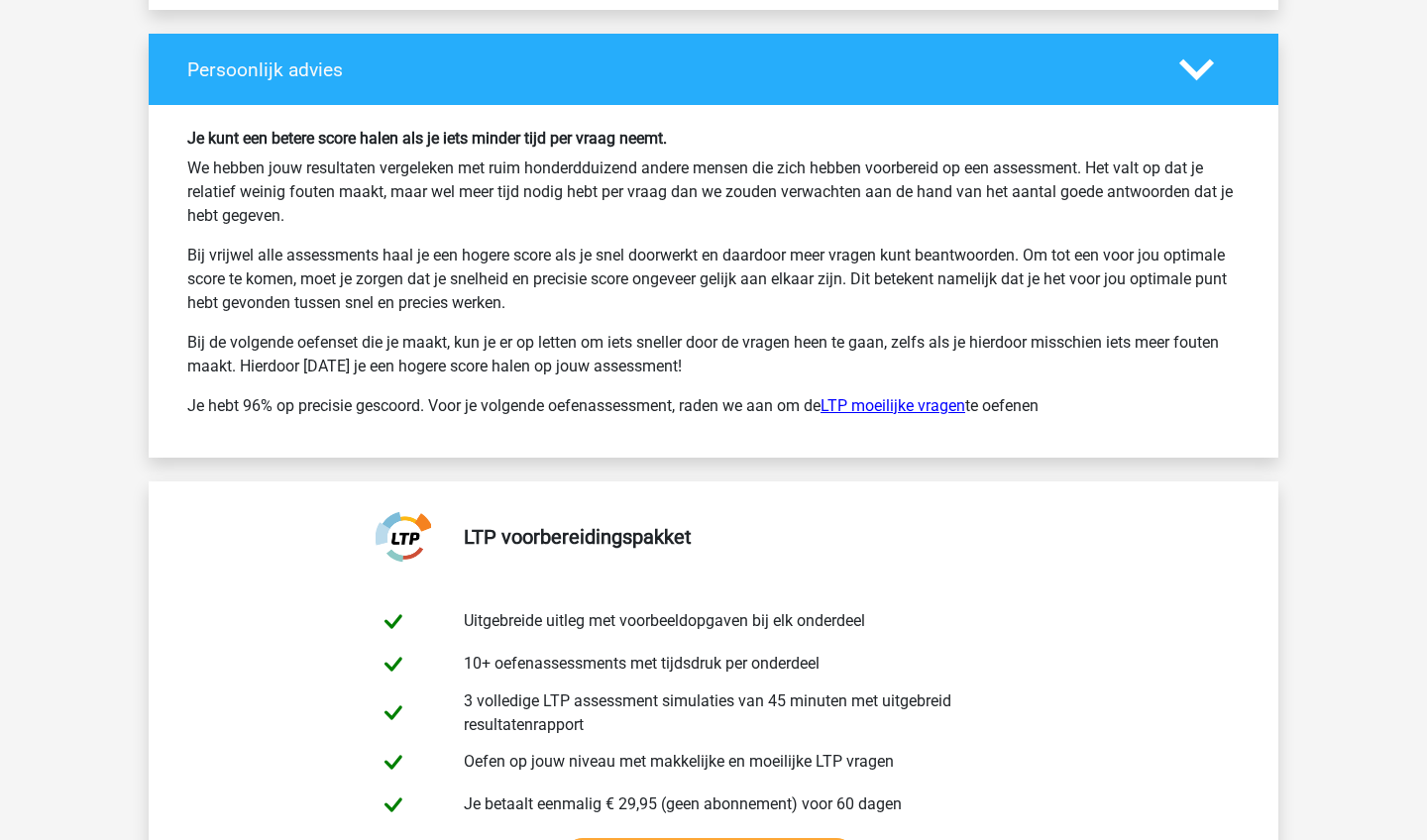 click on "LTP moeilijke vragen" at bounding box center (893, 405) 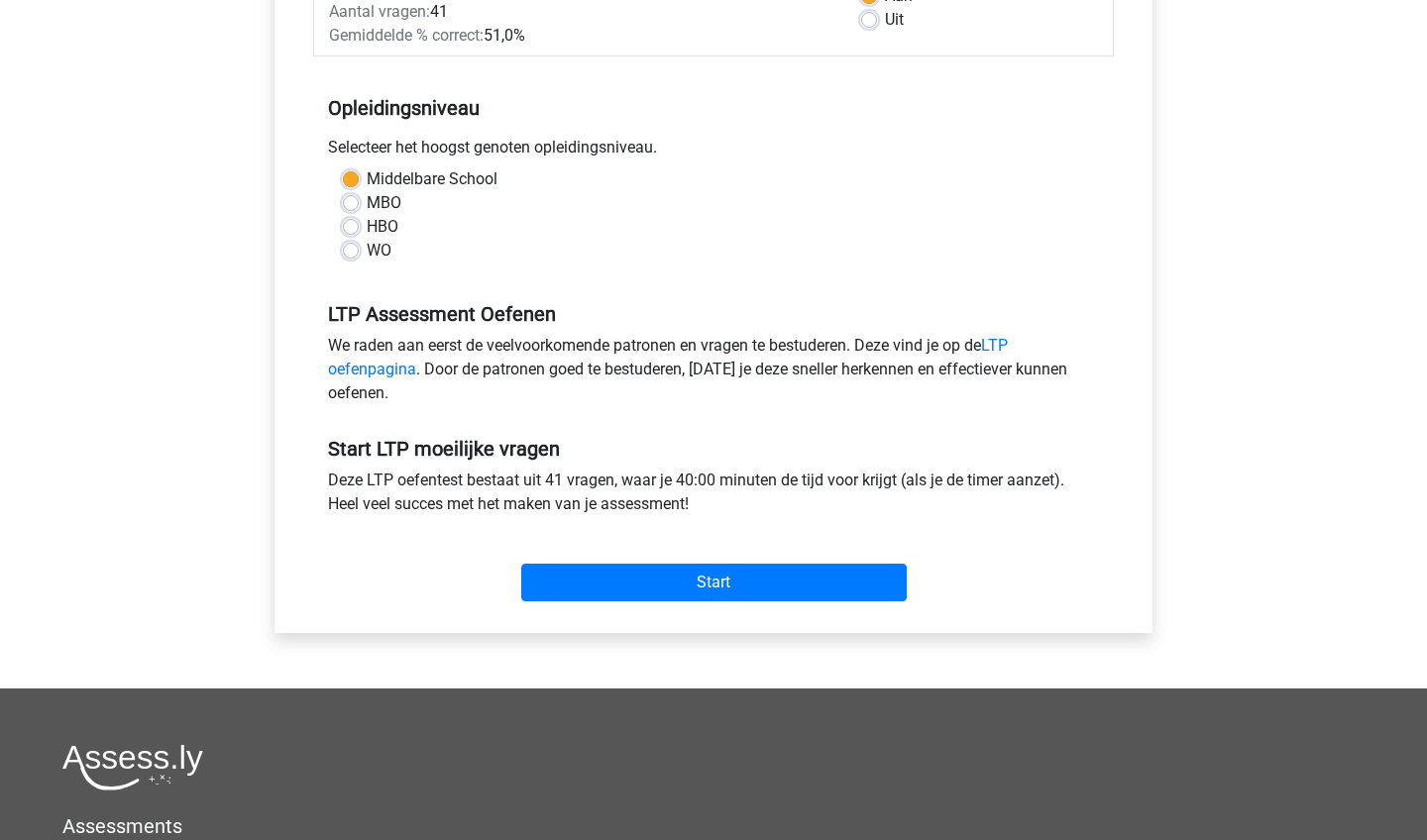 scroll, scrollTop: 347, scrollLeft: 0, axis: vertical 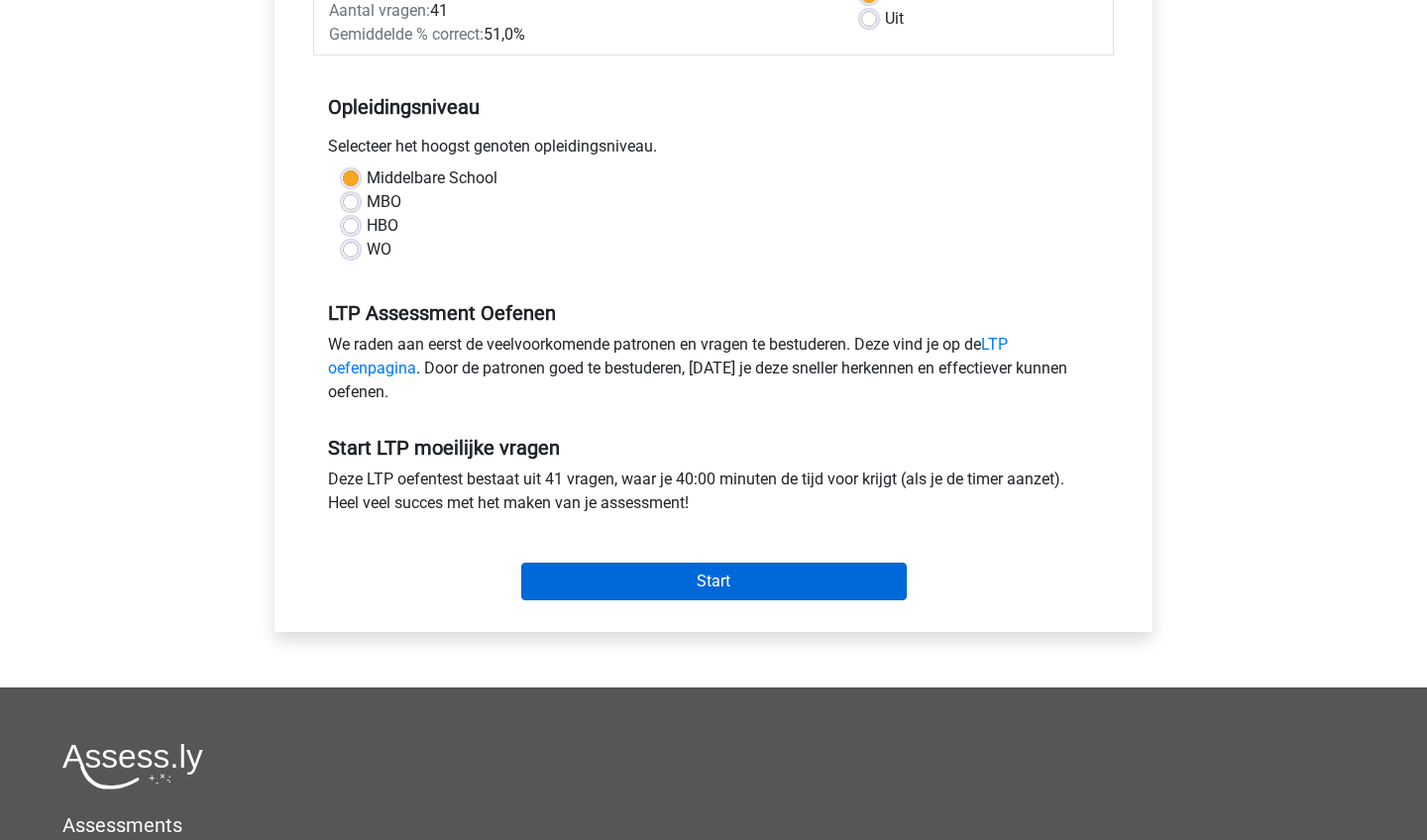 click on "Start" at bounding box center [714, 581] 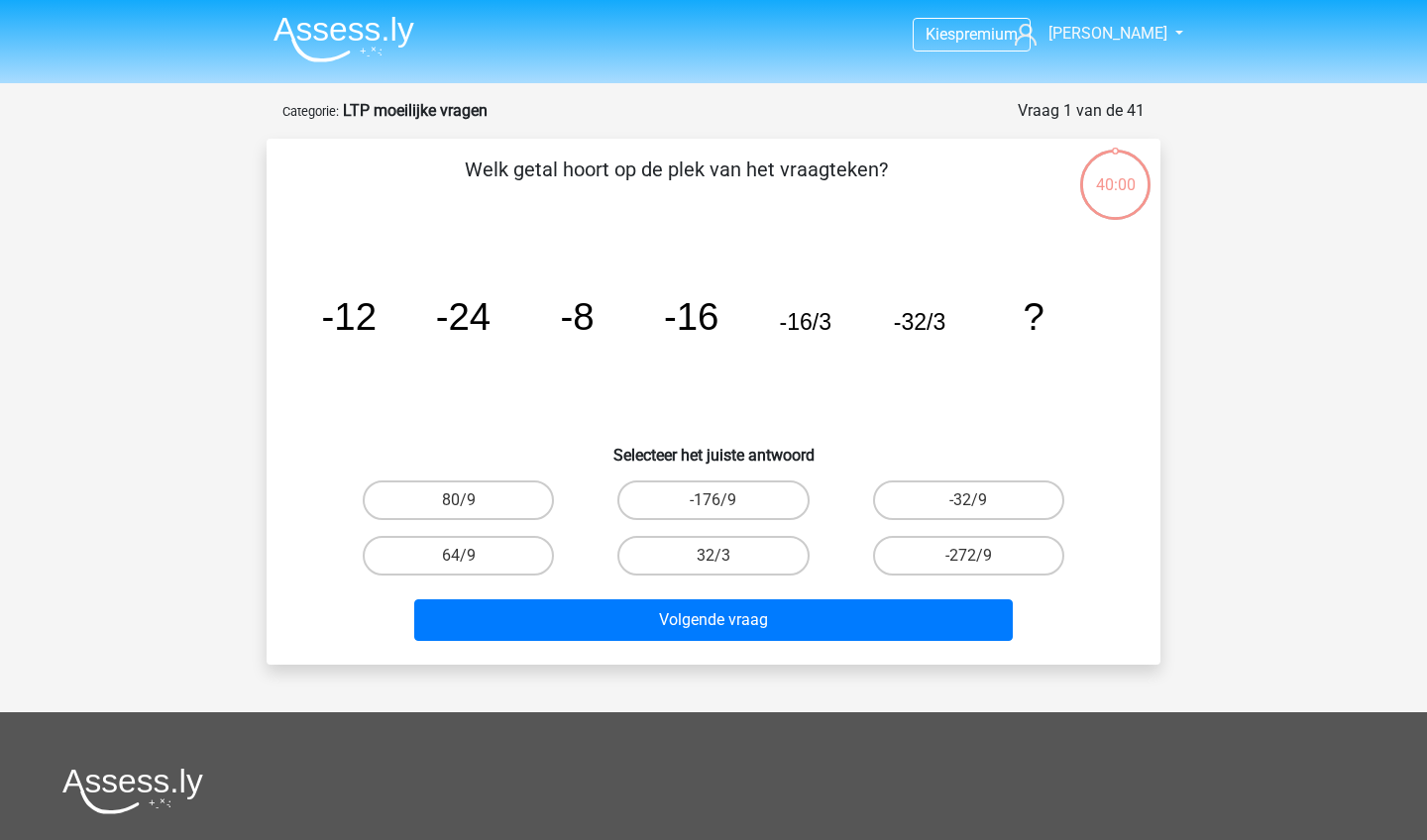 scroll, scrollTop: 0, scrollLeft: 0, axis: both 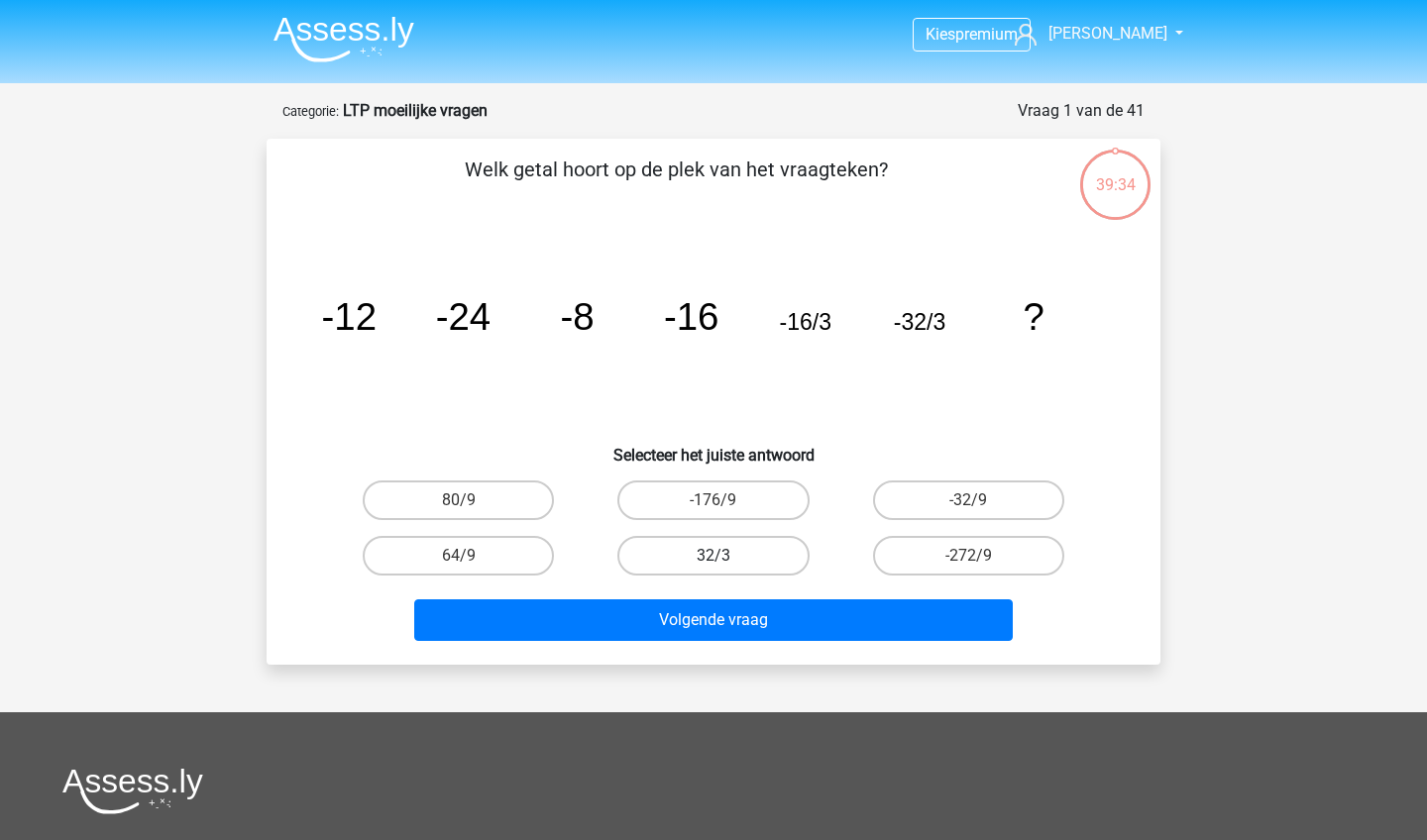 click on "32/3" at bounding box center (713, 556) 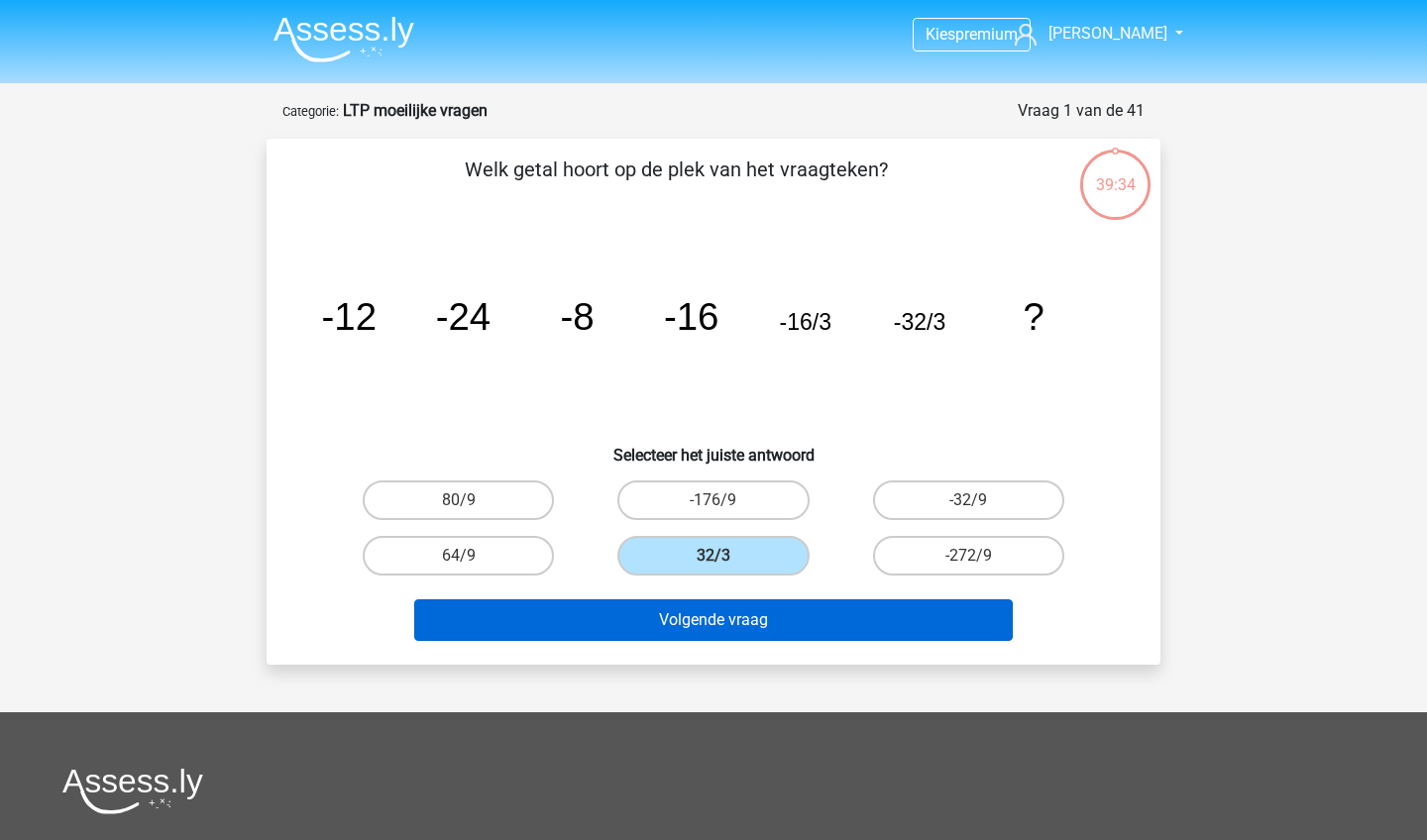 click on "Volgende vraag" at bounding box center (714, 620) 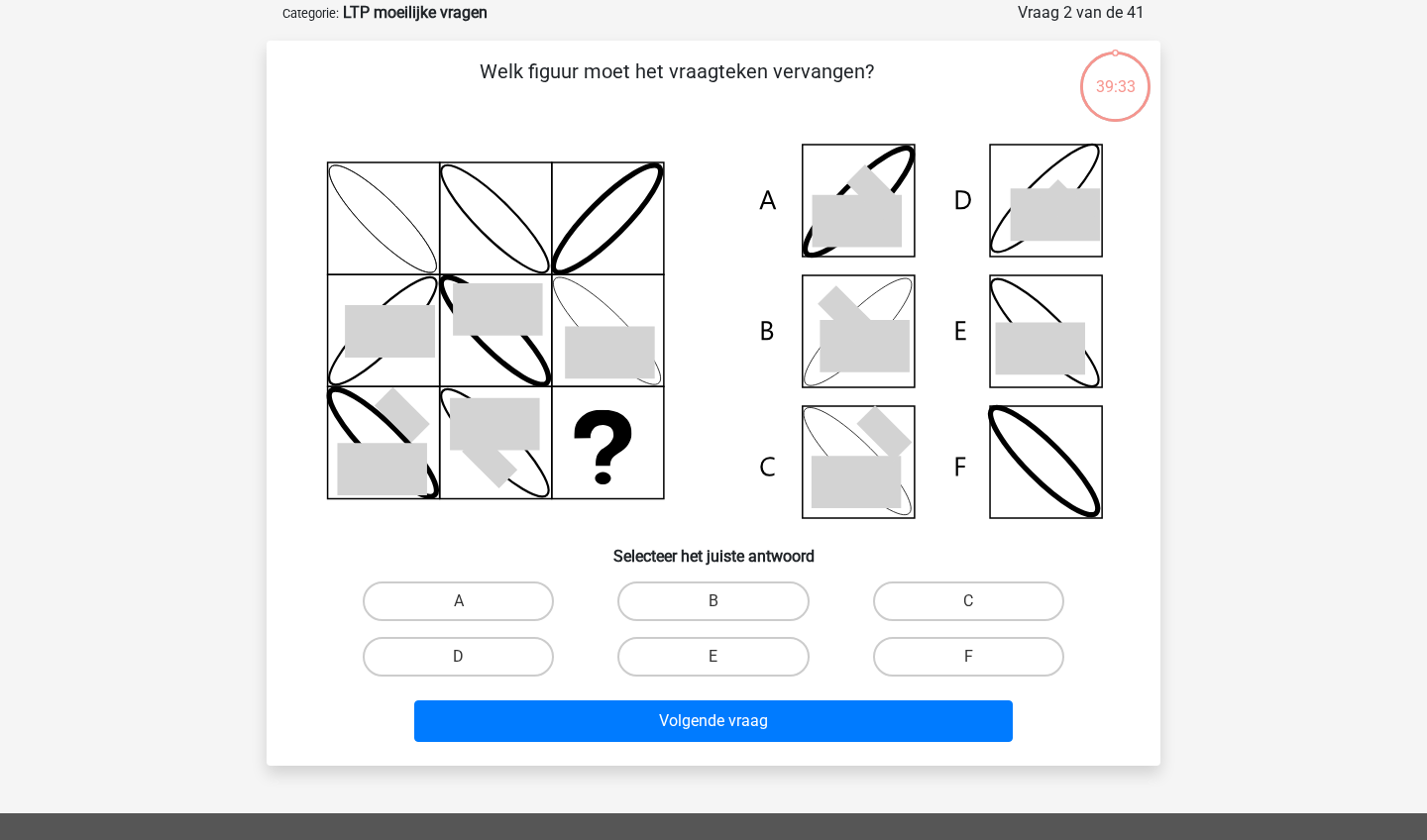 scroll, scrollTop: 99, scrollLeft: 0, axis: vertical 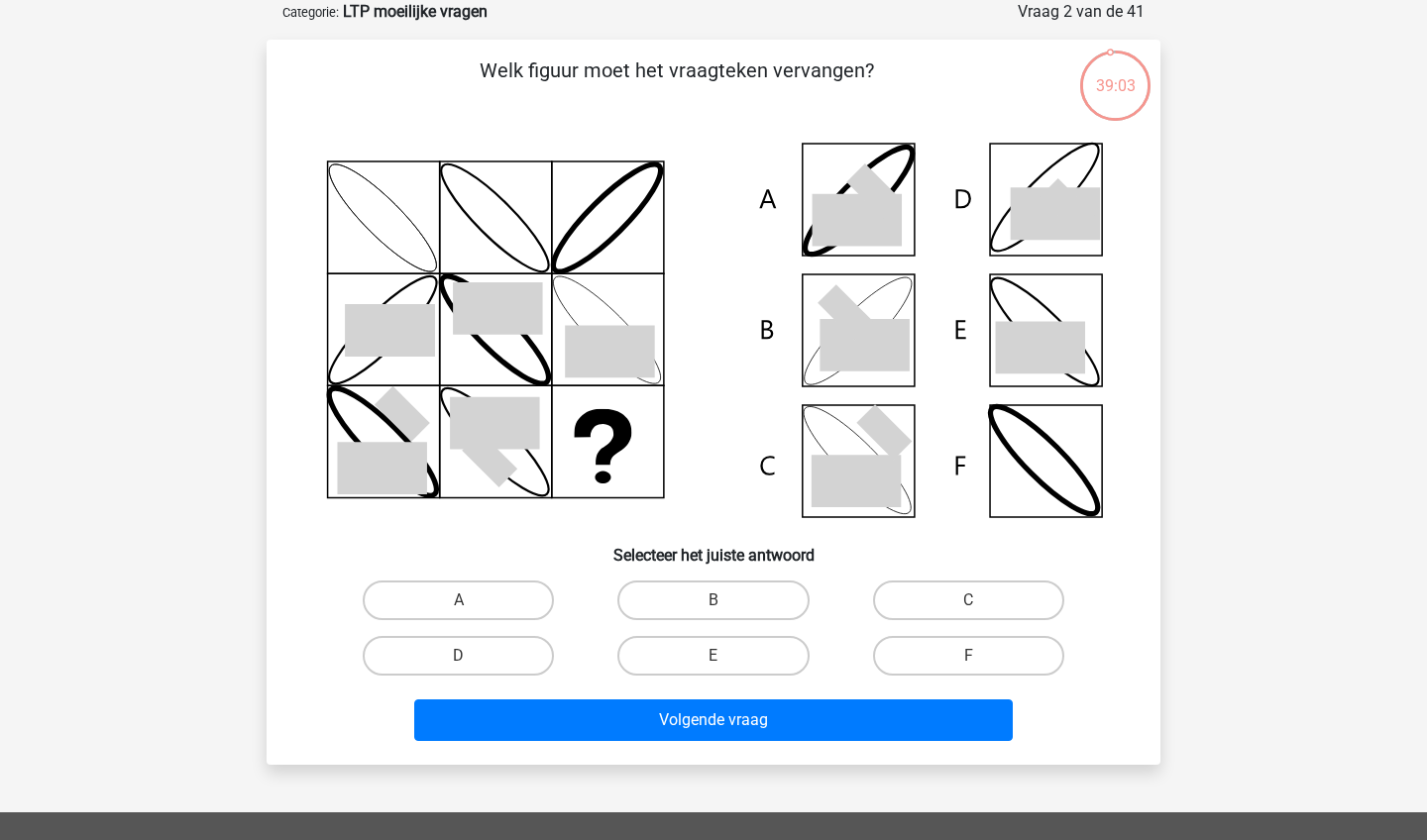 click 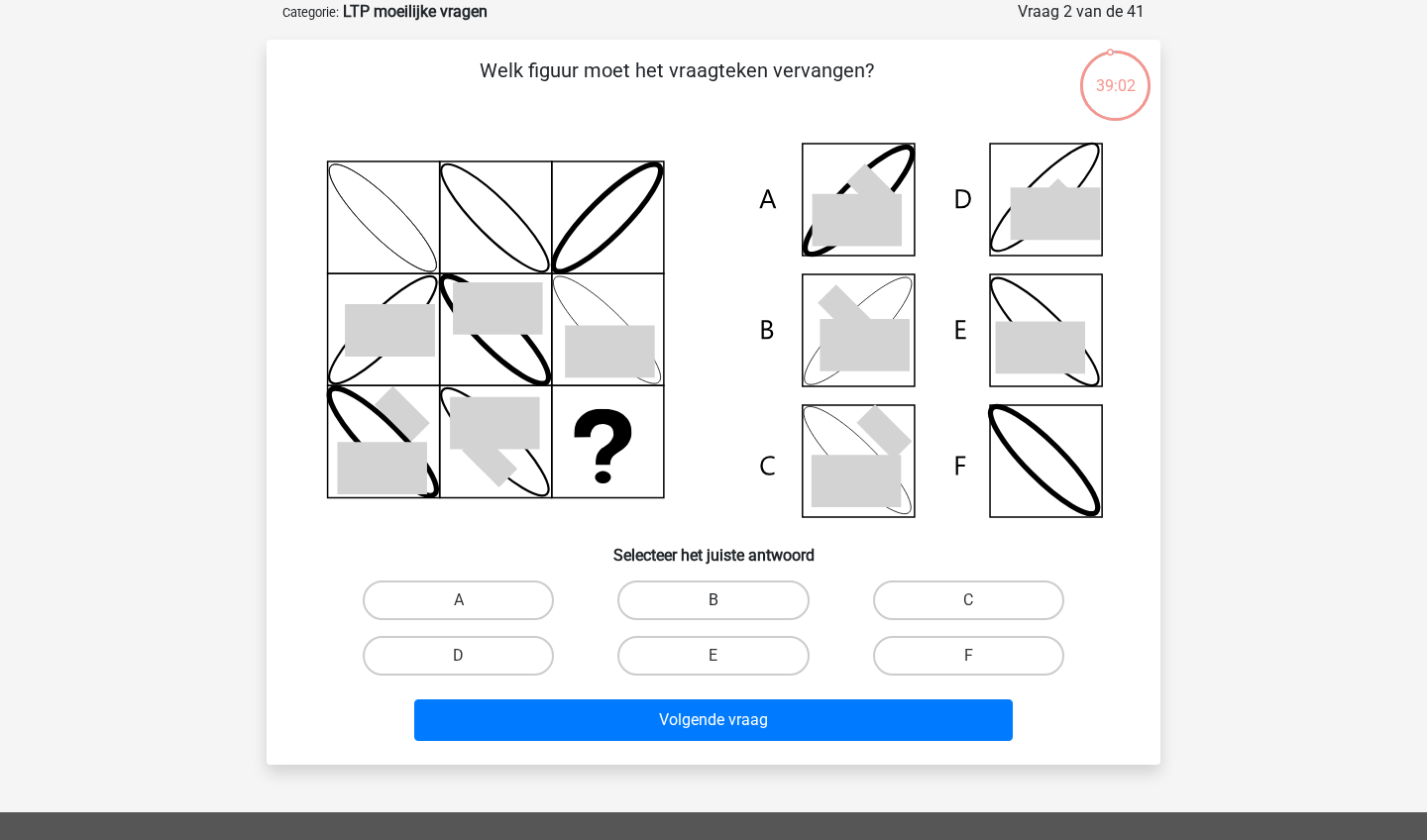click on "B" at bounding box center [713, 600] 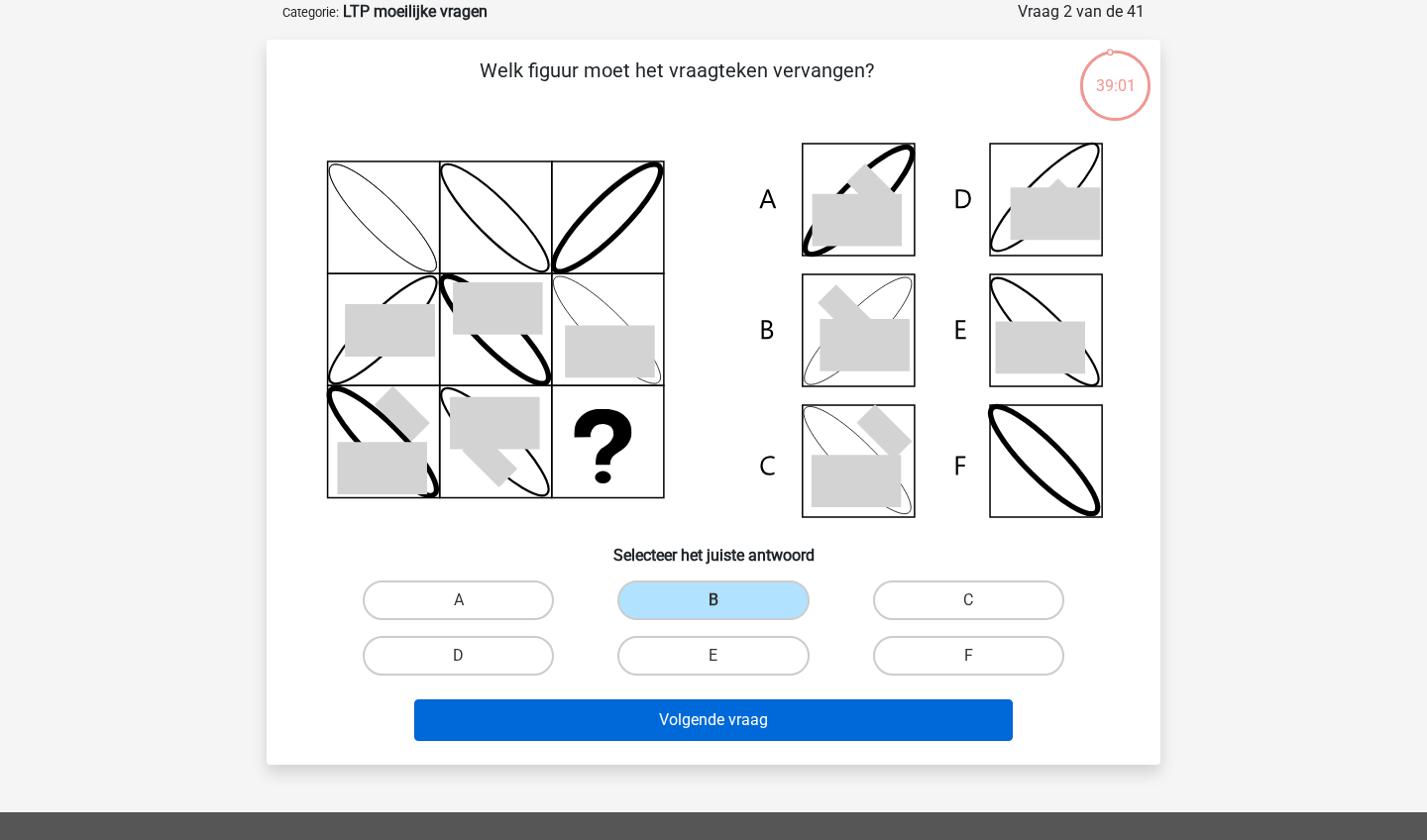click on "Volgende vraag" at bounding box center [714, 720] 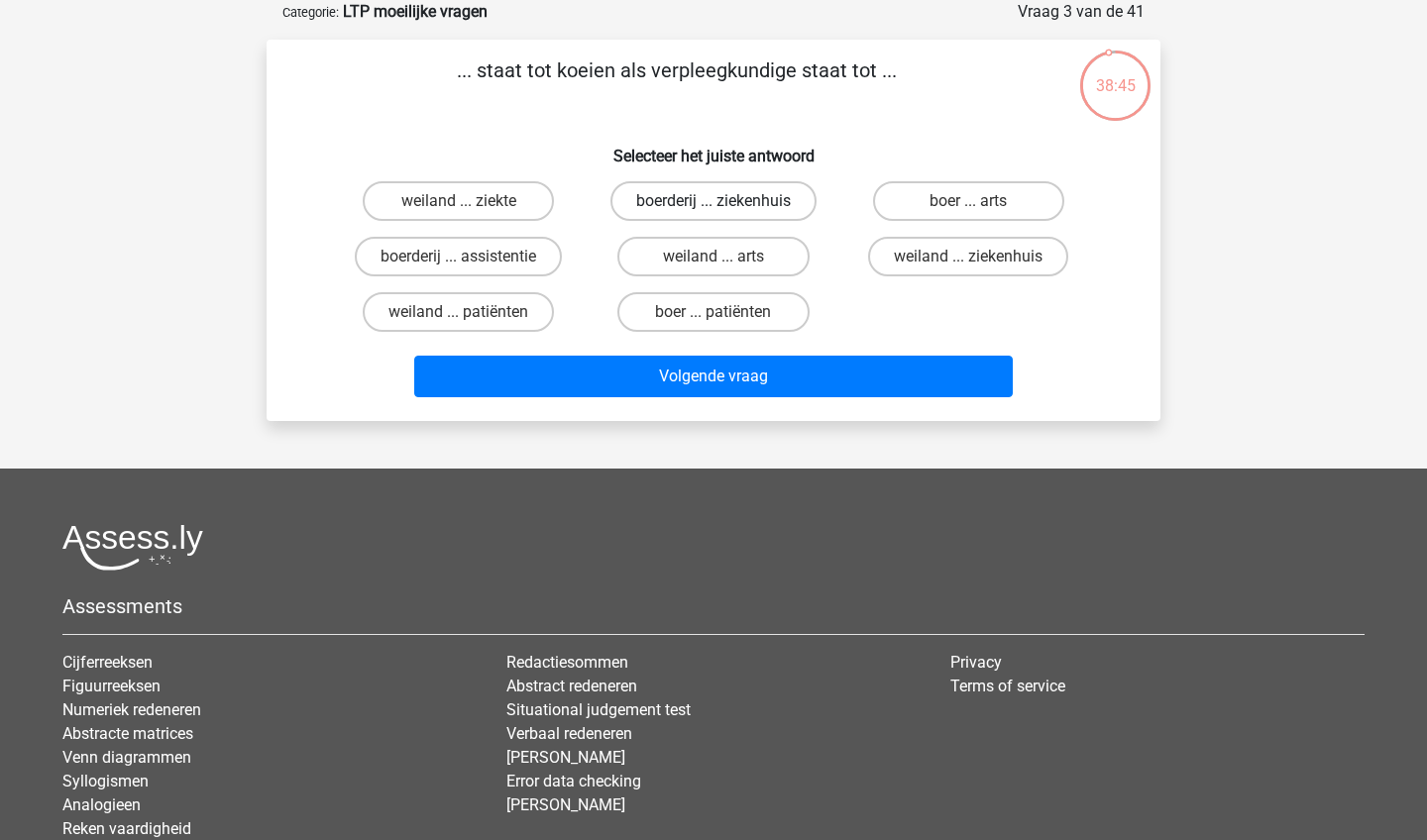 click on "boerderij ... ziekenhuis" at bounding box center [714, 201] 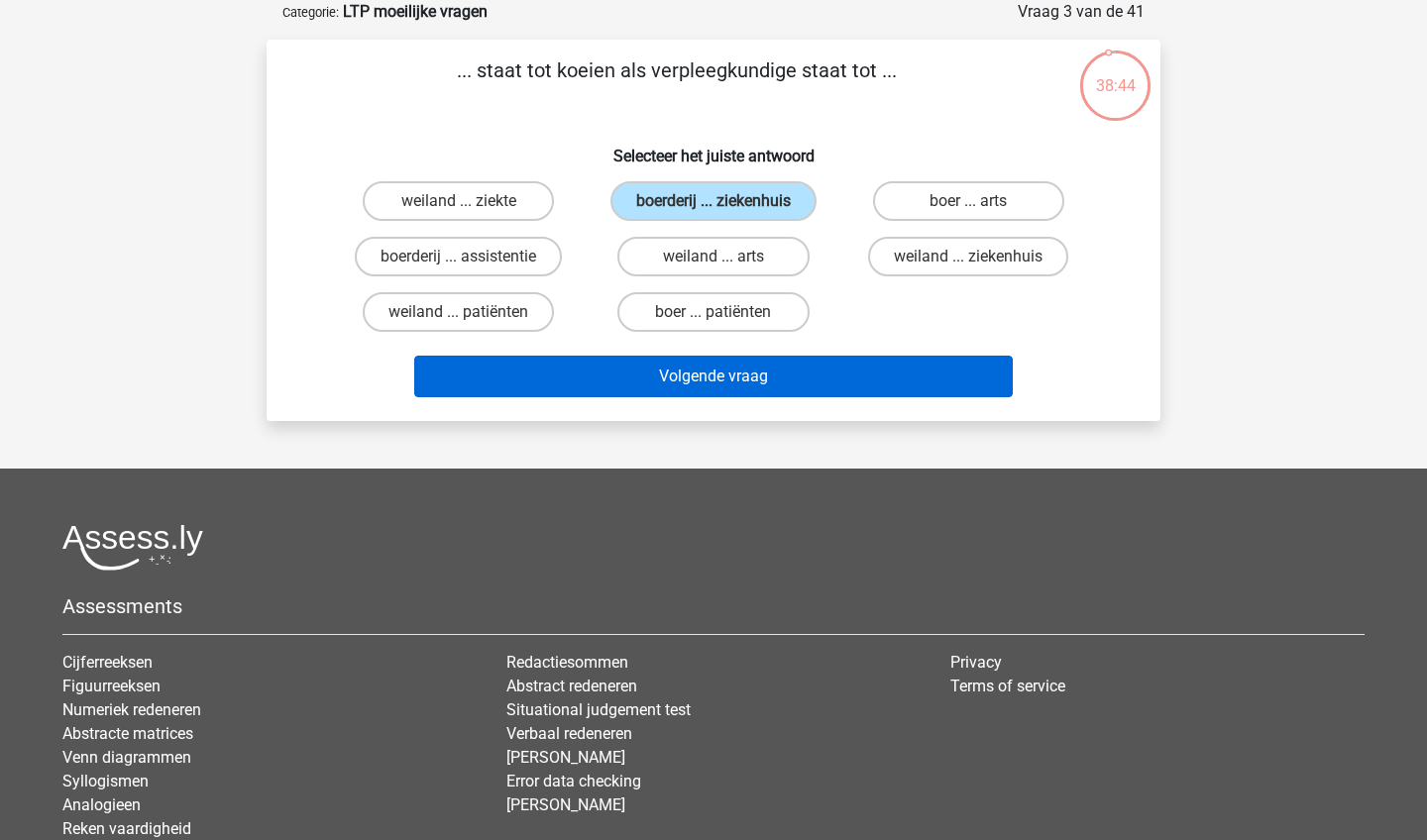 click on "Volgende vraag" at bounding box center (714, 376) 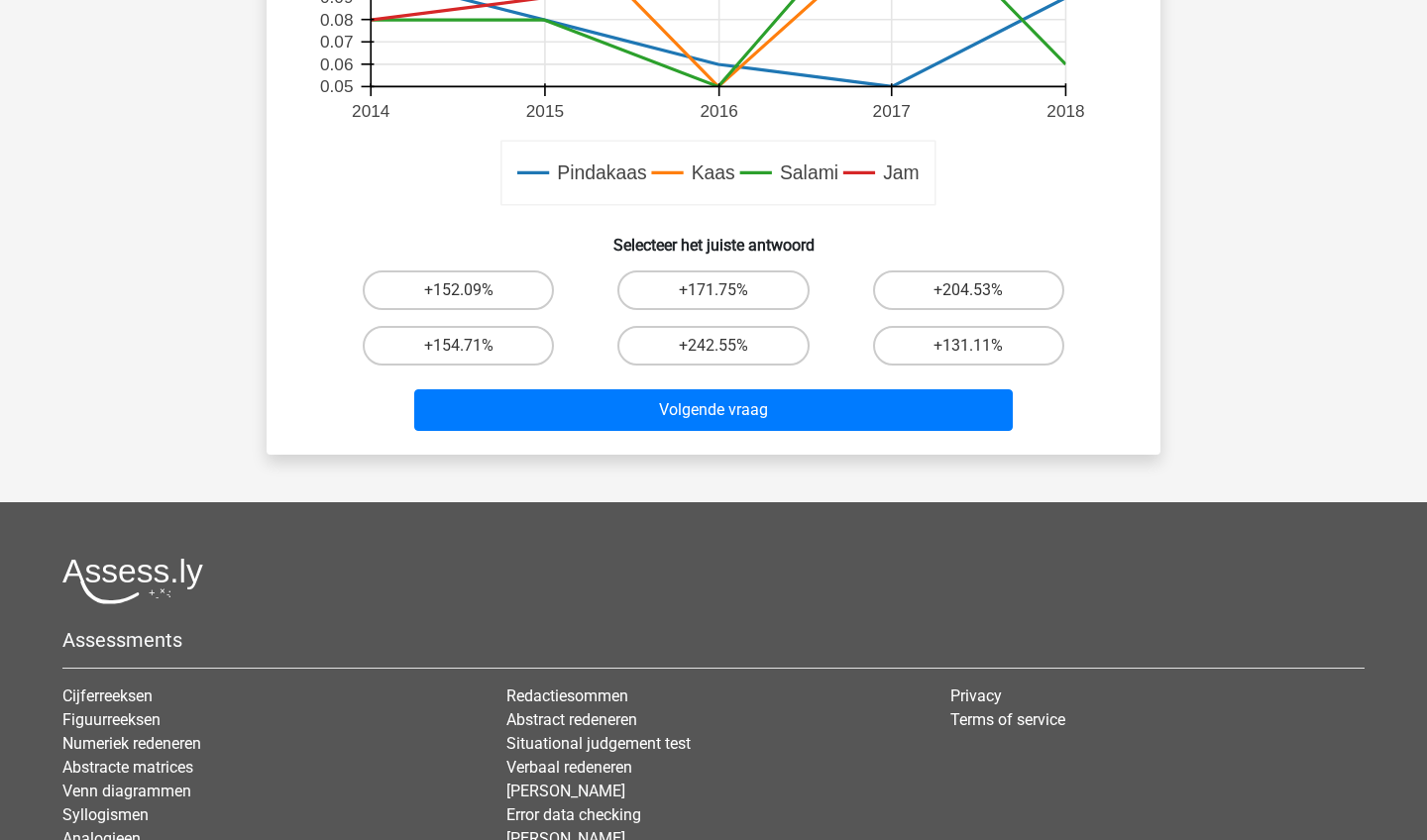 scroll, scrollTop: 803, scrollLeft: 0, axis: vertical 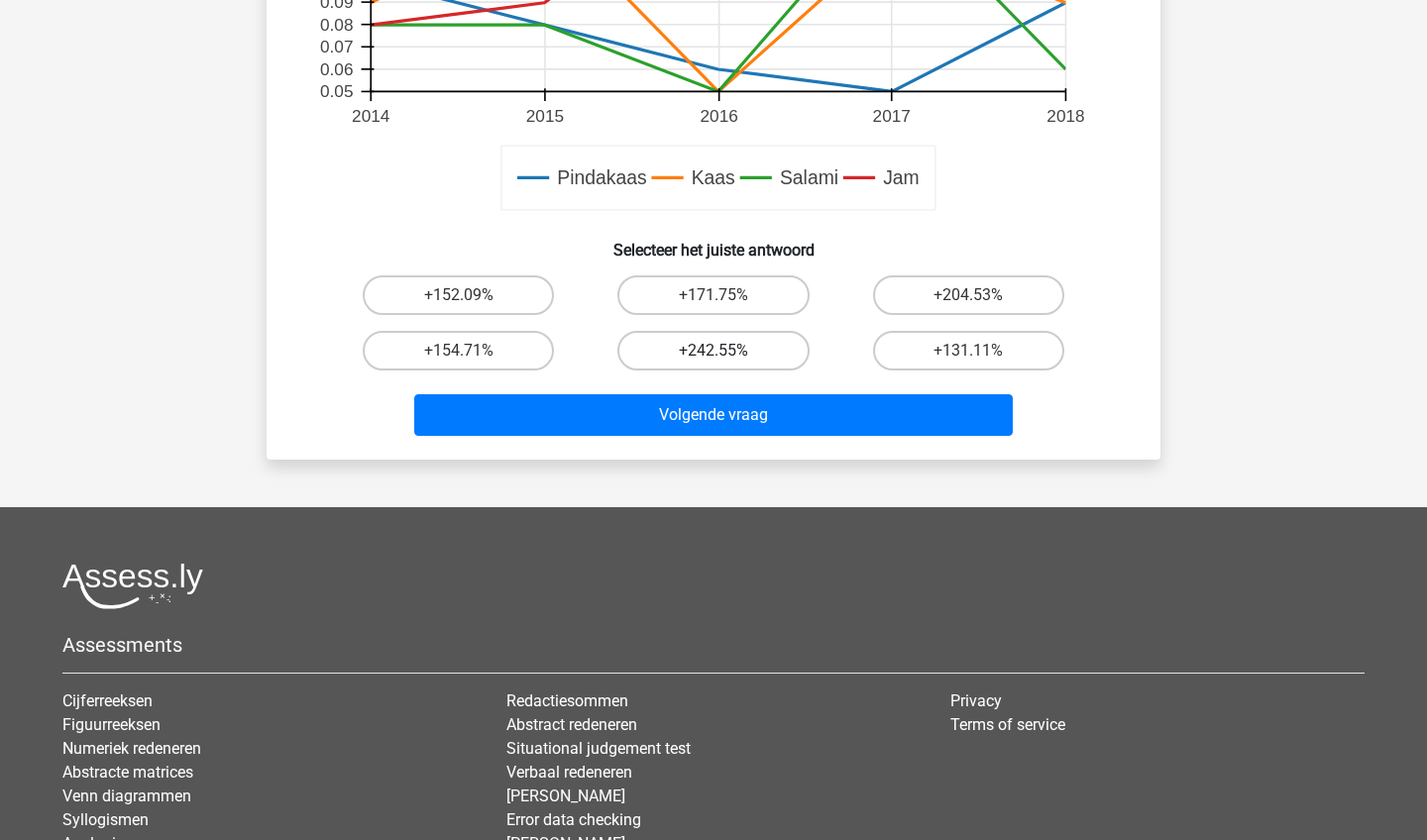 click on "+242.55%" at bounding box center (713, 351) 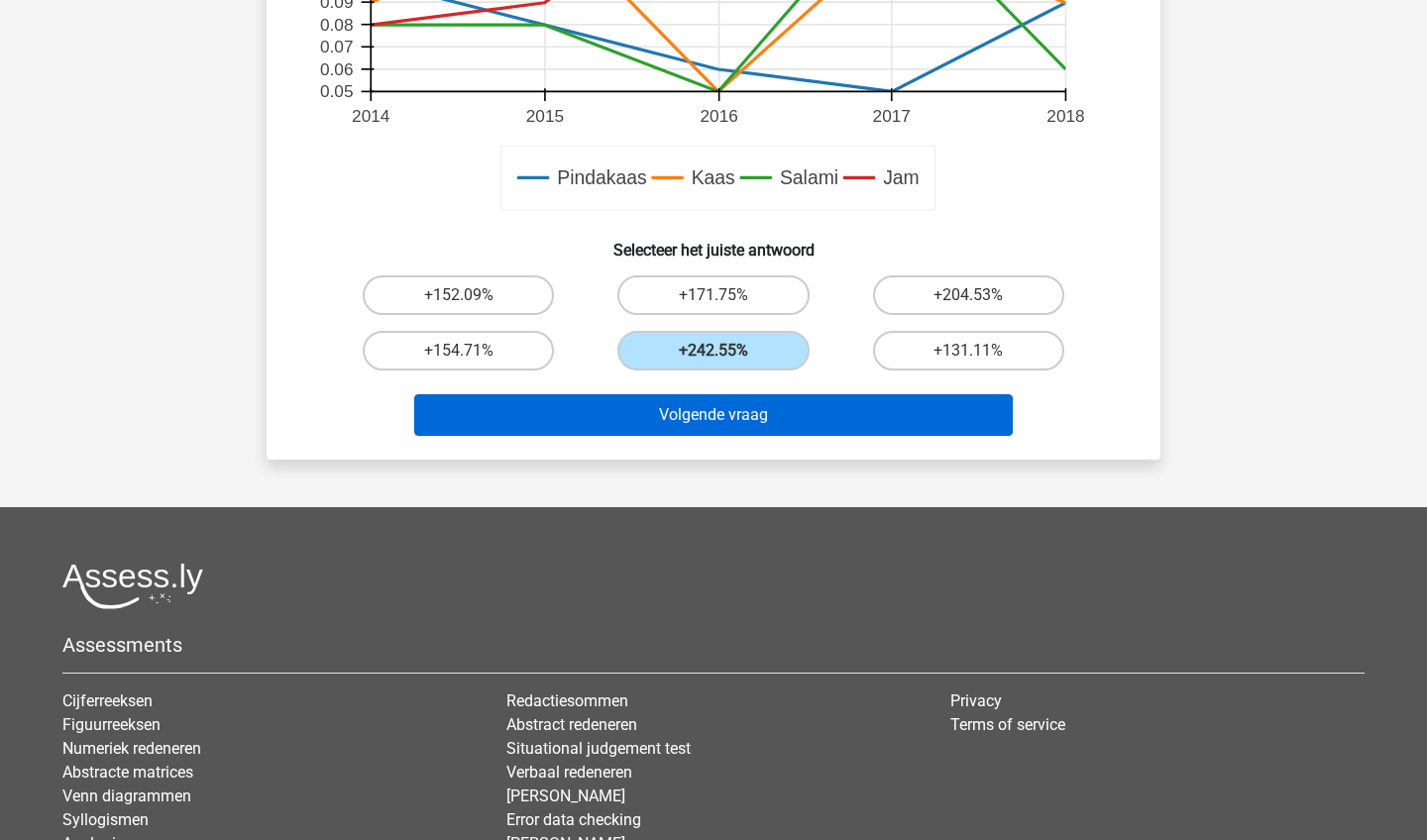 click on "Volgende vraag" at bounding box center (714, 415) 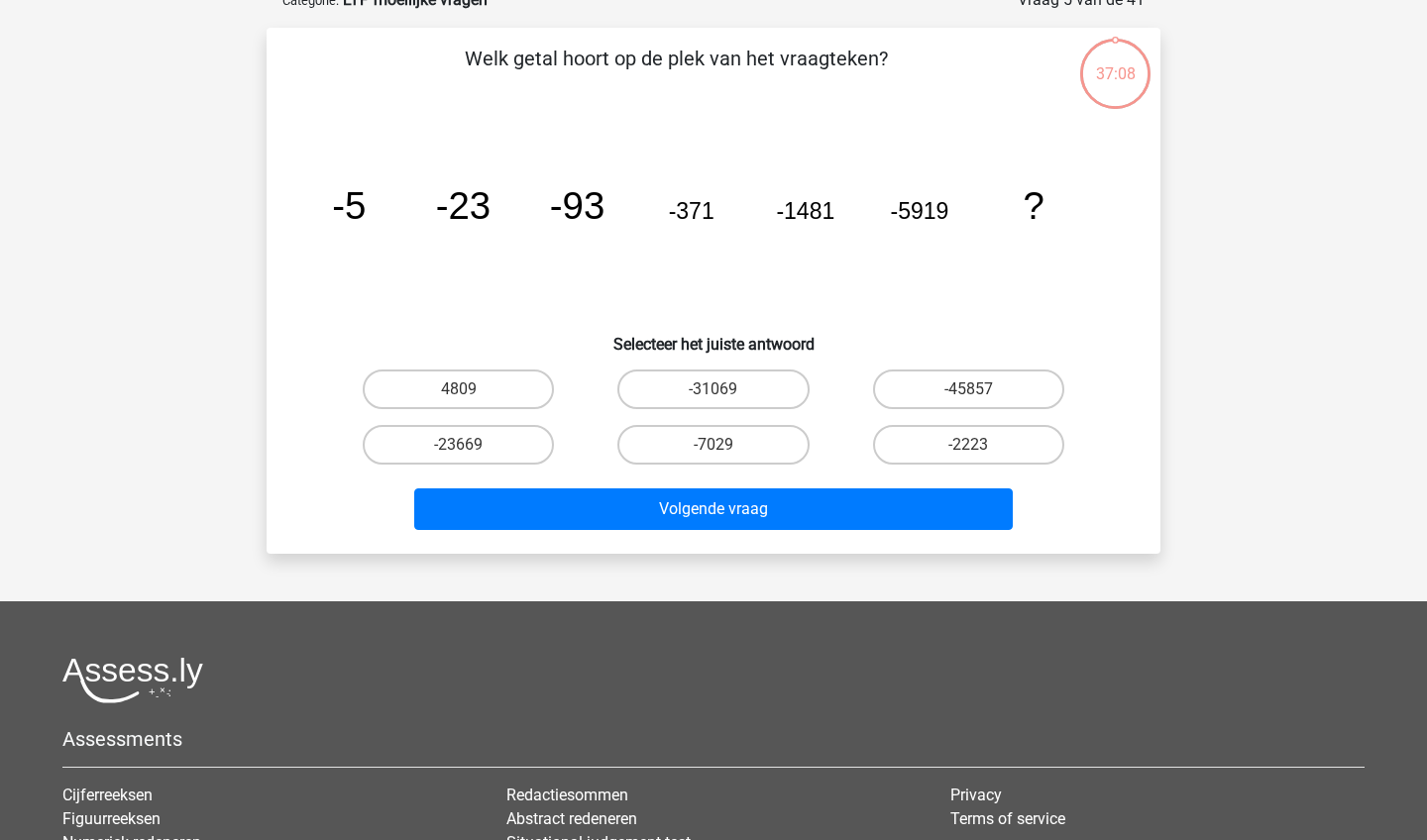 scroll, scrollTop: 99, scrollLeft: 0, axis: vertical 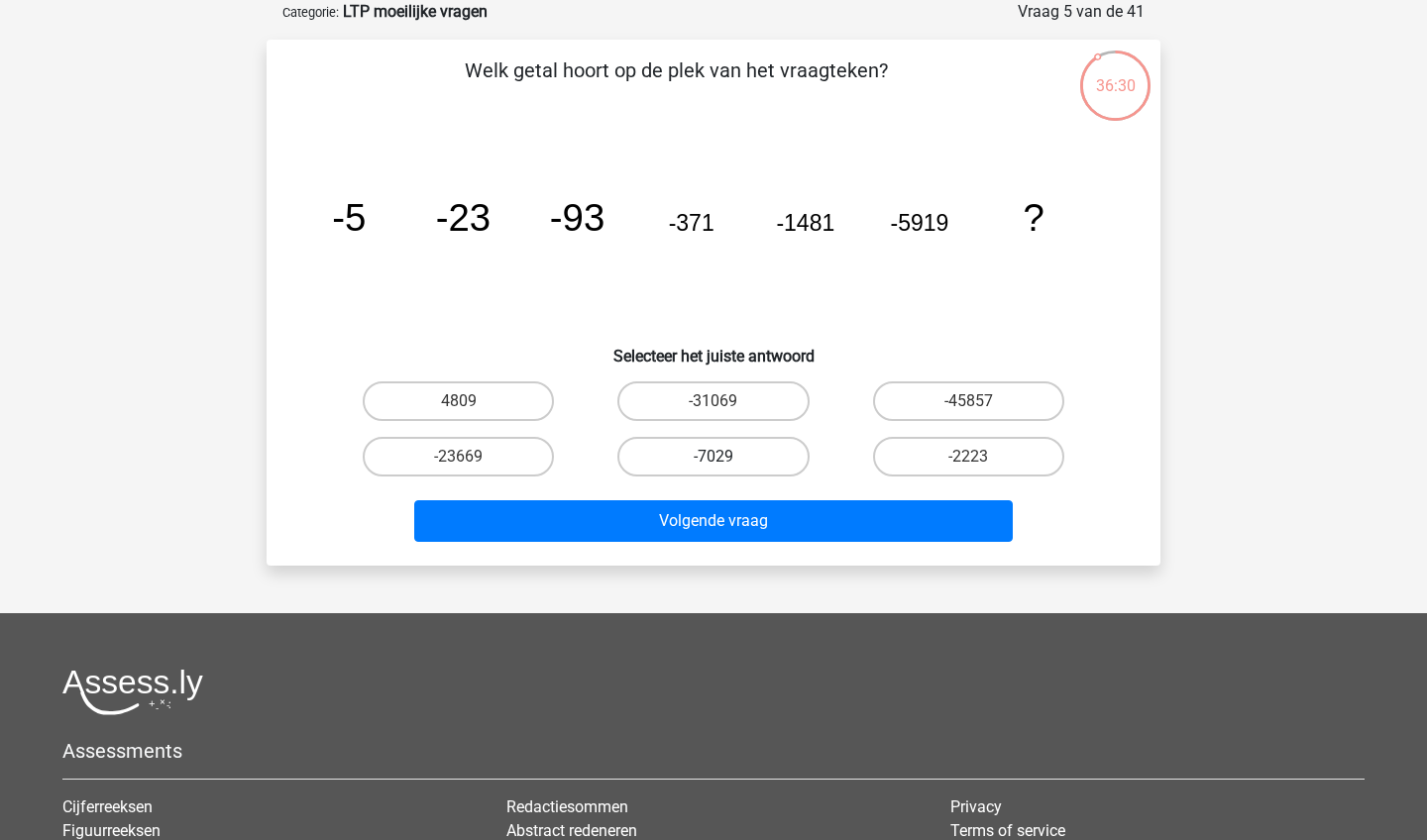 click on "-7029" at bounding box center [713, 457] 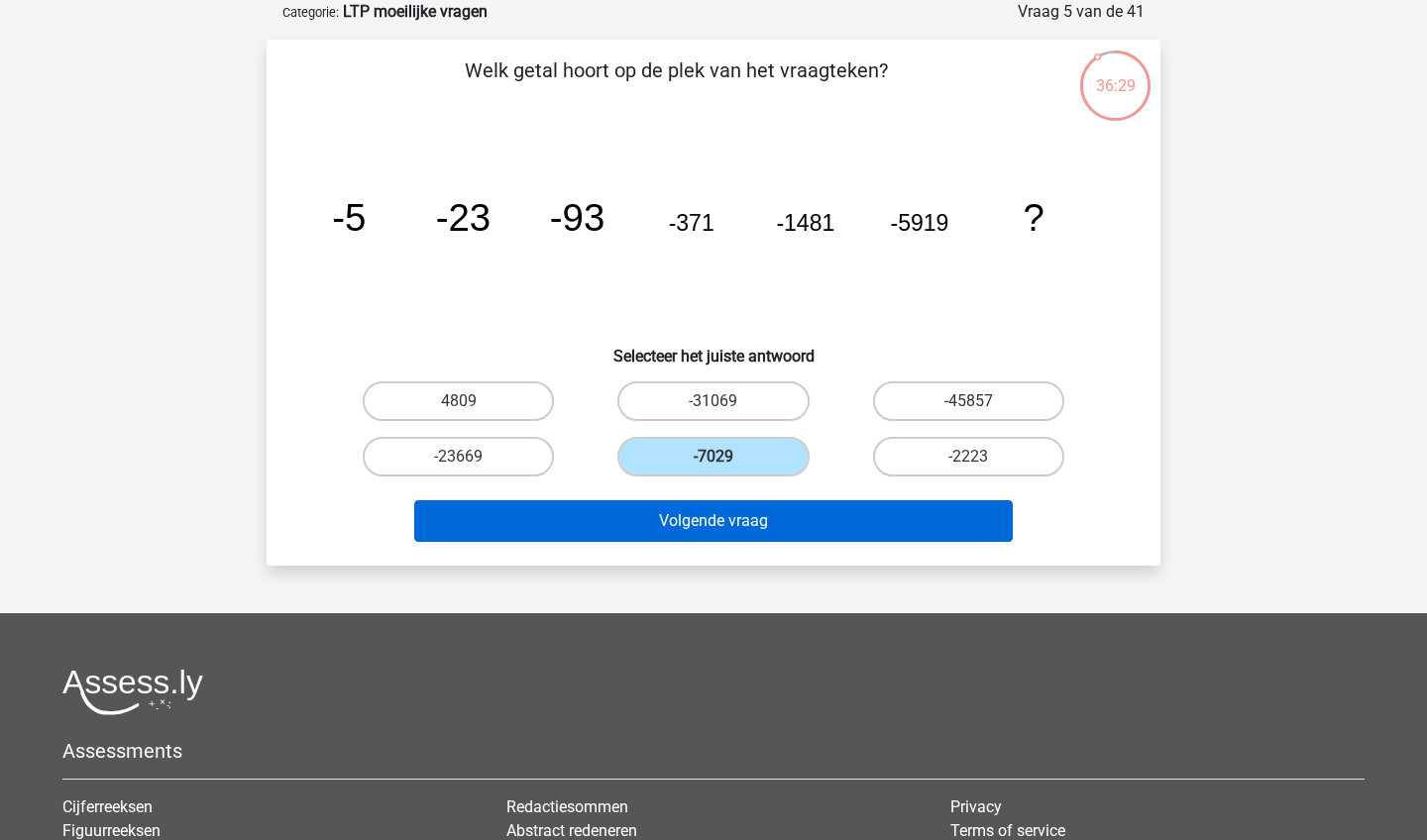 click on "Volgende vraag" at bounding box center (714, 521) 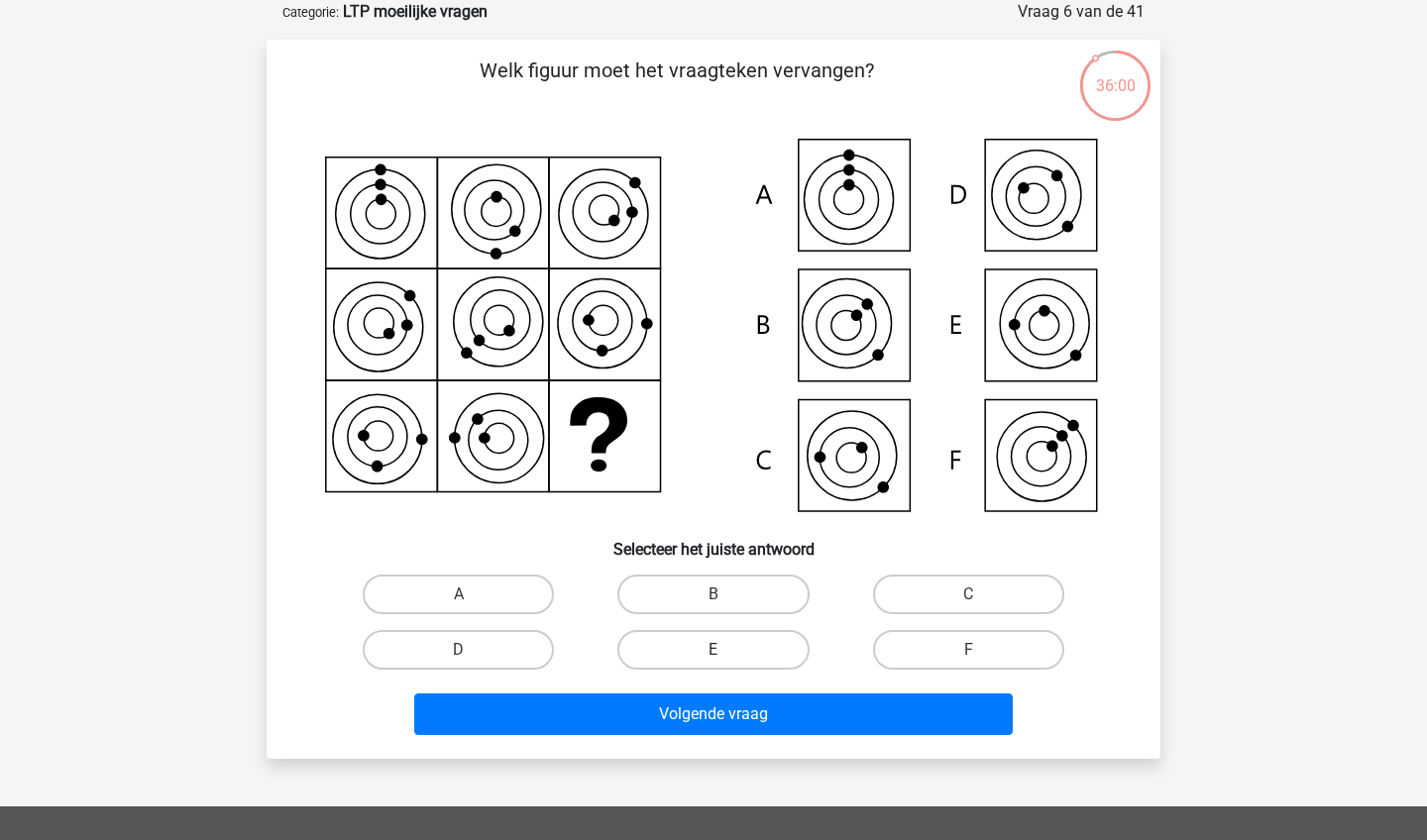 click on "E" at bounding box center [713, 650] 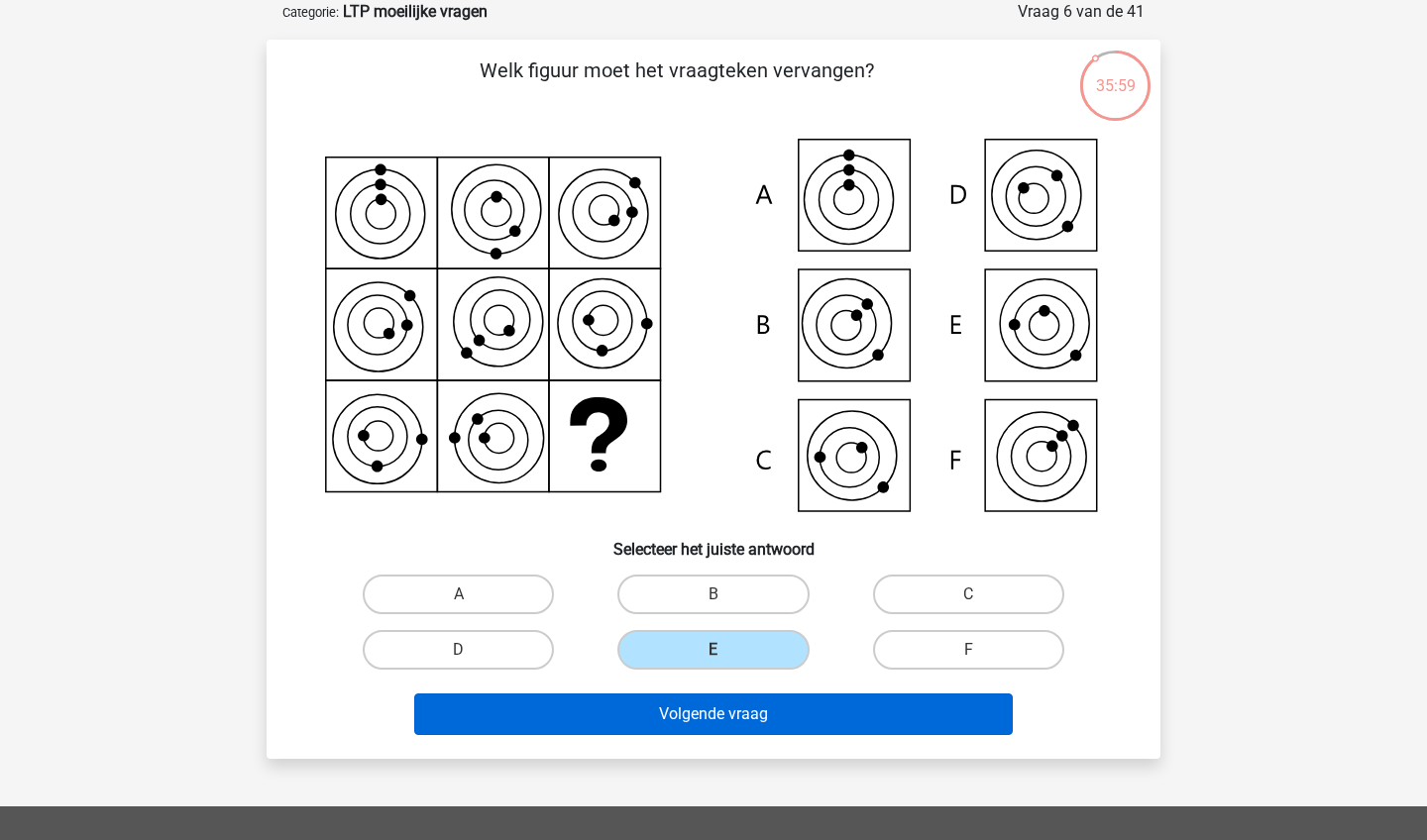 click on "Volgende vraag" at bounding box center (714, 714) 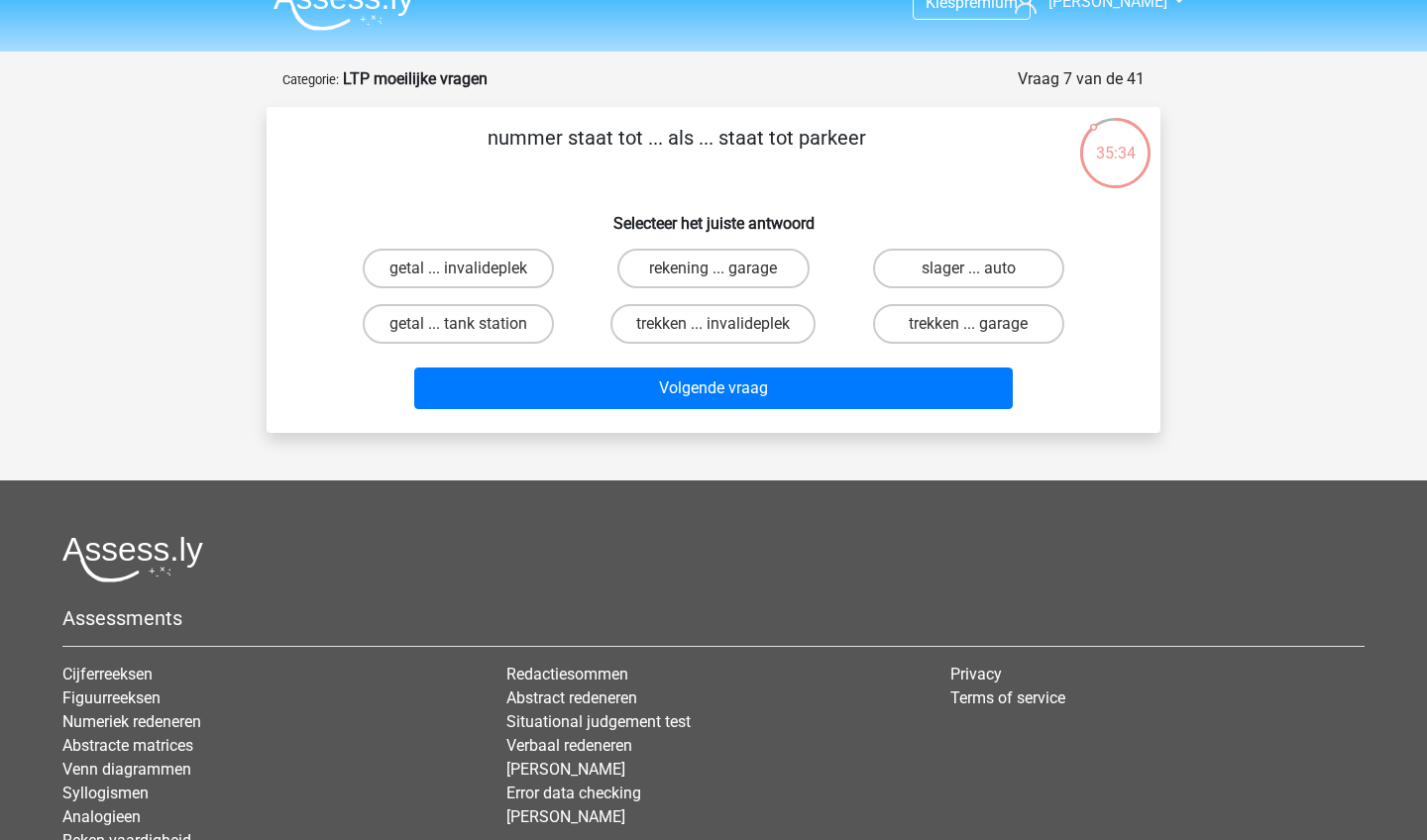 scroll, scrollTop: 31, scrollLeft: 0, axis: vertical 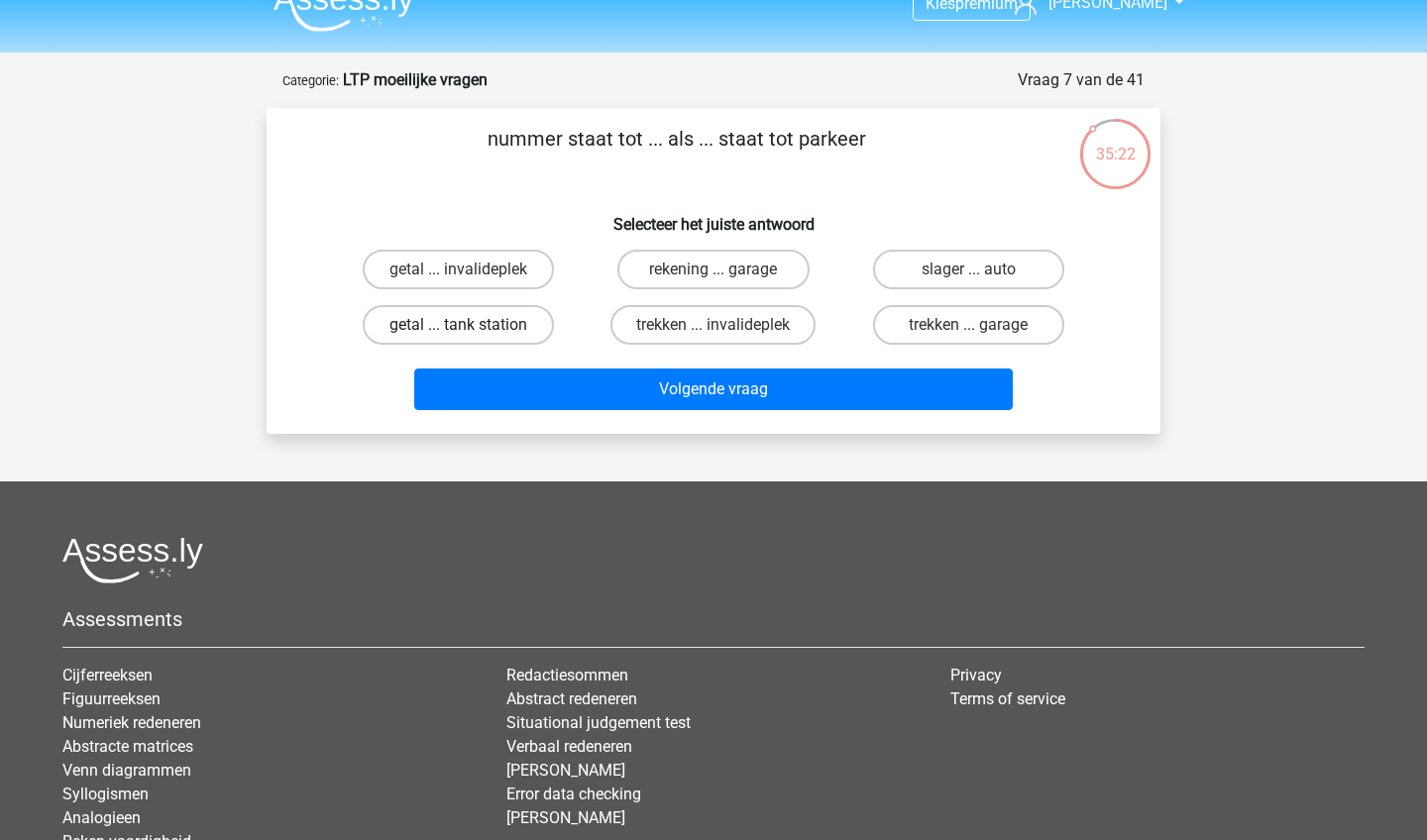 click on "getal ... tank station" at bounding box center (458, 325) 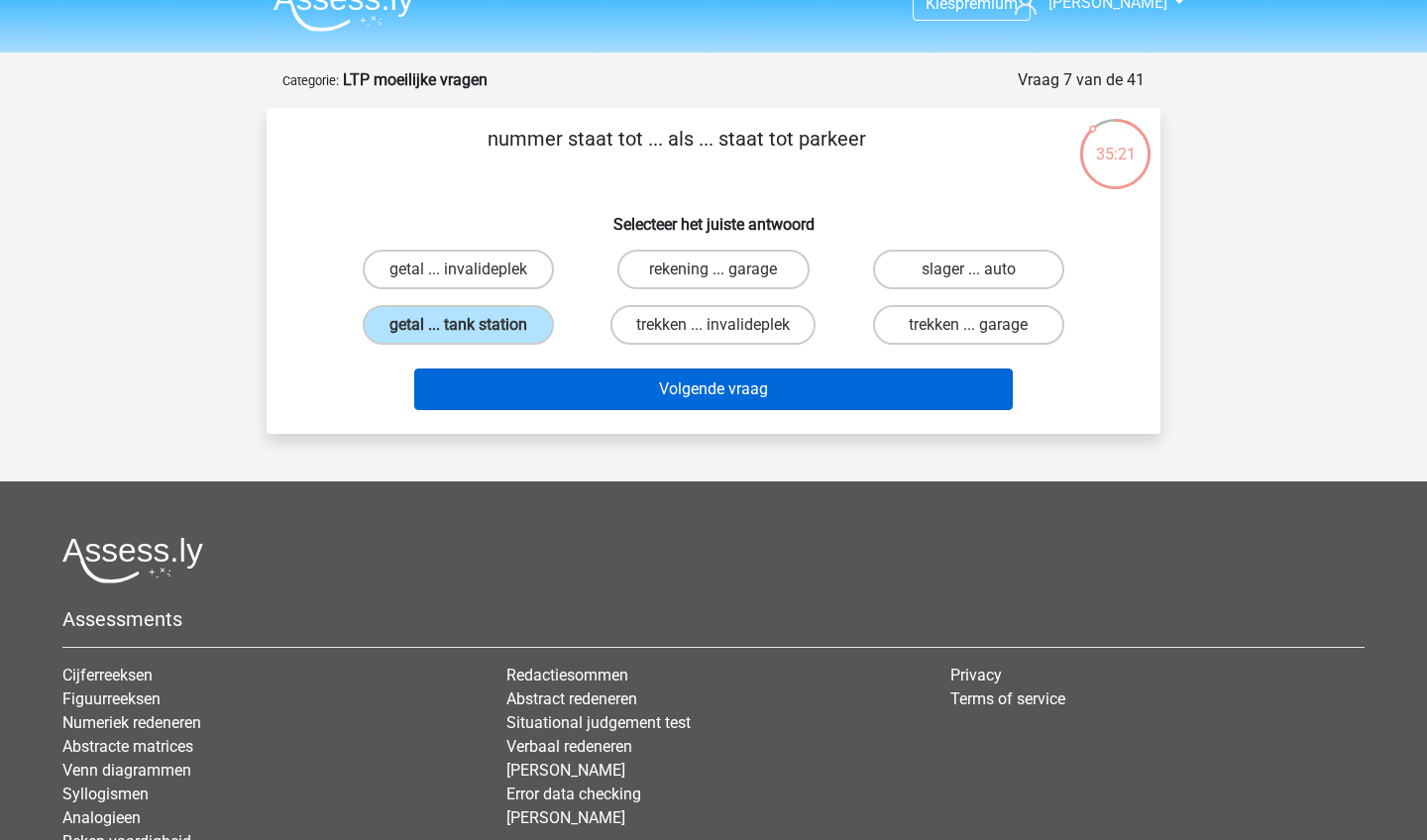 click on "Volgende vraag" at bounding box center [714, 389] 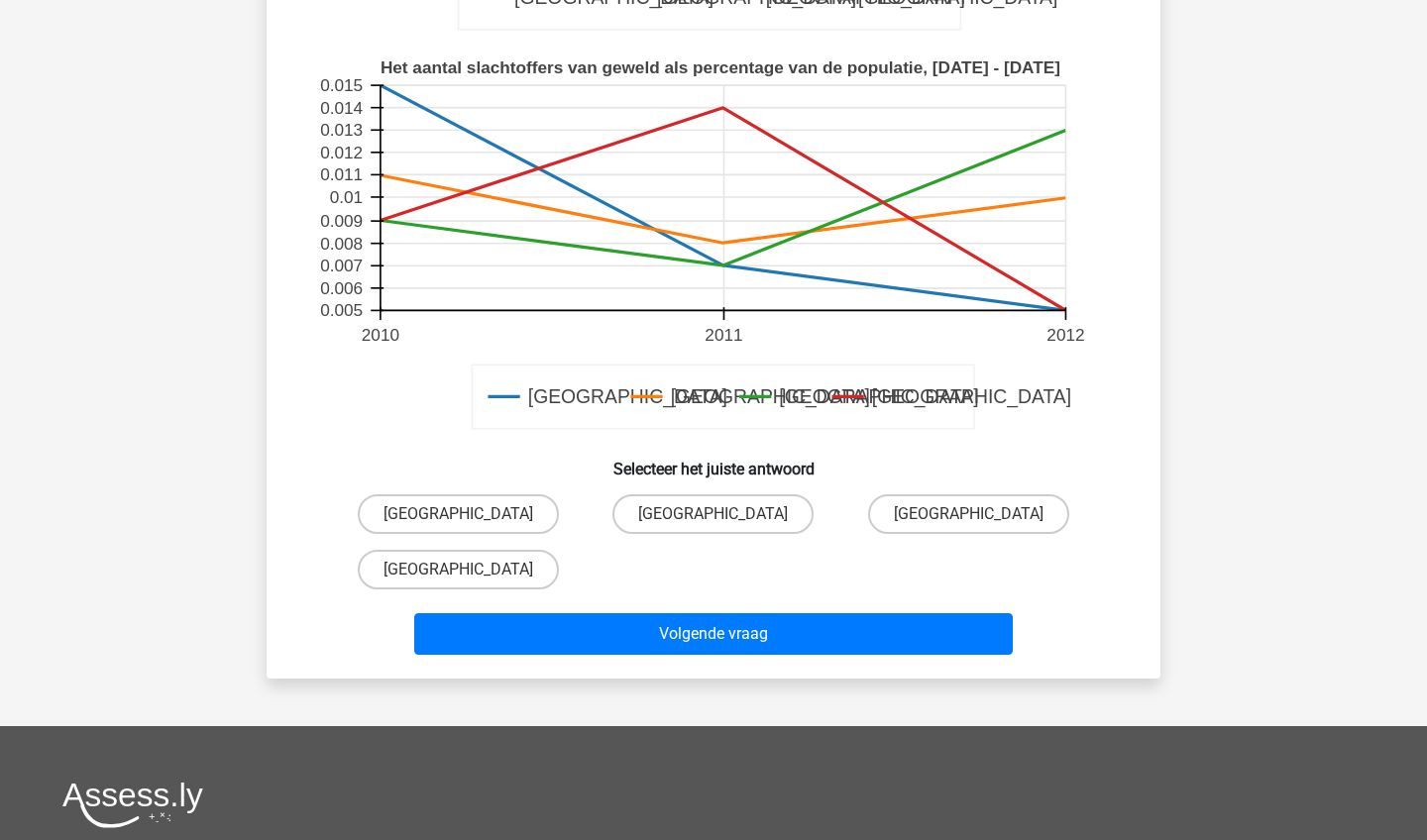 scroll, scrollTop: 618, scrollLeft: 0, axis: vertical 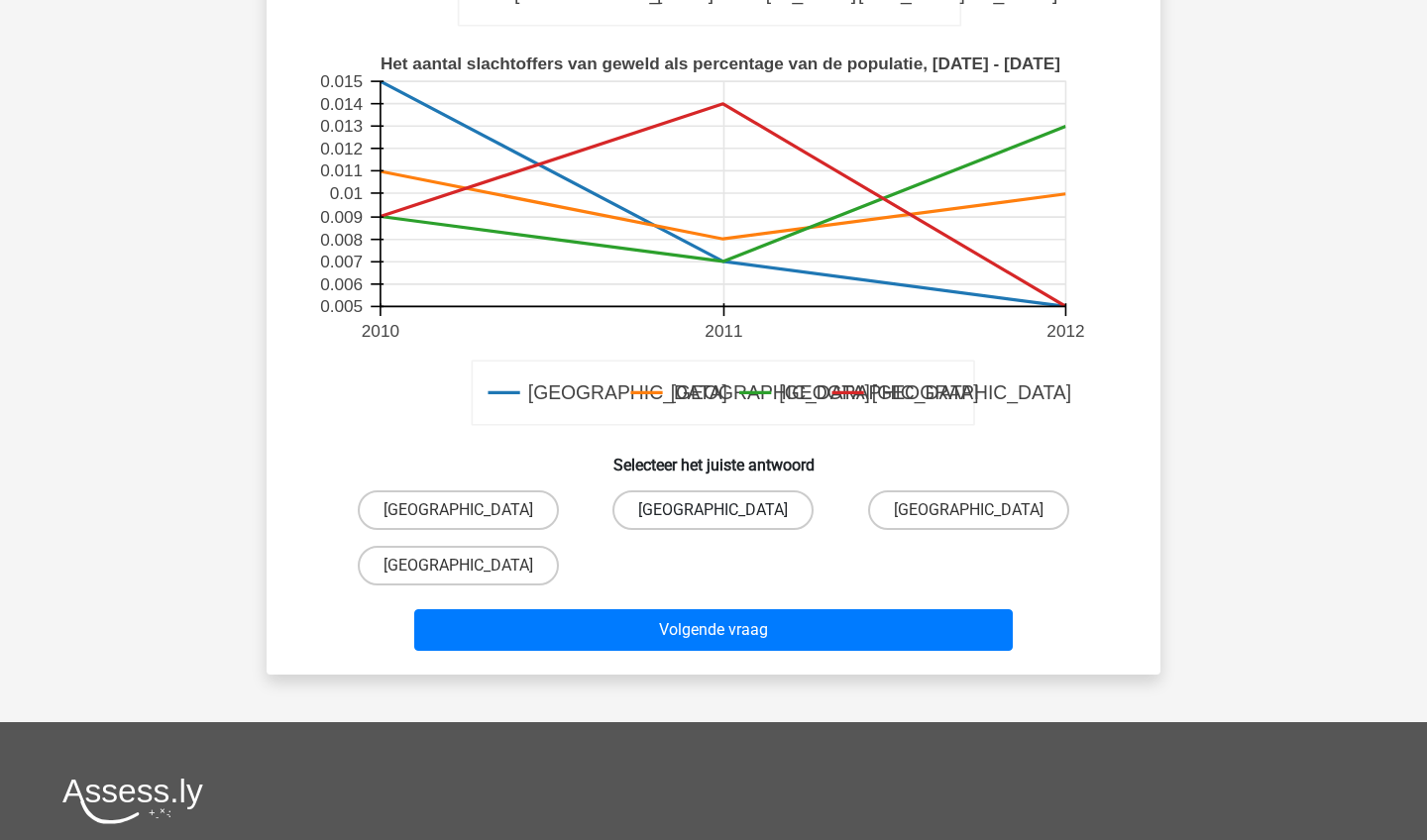 click on "[GEOGRAPHIC_DATA]" at bounding box center [713, 510] 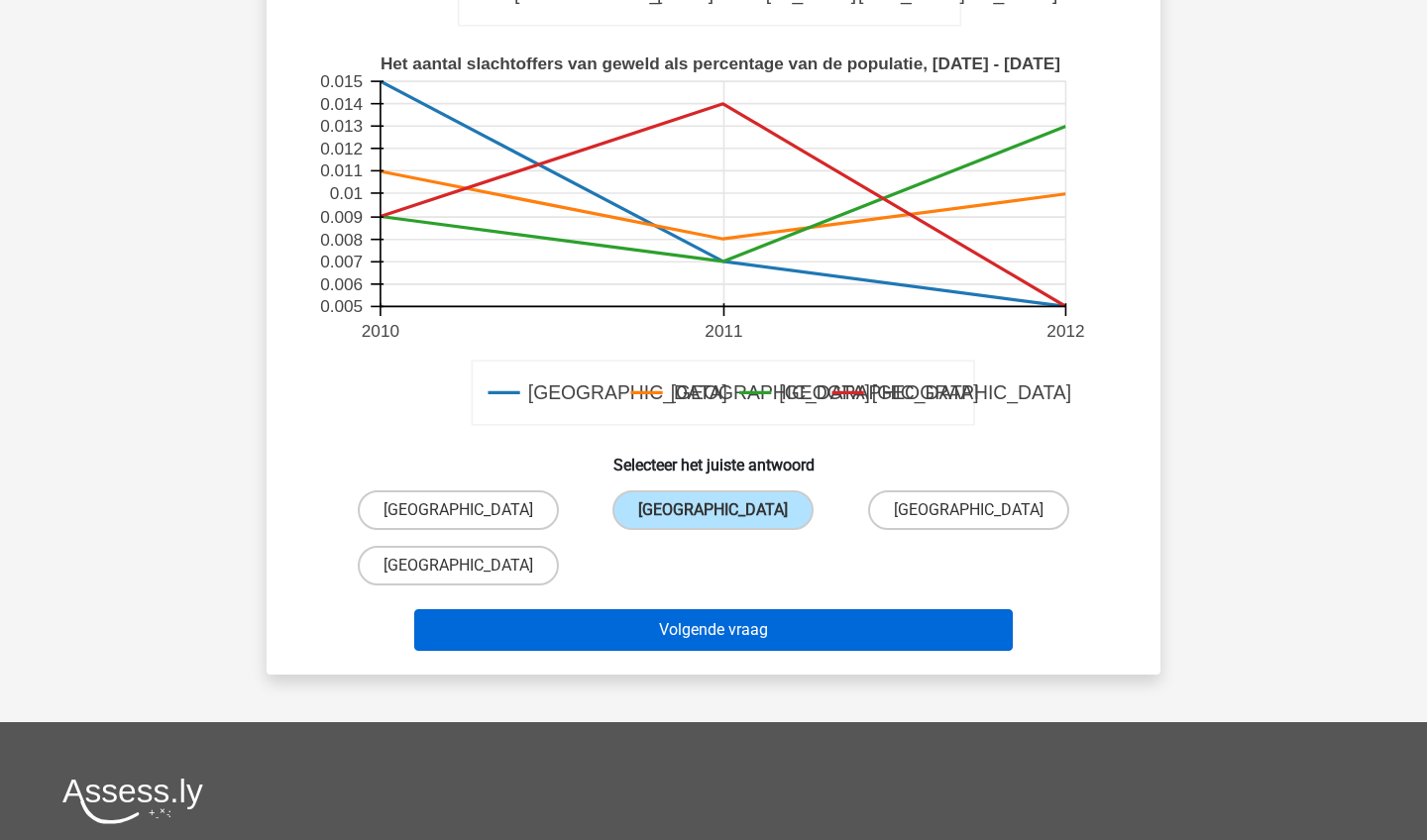 click on "Volgende vraag" at bounding box center [714, 630] 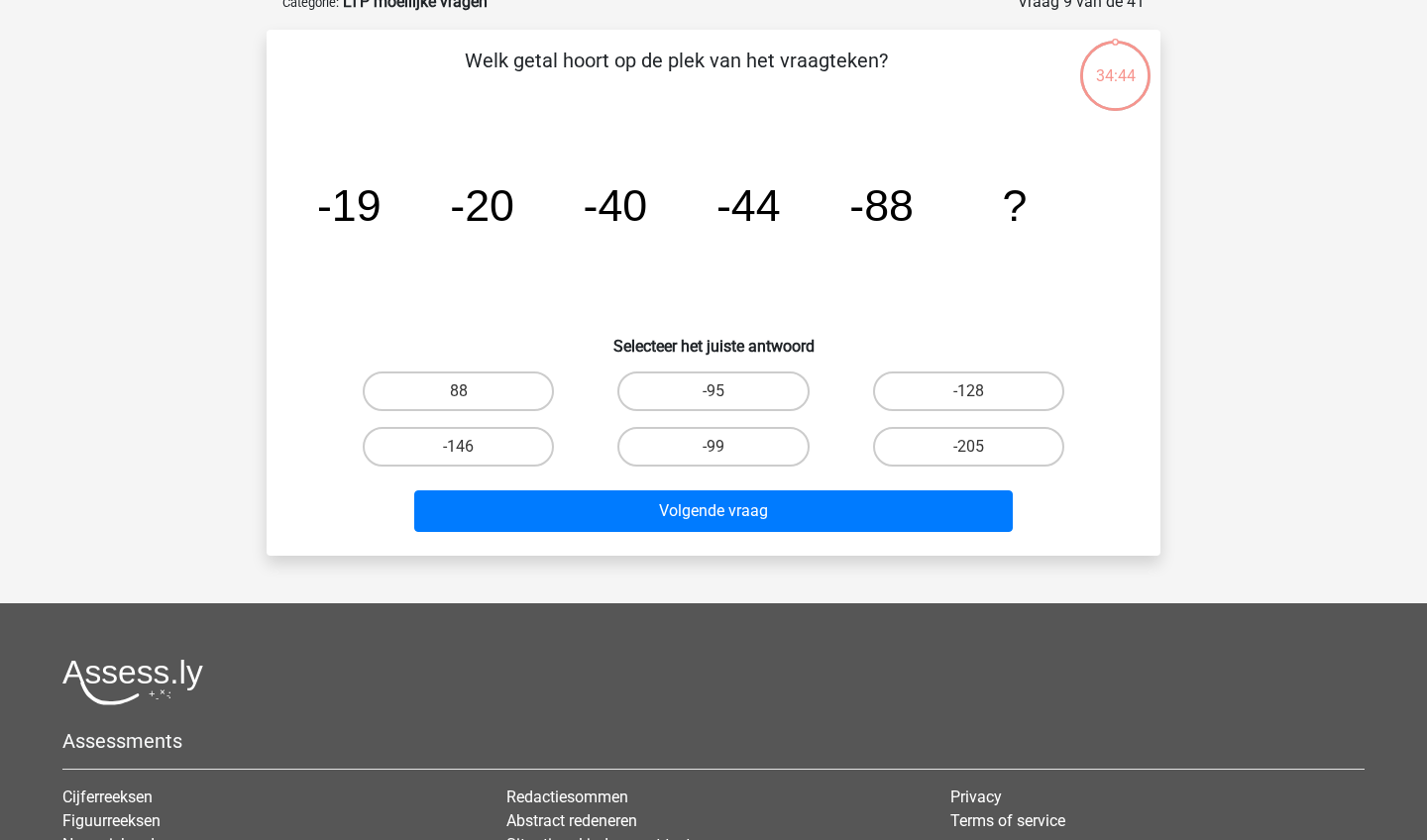 scroll, scrollTop: 99, scrollLeft: 0, axis: vertical 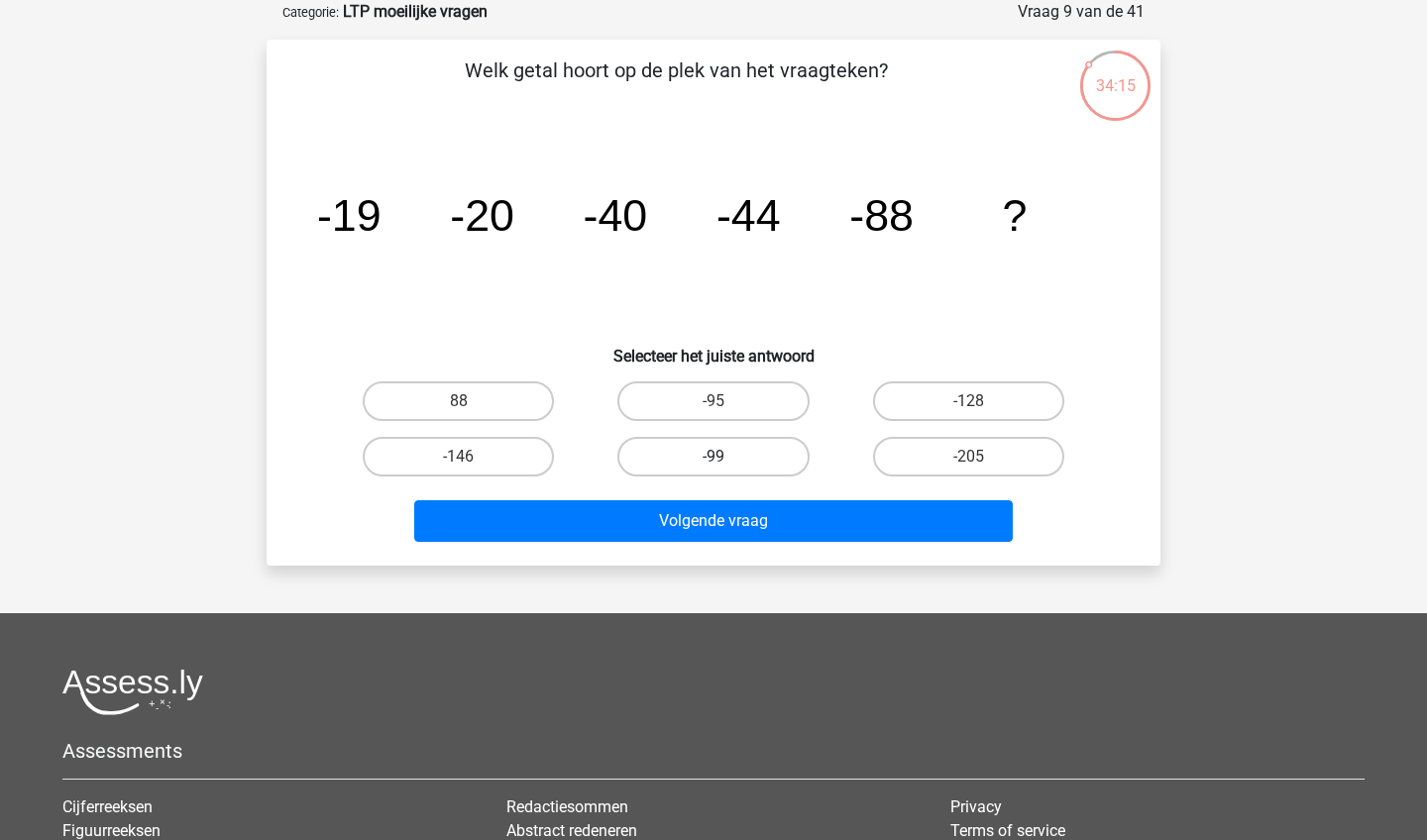 click on "-99" at bounding box center [713, 457] 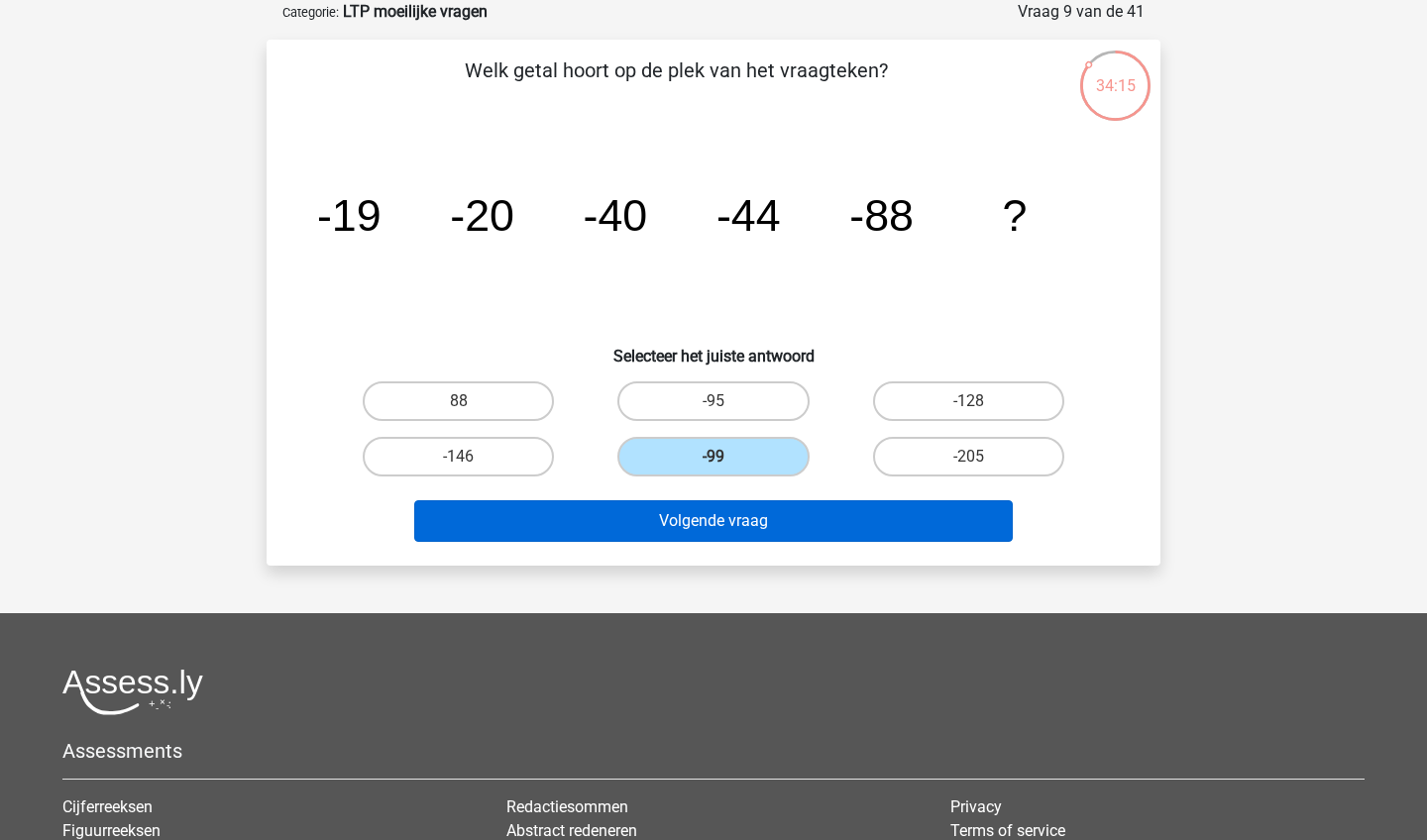 click on "Volgende vraag" at bounding box center [714, 521] 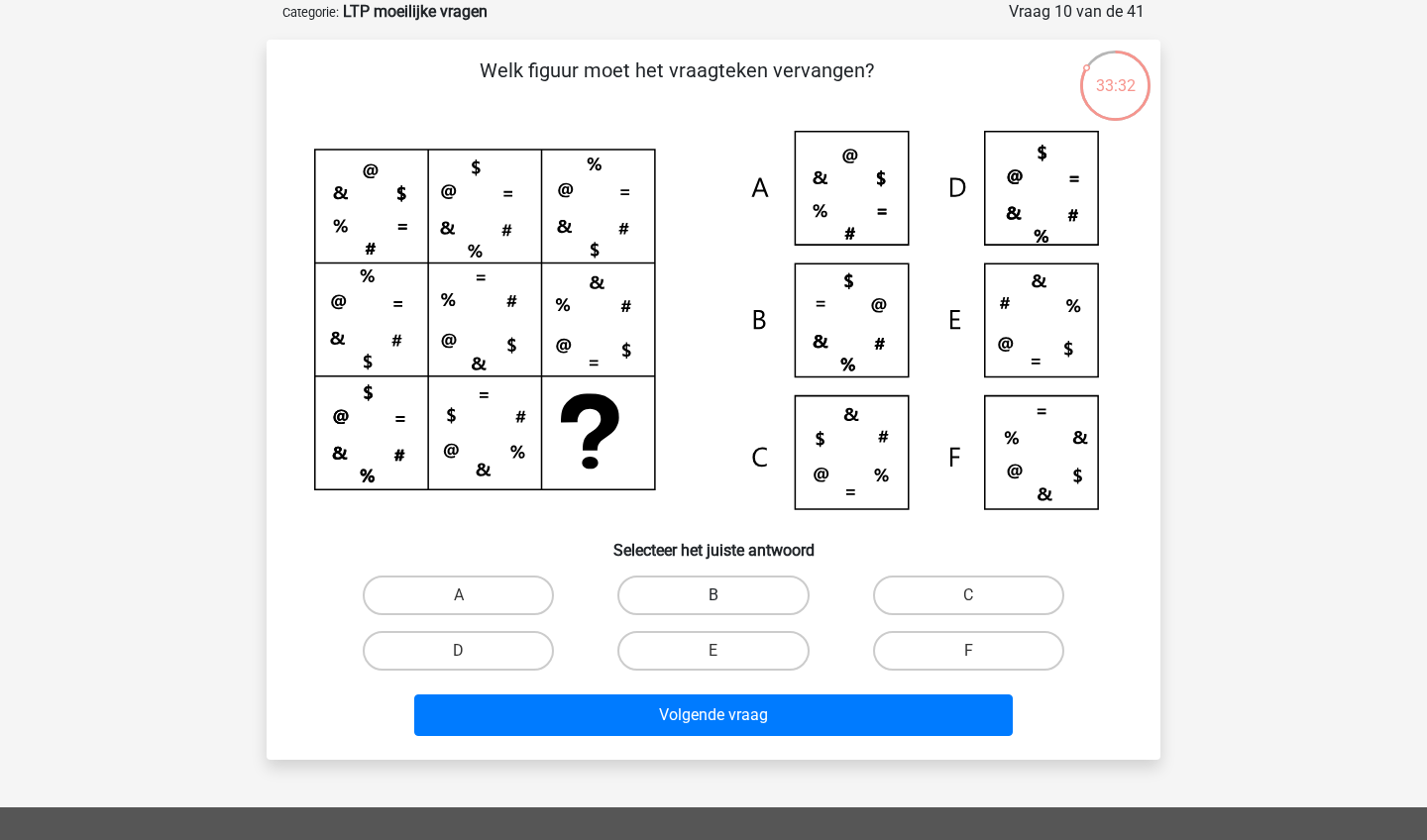 click on "B" at bounding box center [713, 595] 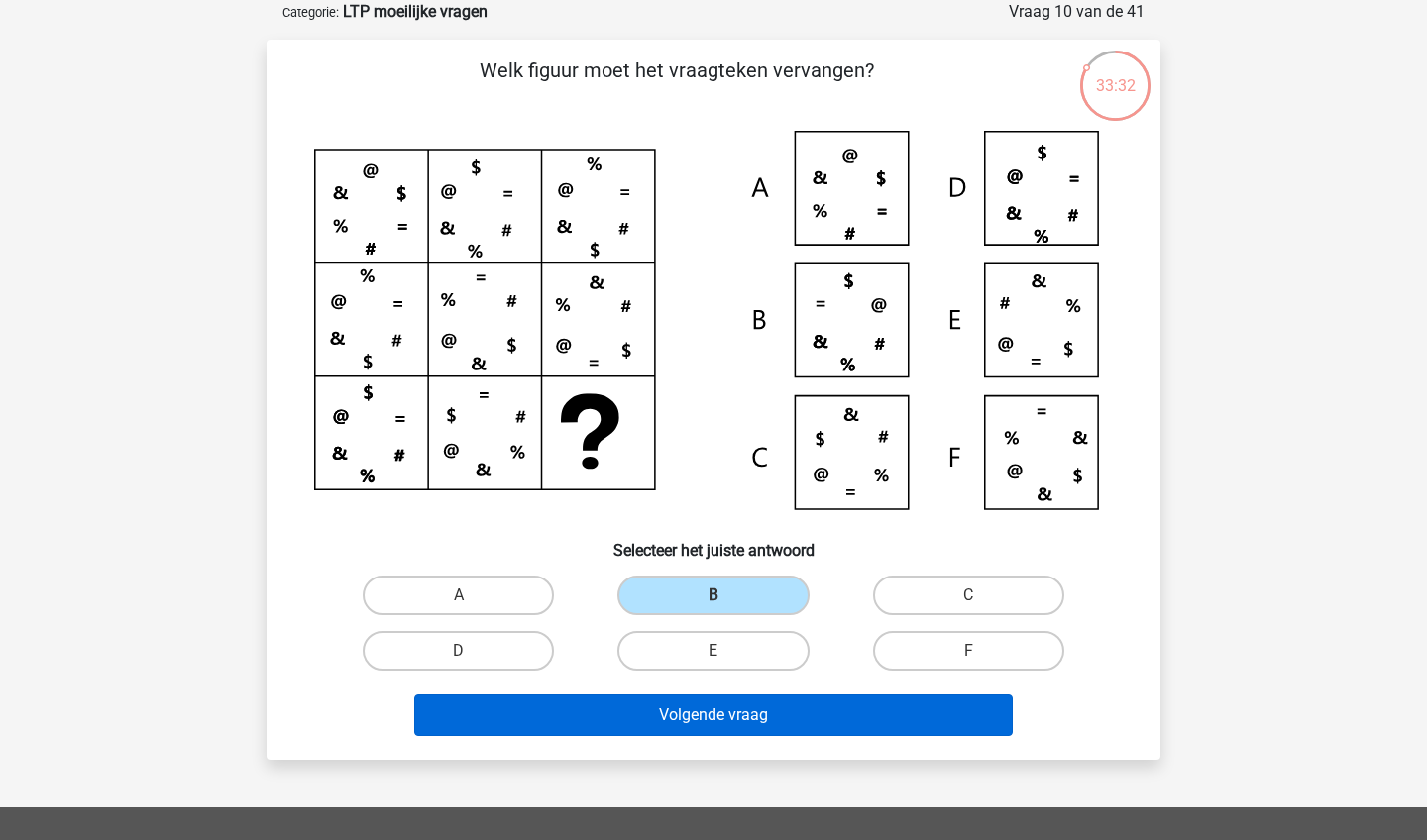 click on "Volgende vraag" at bounding box center [714, 715] 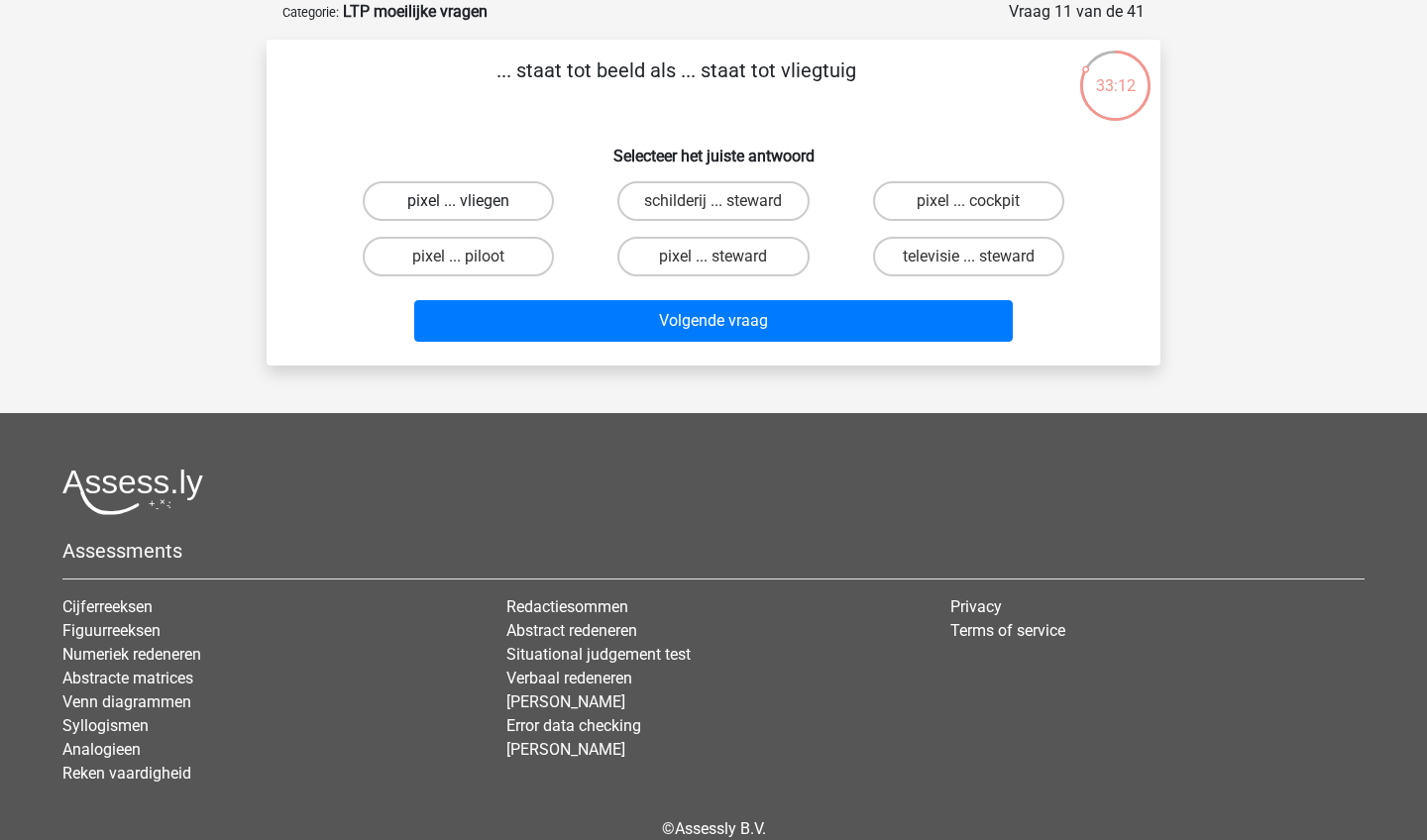 click on "pixel ... vliegen" at bounding box center (458, 201) 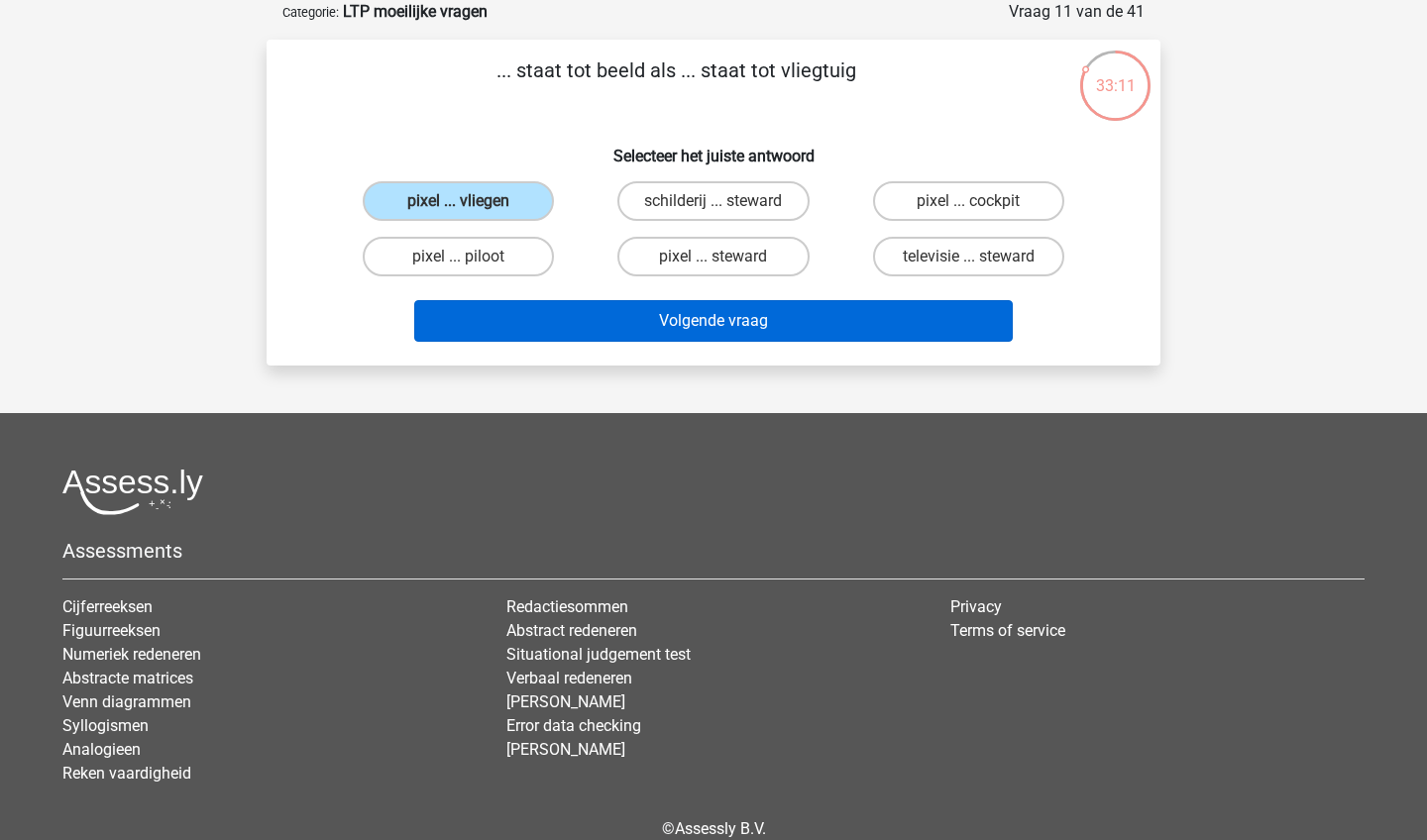 click on "Volgende vraag" at bounding box center [714, 321] 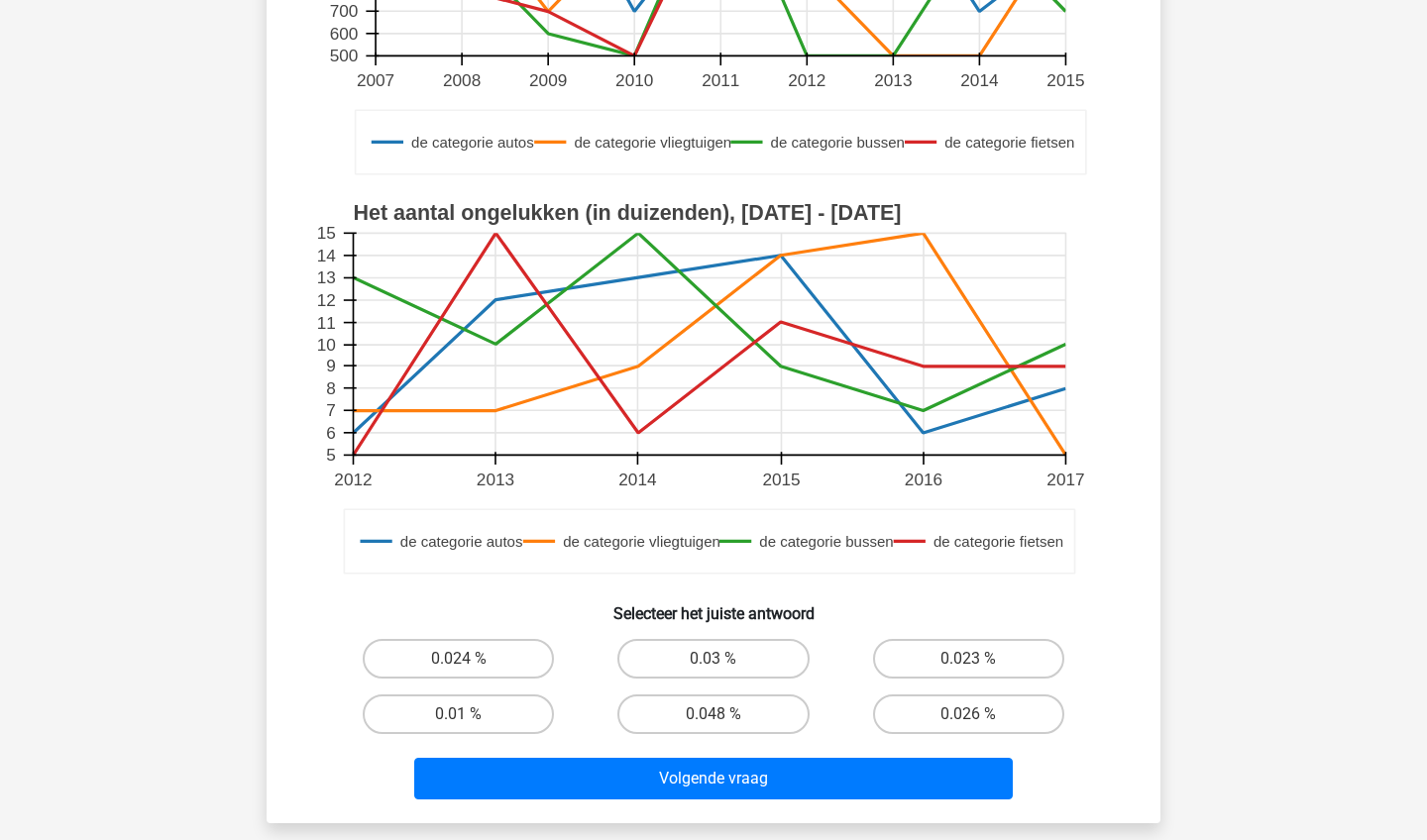 scroll, scrollTop: 437, scrollLeft: 0, axis: vertical 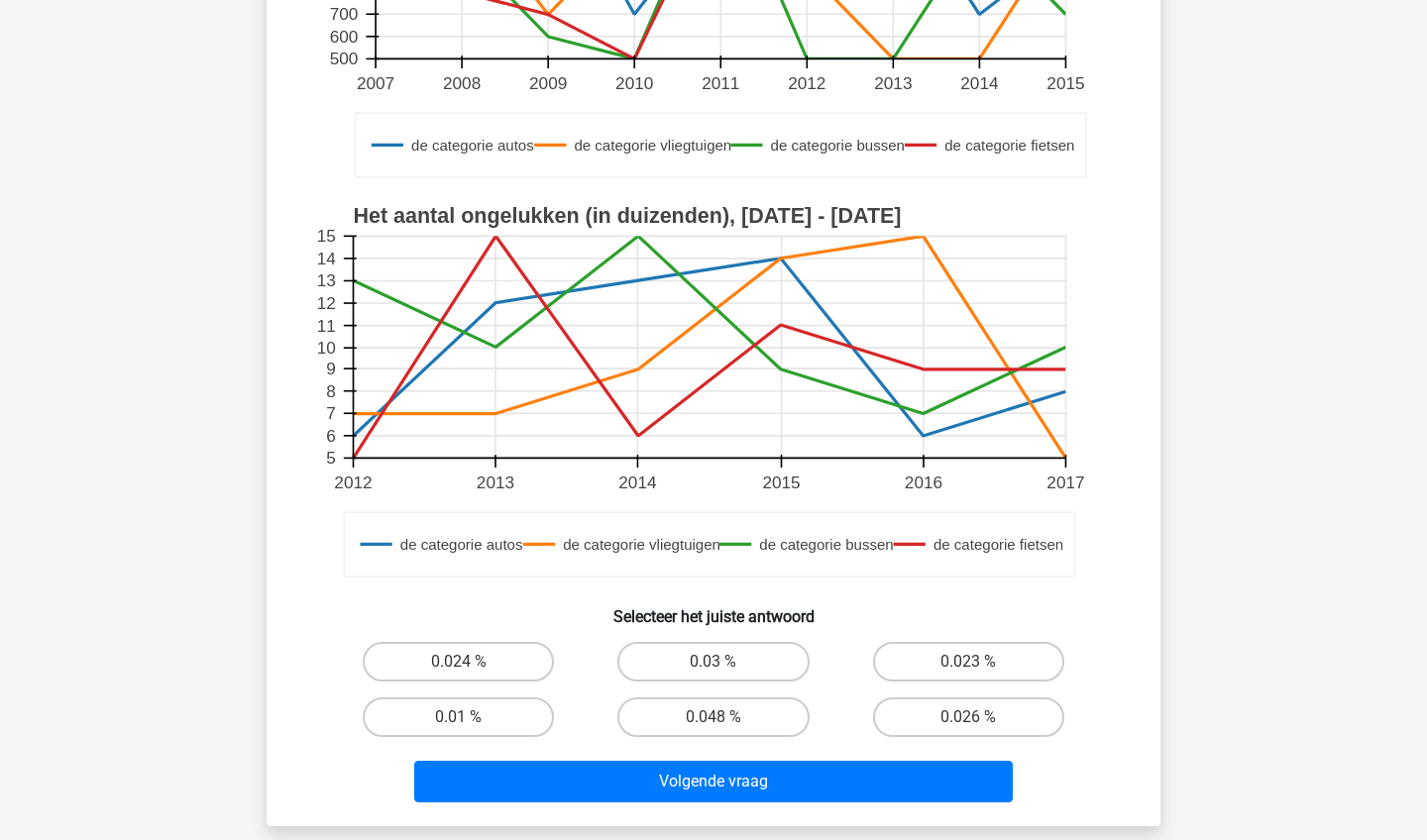 click on "Wat is het percentage van de transportbewegingen dat leidt tot een ongeluk met de categorie bussen in het jaar 2012?
de categorie autos de categorie vliegtuigen de categorie bussen de categorie fietsen Het aantal transportbewegingen (in duizenden), [DATE] - [DATE] 2007 2008 2009 2010 2011 2012 2013 2014 2015 500 600 700 800 900 1000 1100 1200 1300 1400 1500
de categorie autos de categorie vliegtuigen de categorie bussen de categorie fietsen Het aantal ongelukken (in duizenden), [DATE] - [DATE] 2012 2013 2014 2015 2016 2017 5 6 7 8 9 10 11 12 13 14 15
Selecteer het juiste antwoord" at bounding box center [714, 263] 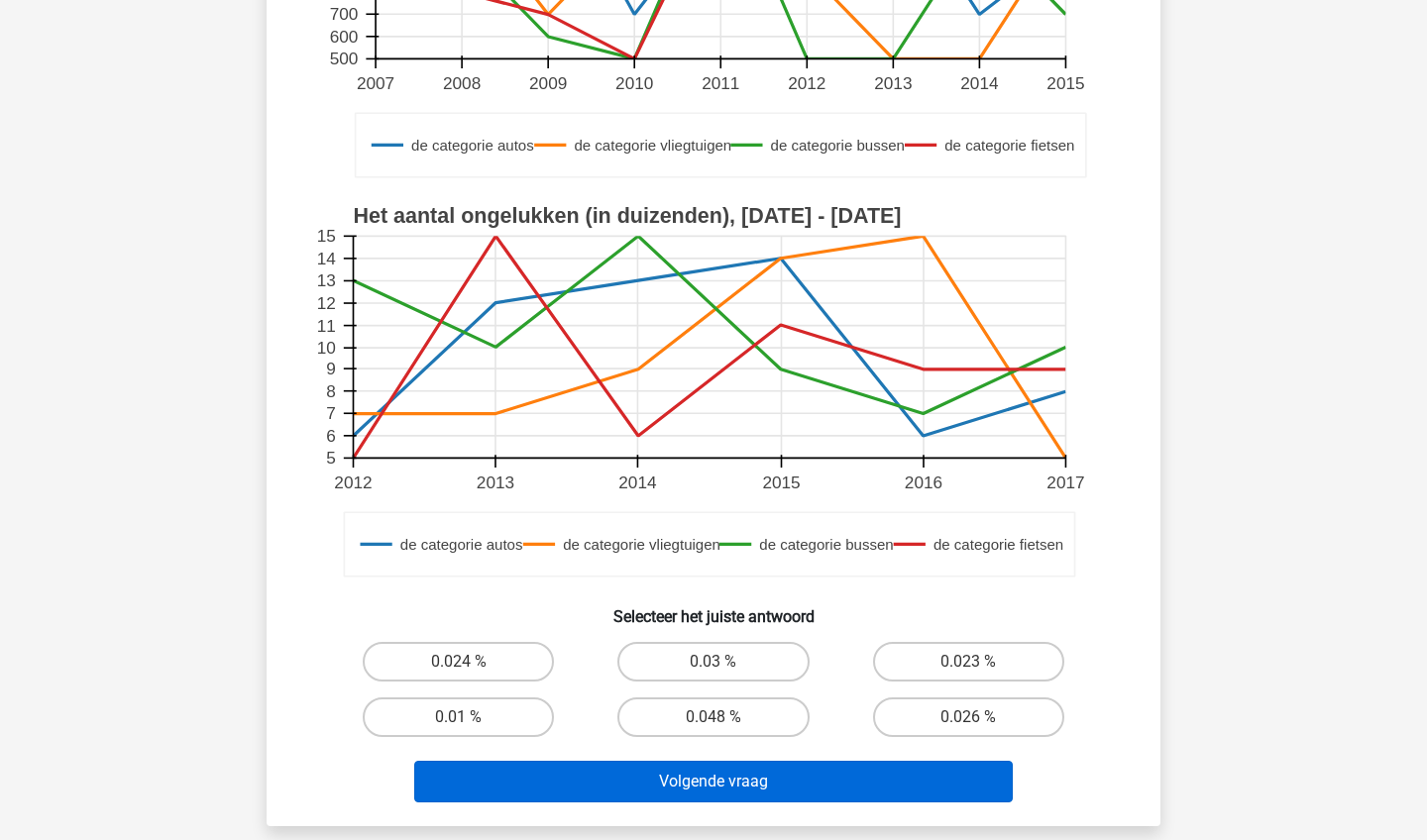 click on "Volgende vraag" at bounding box center (714, 782) 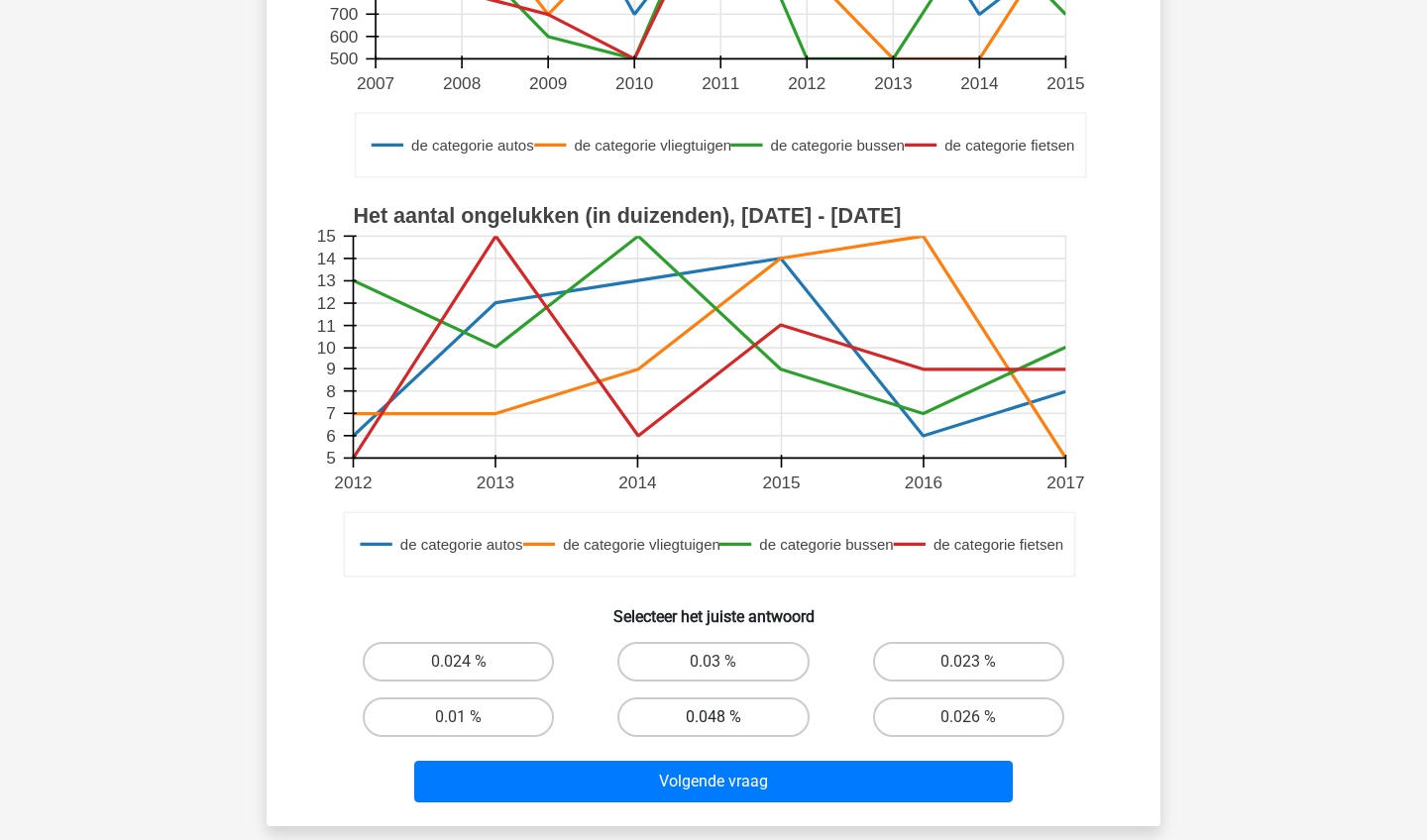 click on "0.048 %" at bounding box center [719, 723] 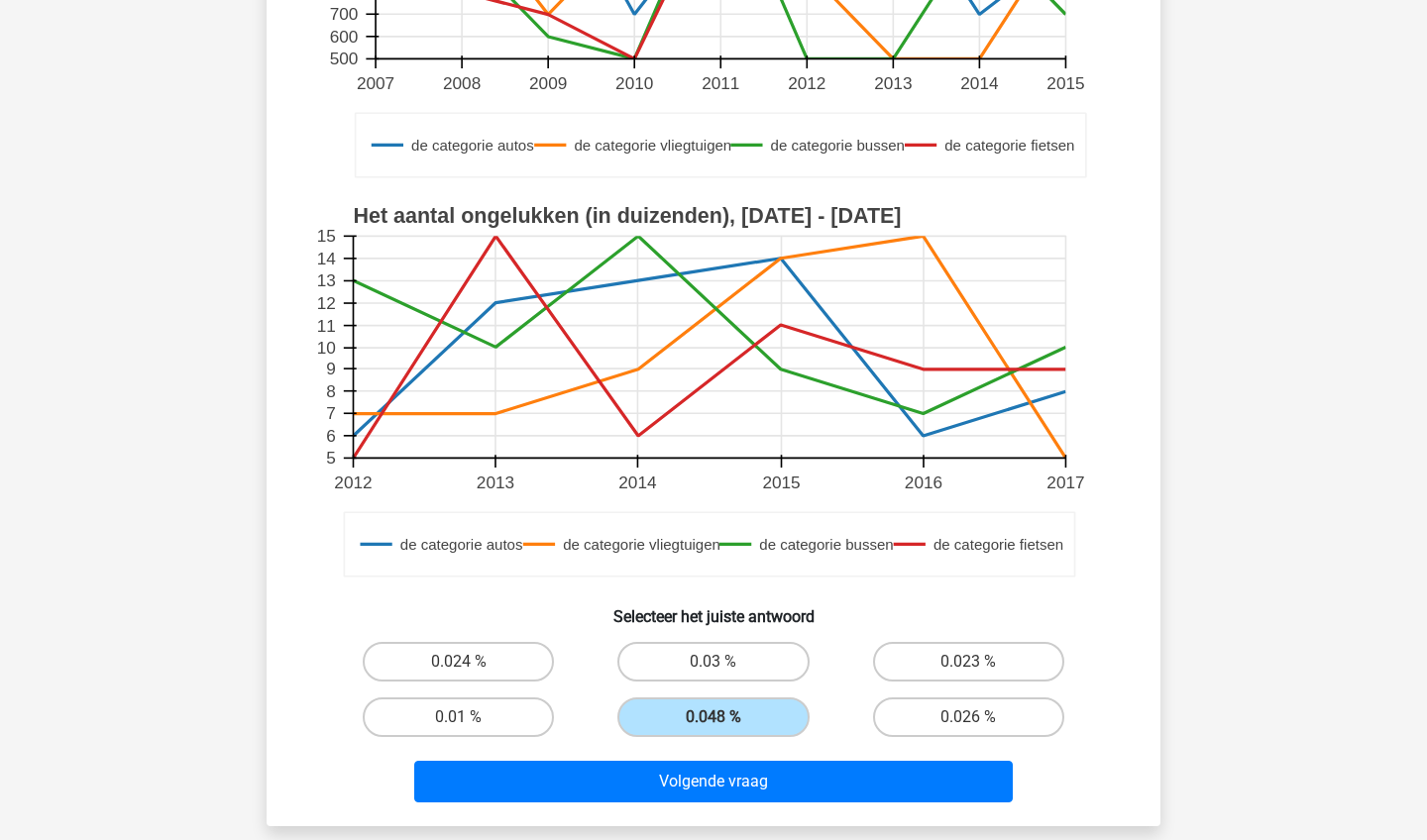 click on "Volgende vraag" at bounding box center [714, 786] 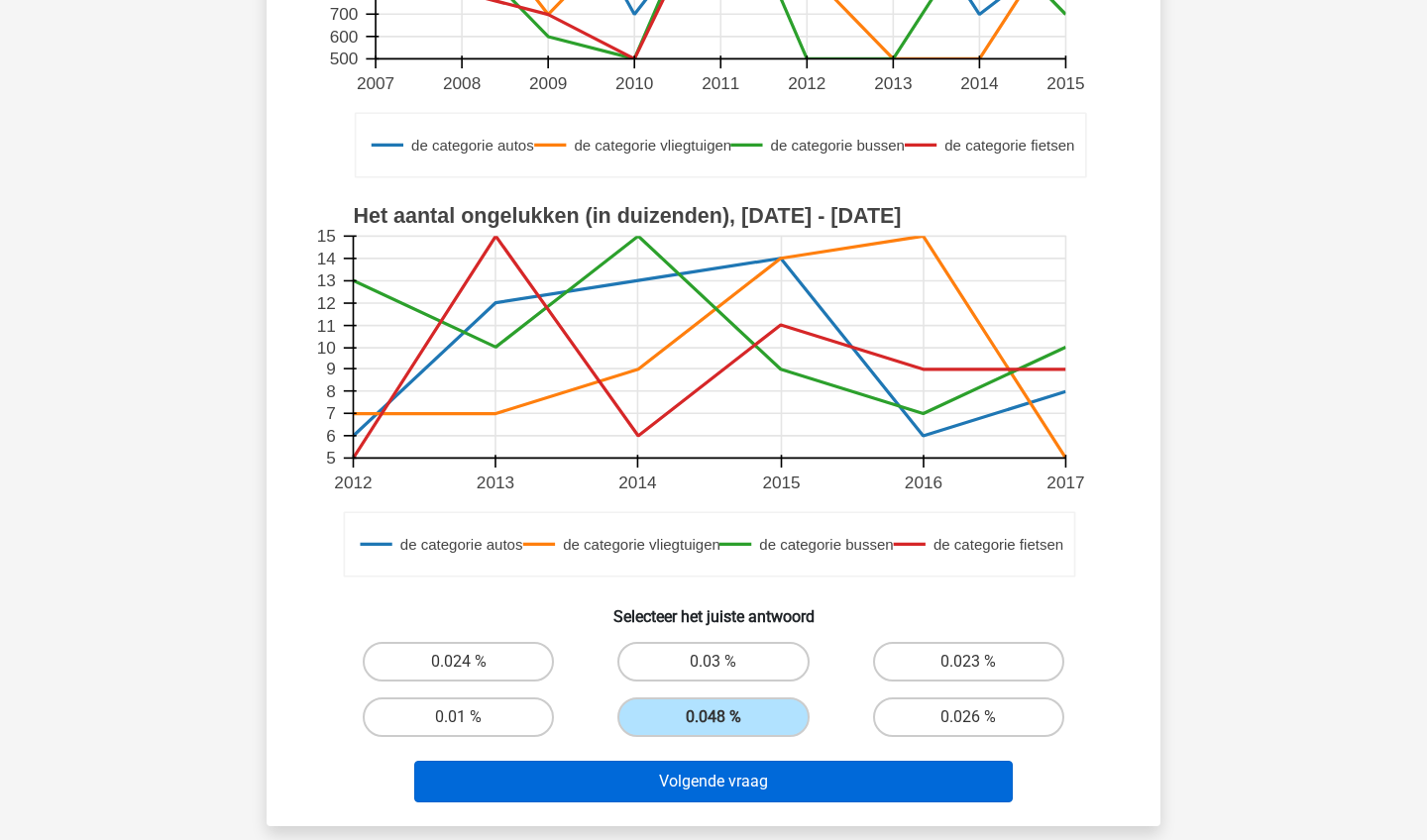 click on "Volgende vraag" at bounding box center (714, 782) 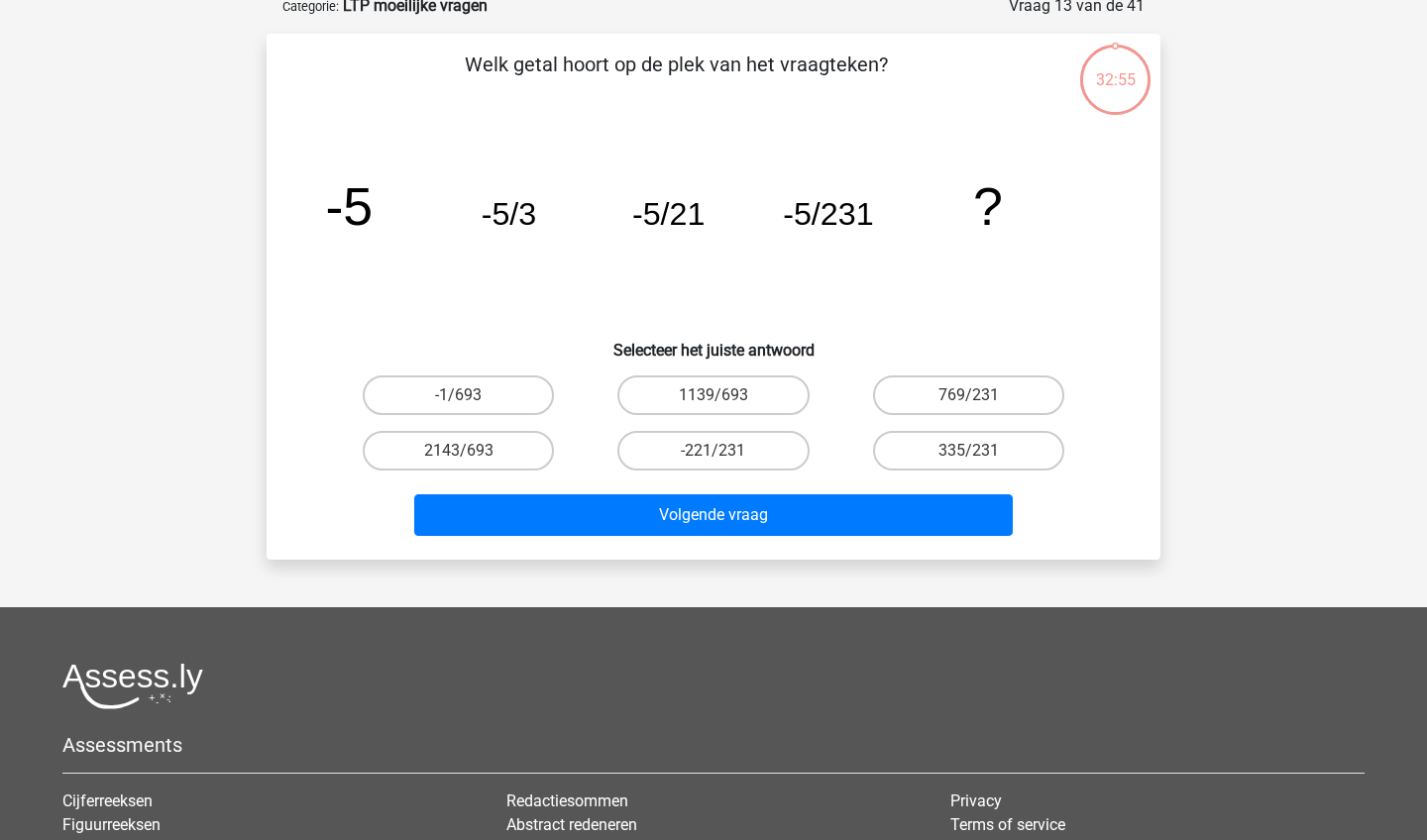 scroll, scrollTop: 99, scrollLeft: 0, axis: vertical 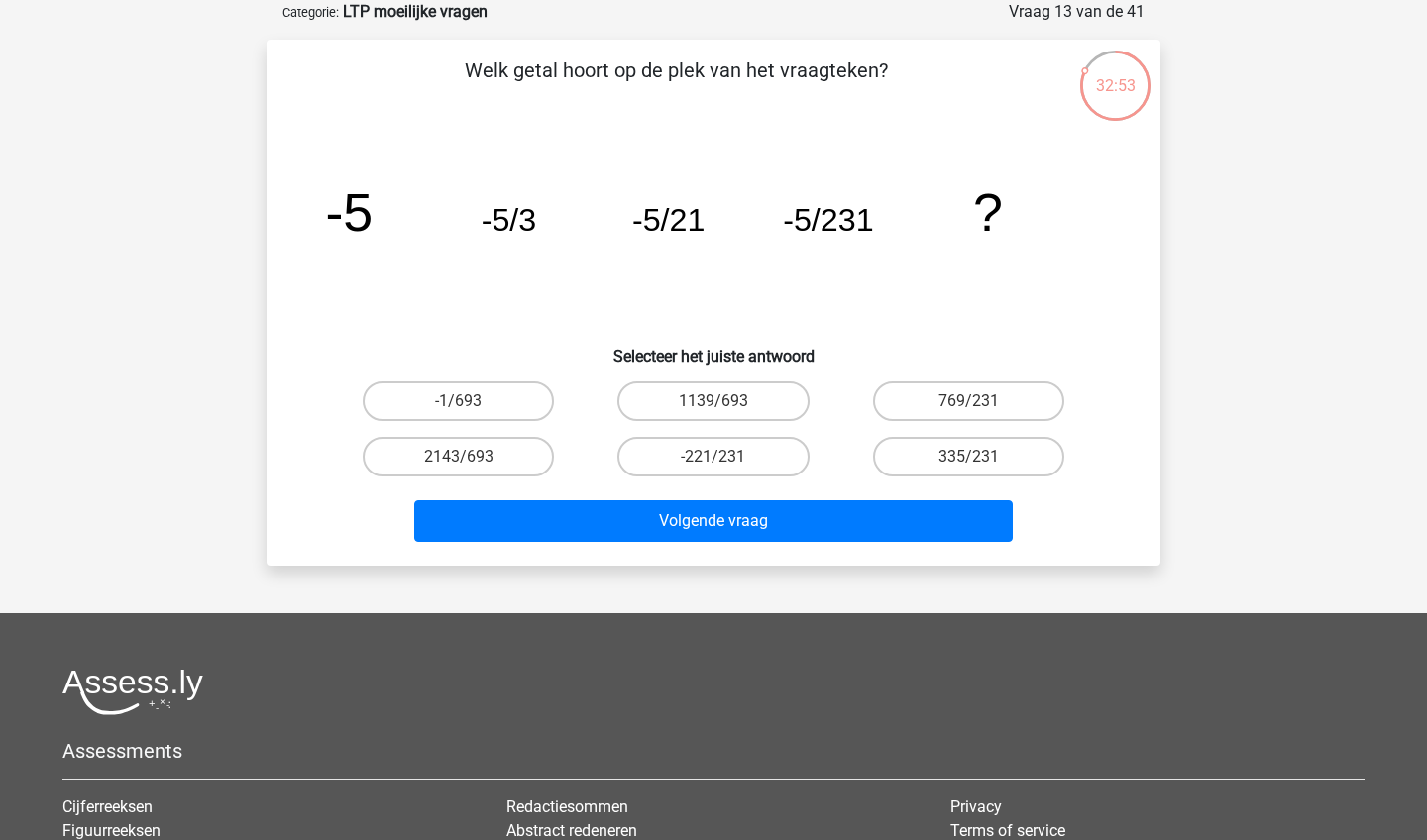 click on "Kies  premium
[PERSON_NAME]
[EMAIL_ADDRESS][DOMAIN_NAME]
?" at bounding box center (714, 518) 